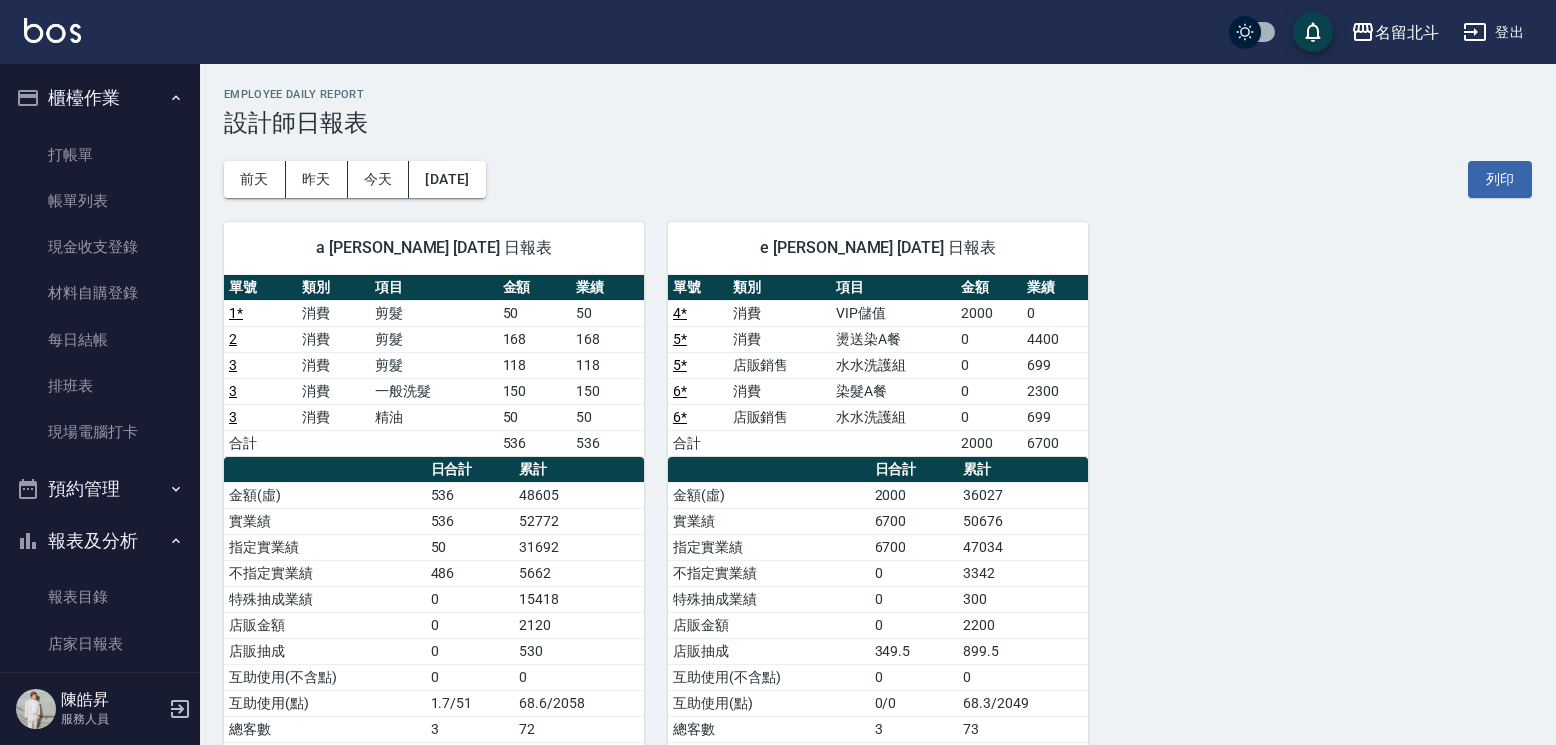 scroll, scrollTop: 0, scrollLeft: 0, axis: both 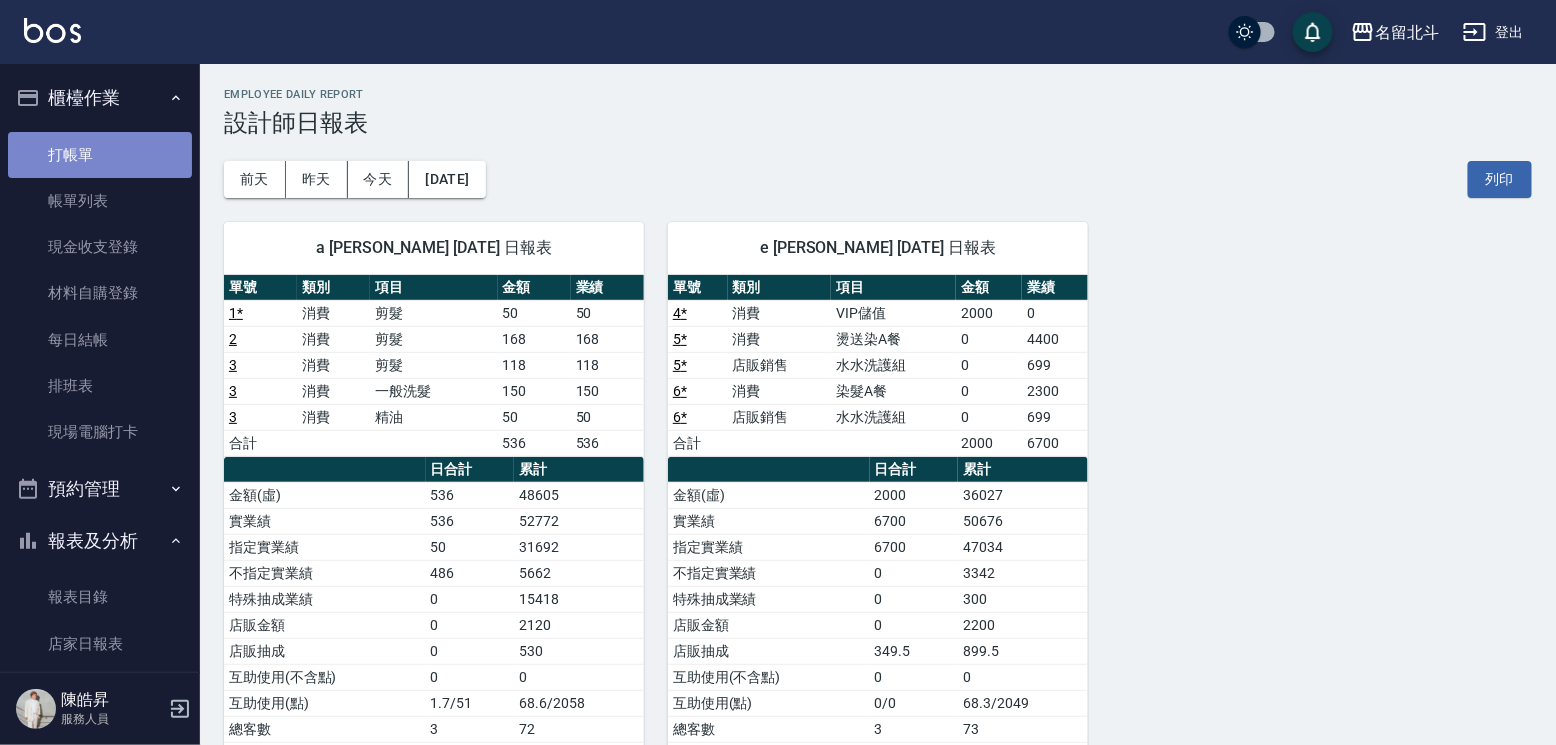click on "打帳單" at bounding box center [100, 155] 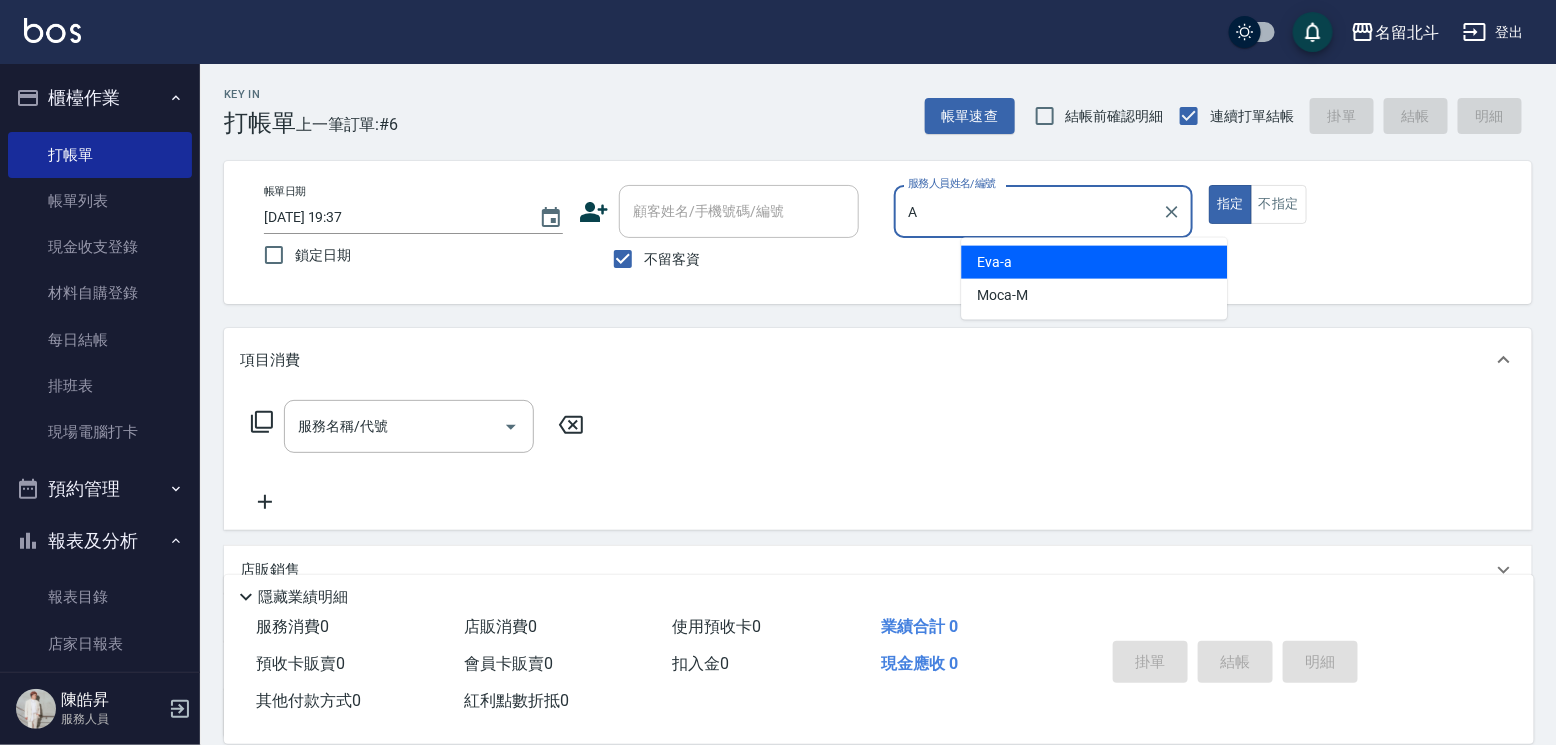 type on "[PERSON_NAME]-a" 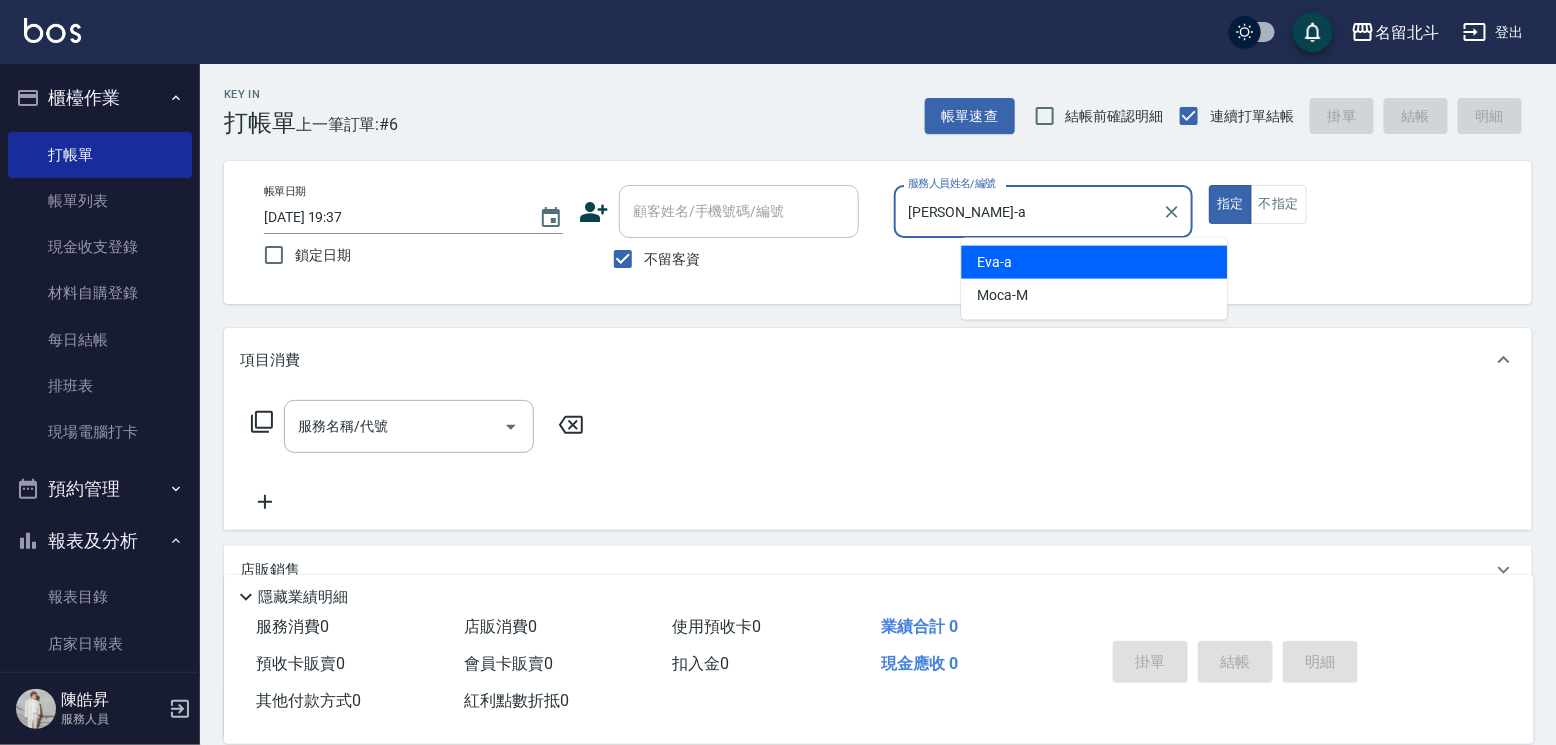 type on "true" 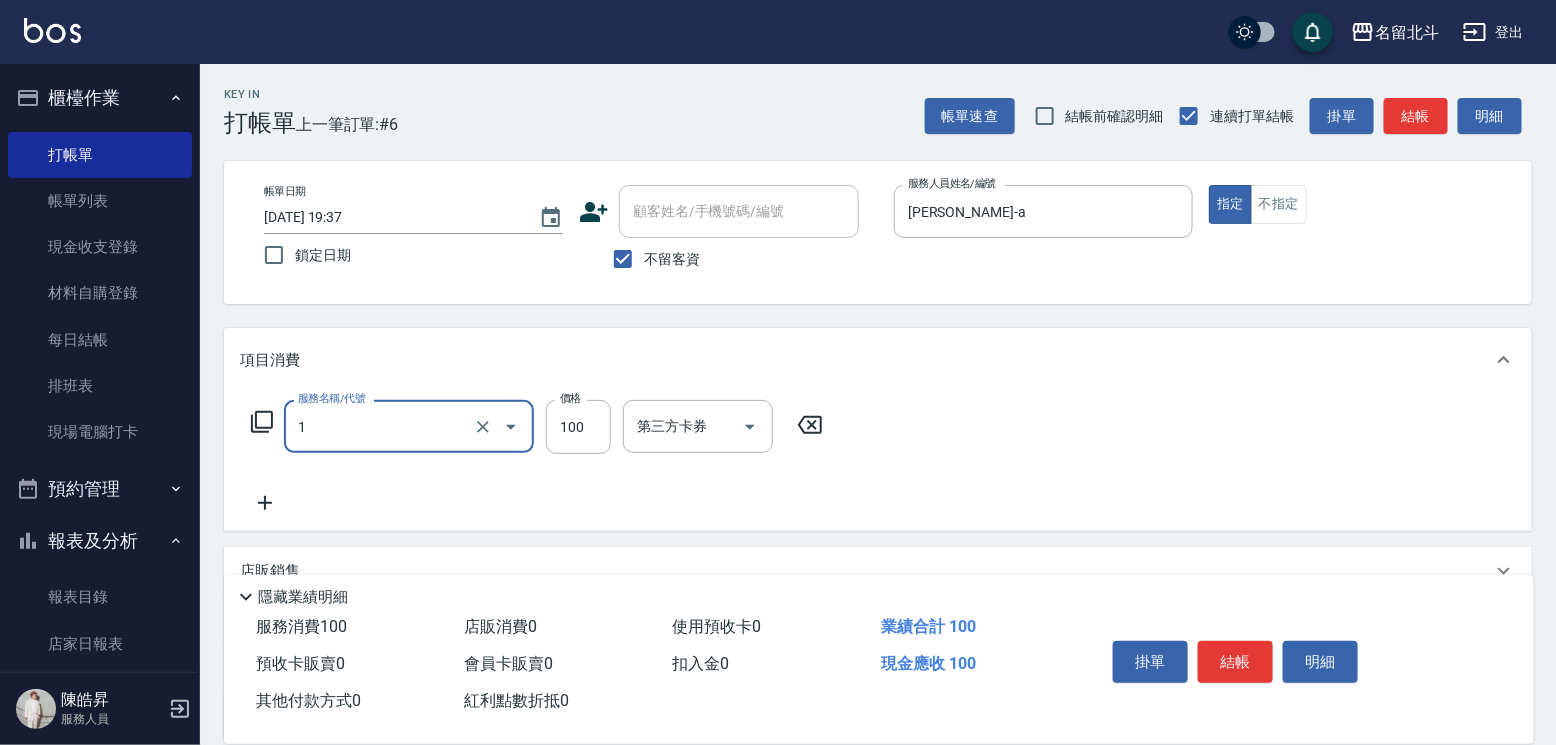 type on "剪髮(1)" 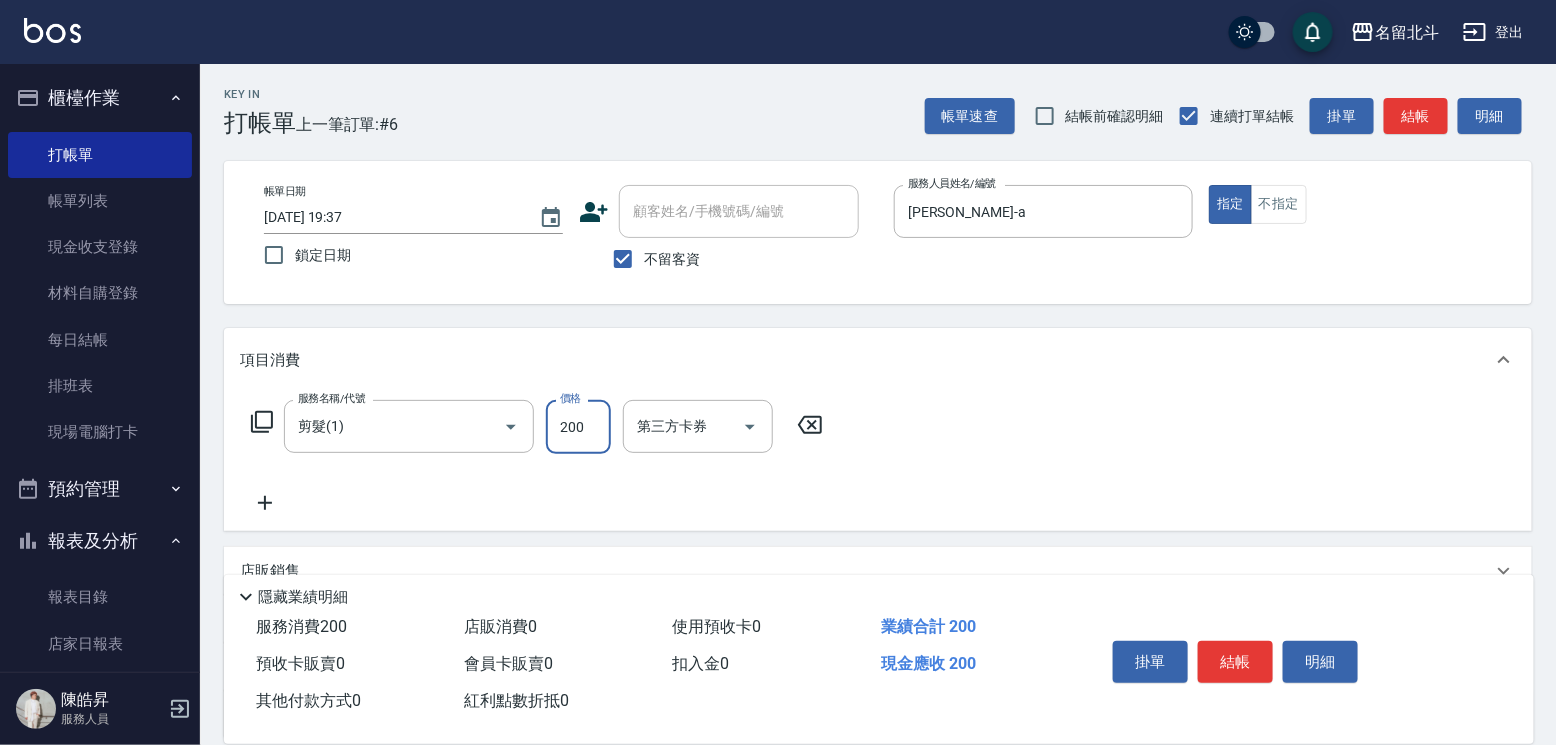 type on "200" 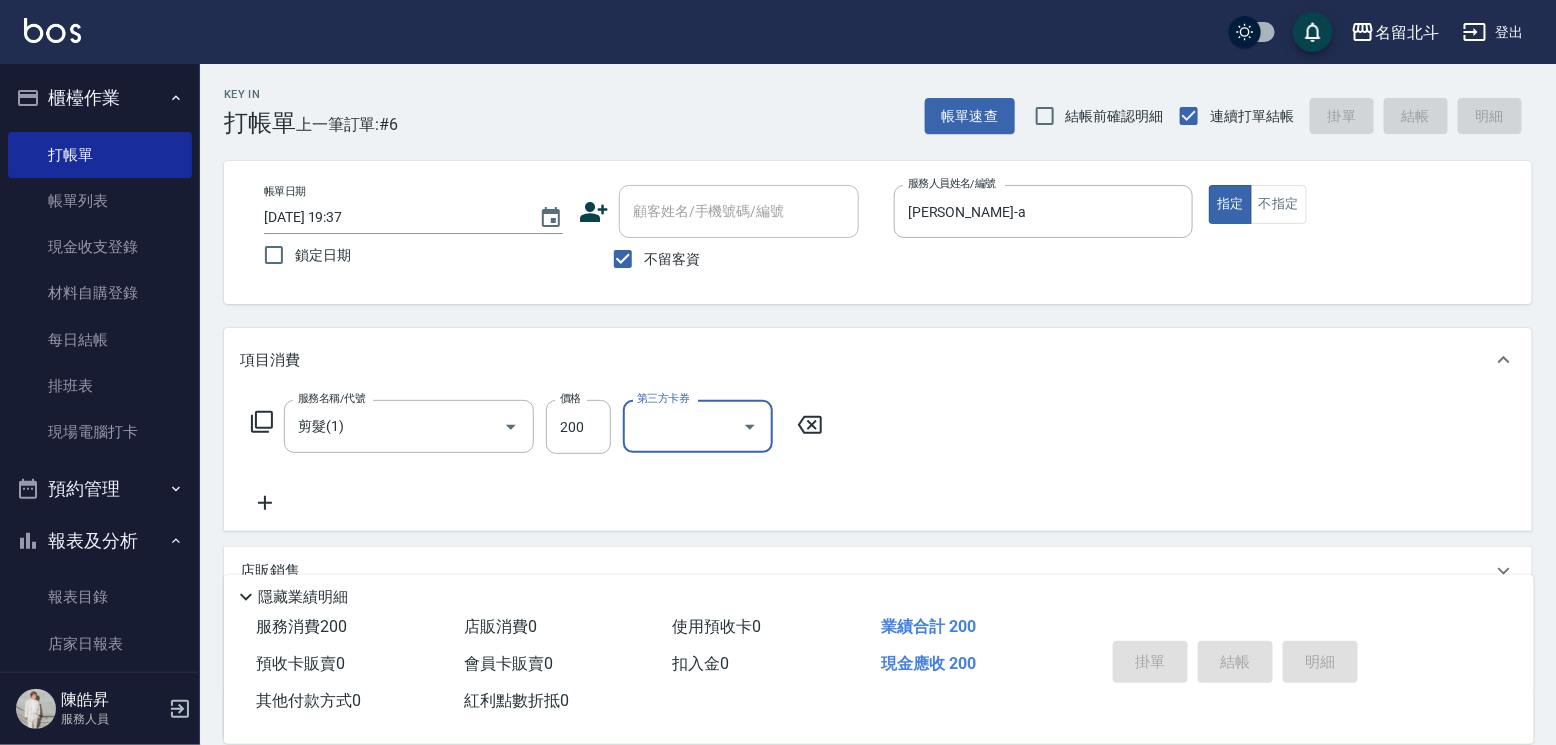type 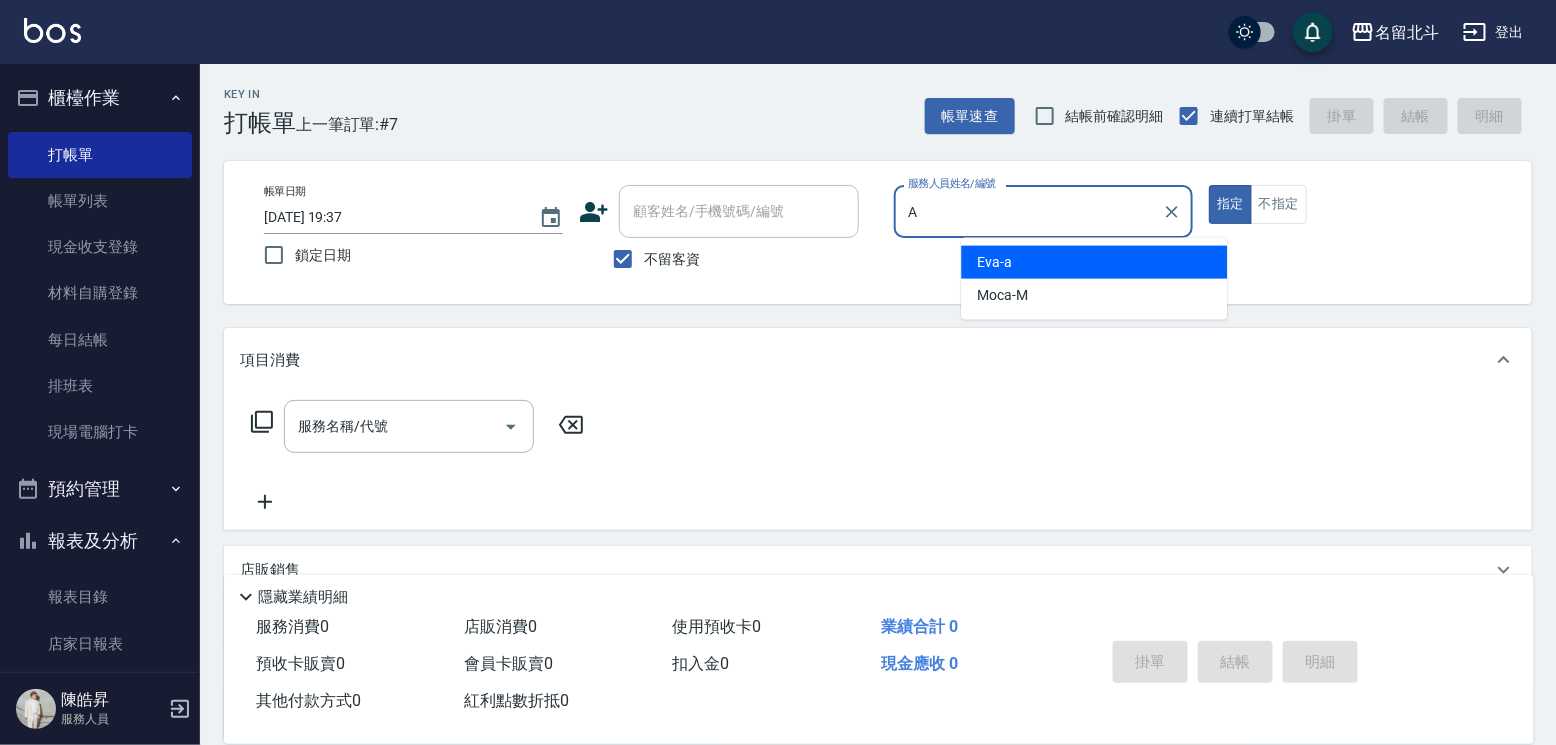 type on "[PERSON_NAME]-a" 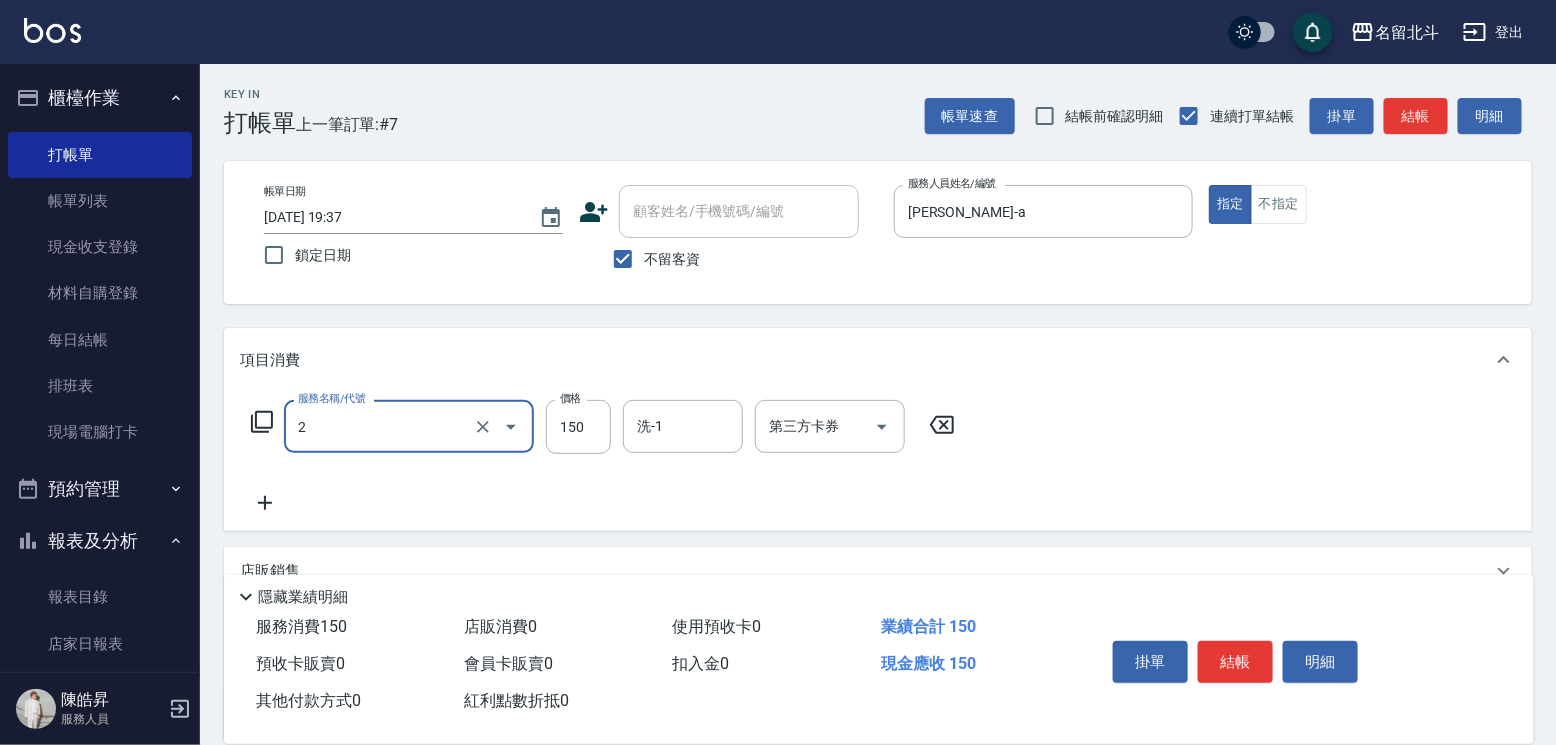 type on "一般洗髮(2)" 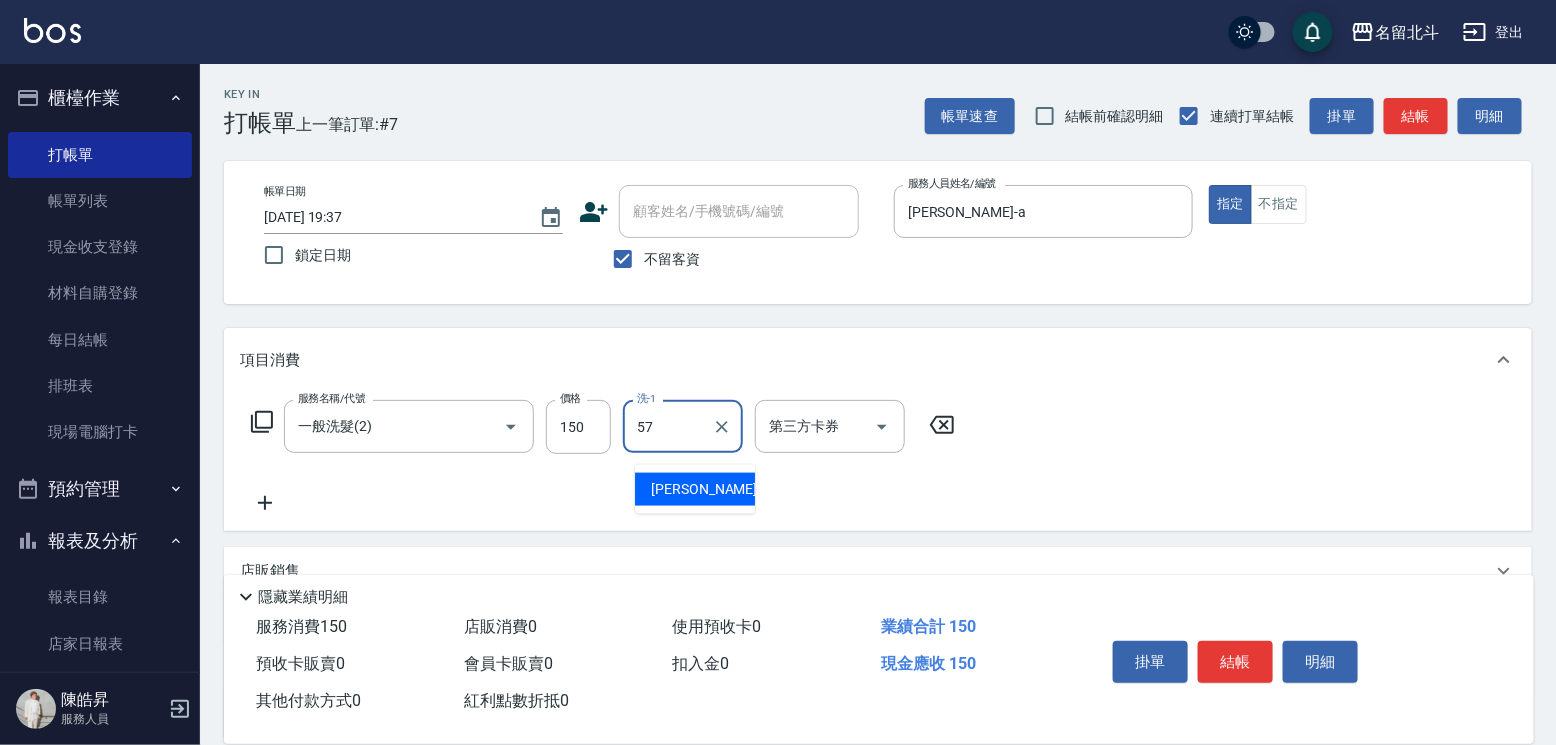 type on "[PERSON_NAME]-57" 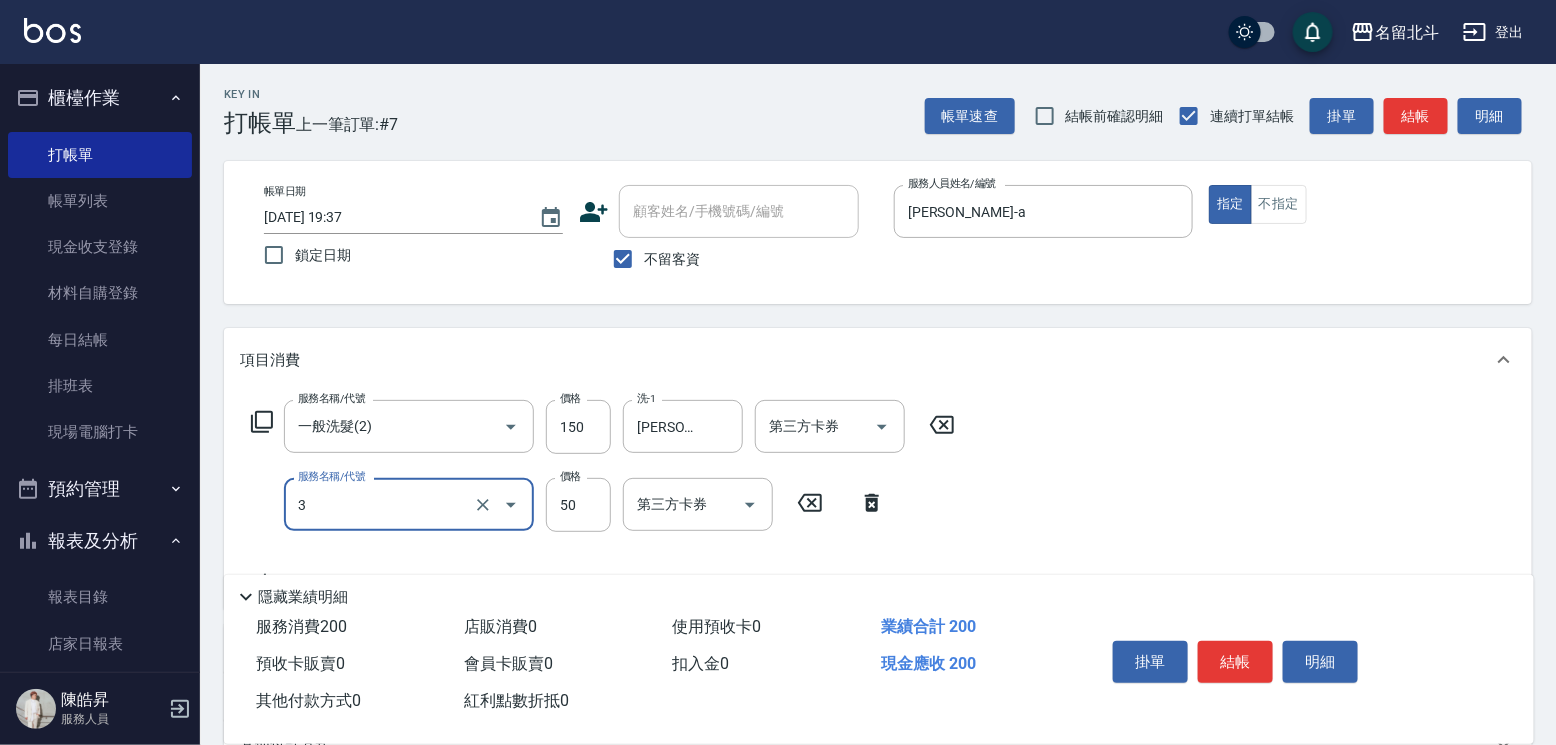 type on "精油(3)" 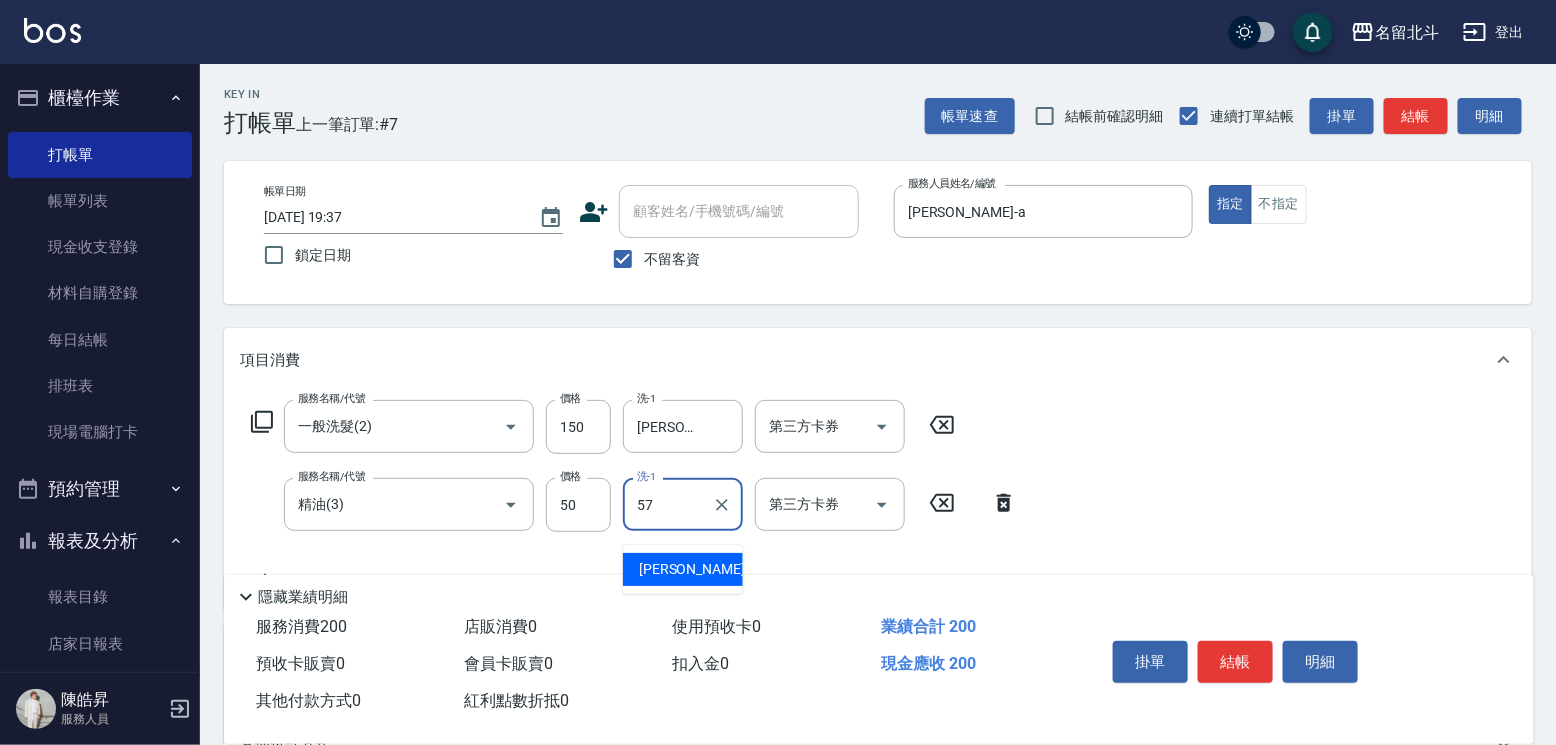 type on "[PERSON_NAME]-57" 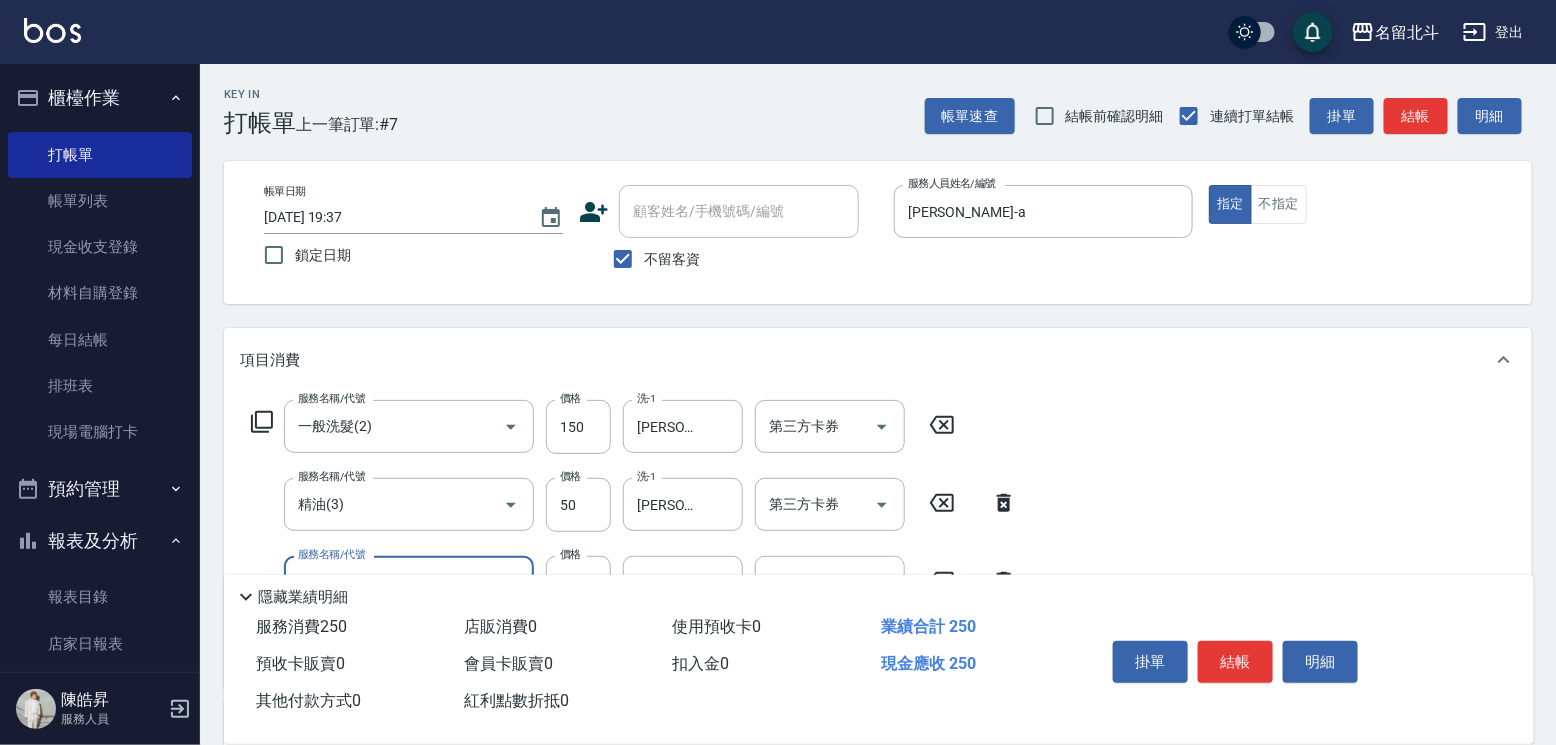 type on "瞬間保養(4)" 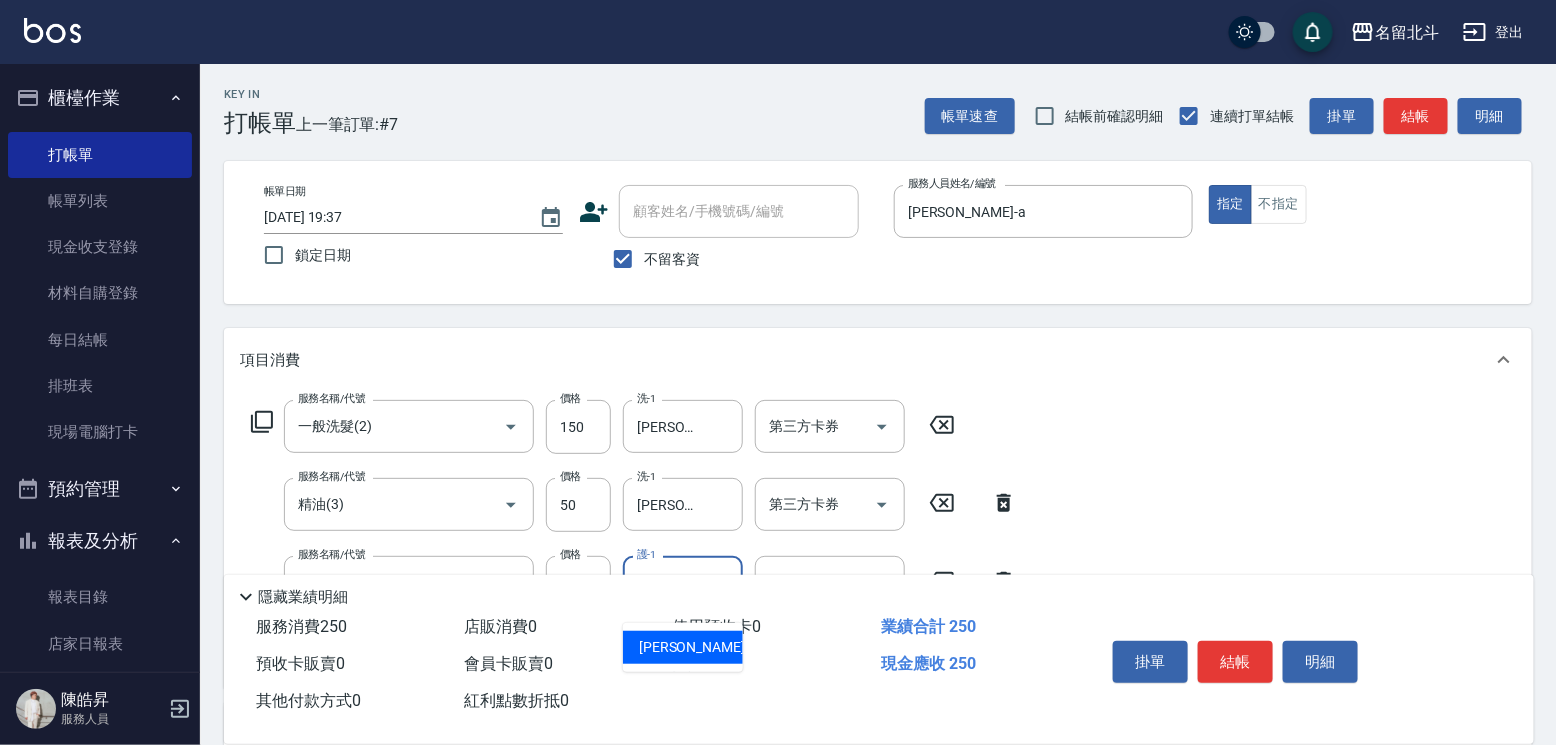 type on "[PERSON_NAME]-57" 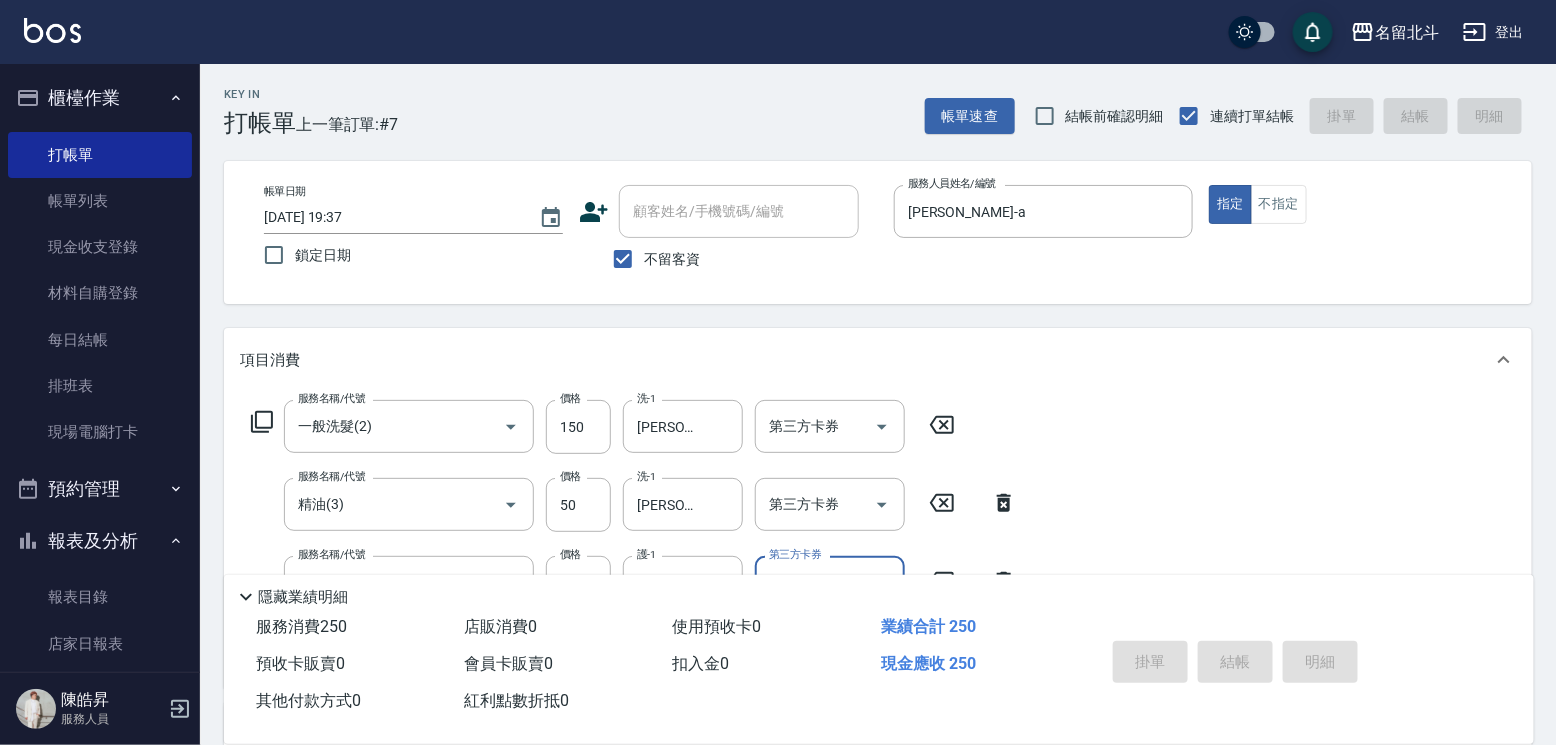 type 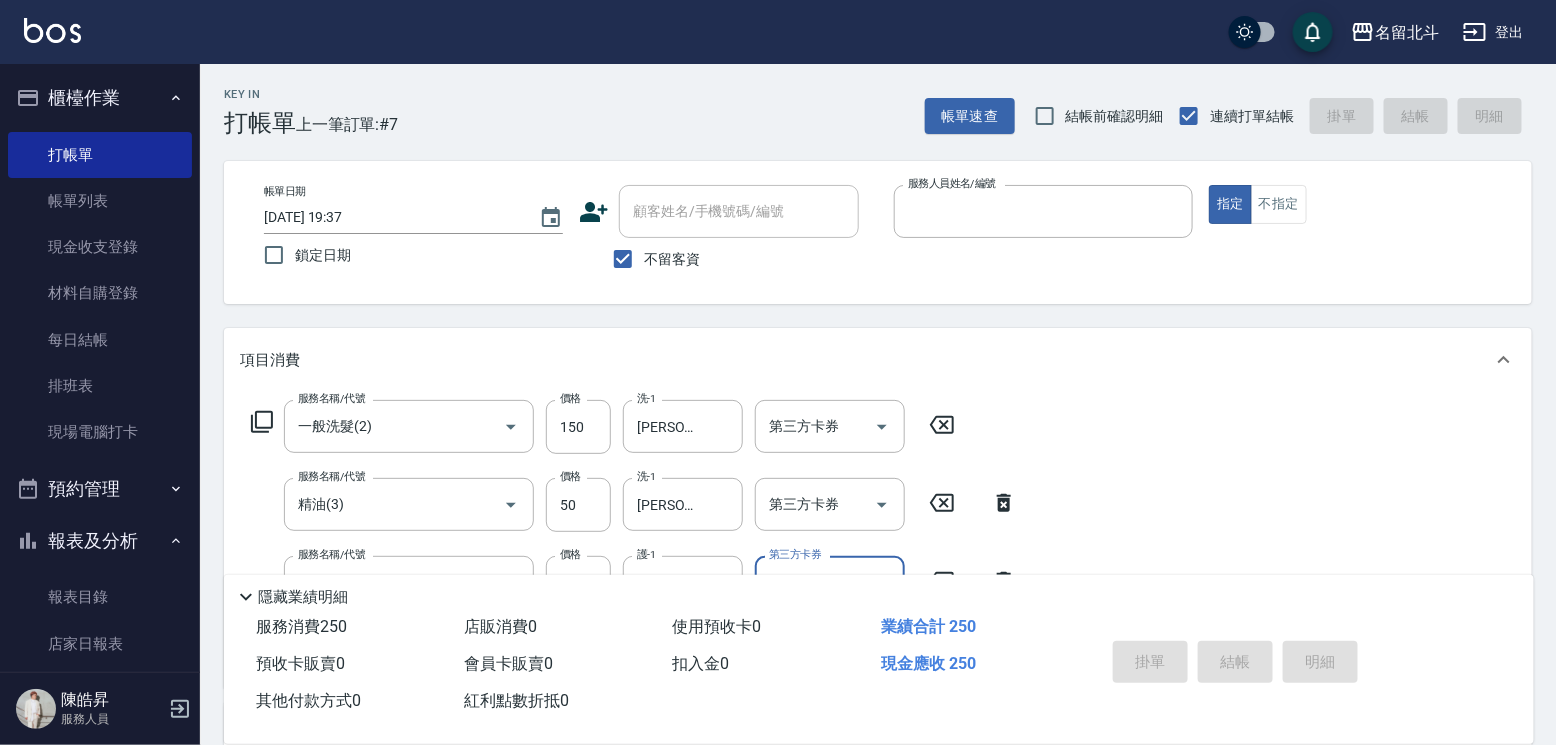 type 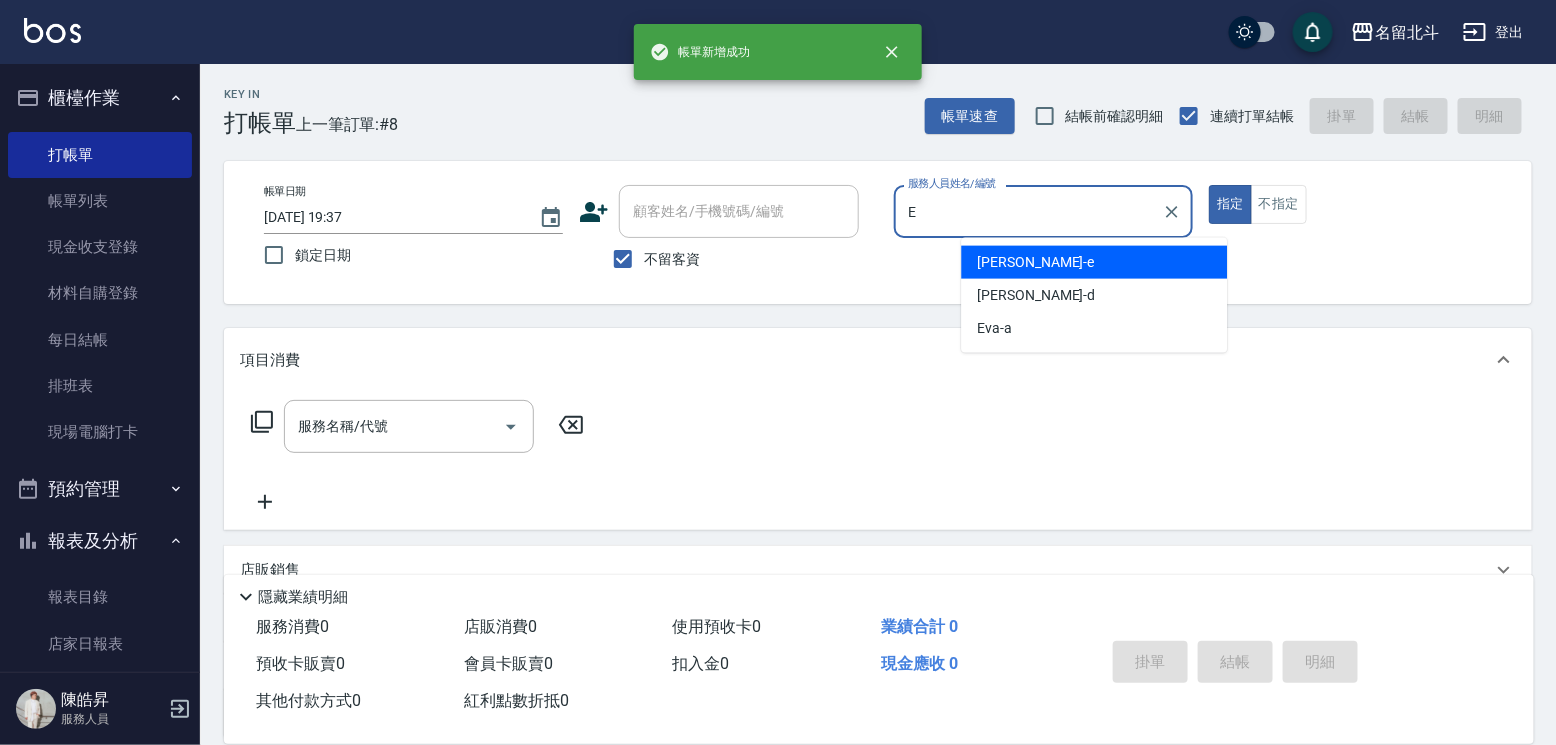 type on "[PERSON_NAME]-e" 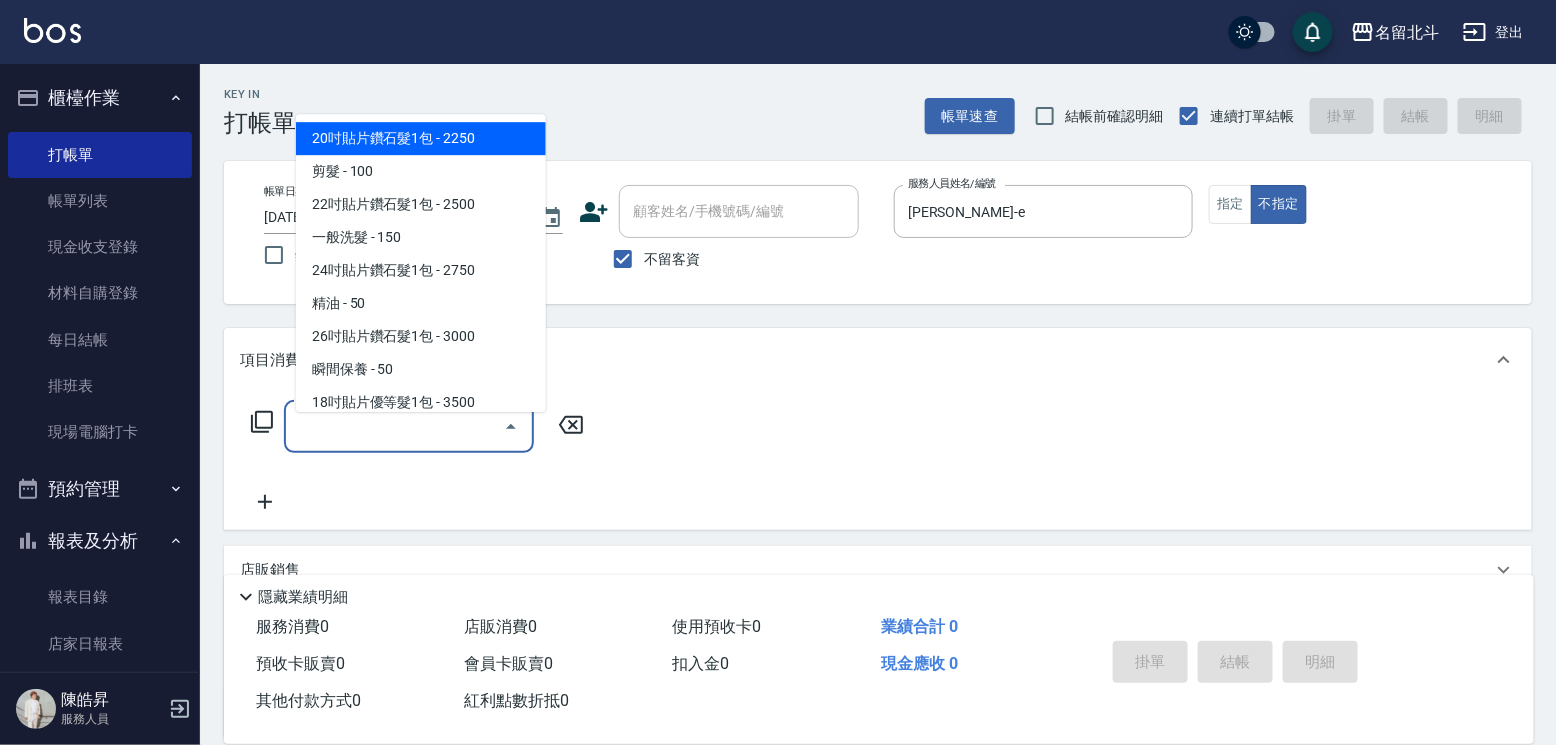 click on "服務名稱/代號" at bounding box center (394, 426) 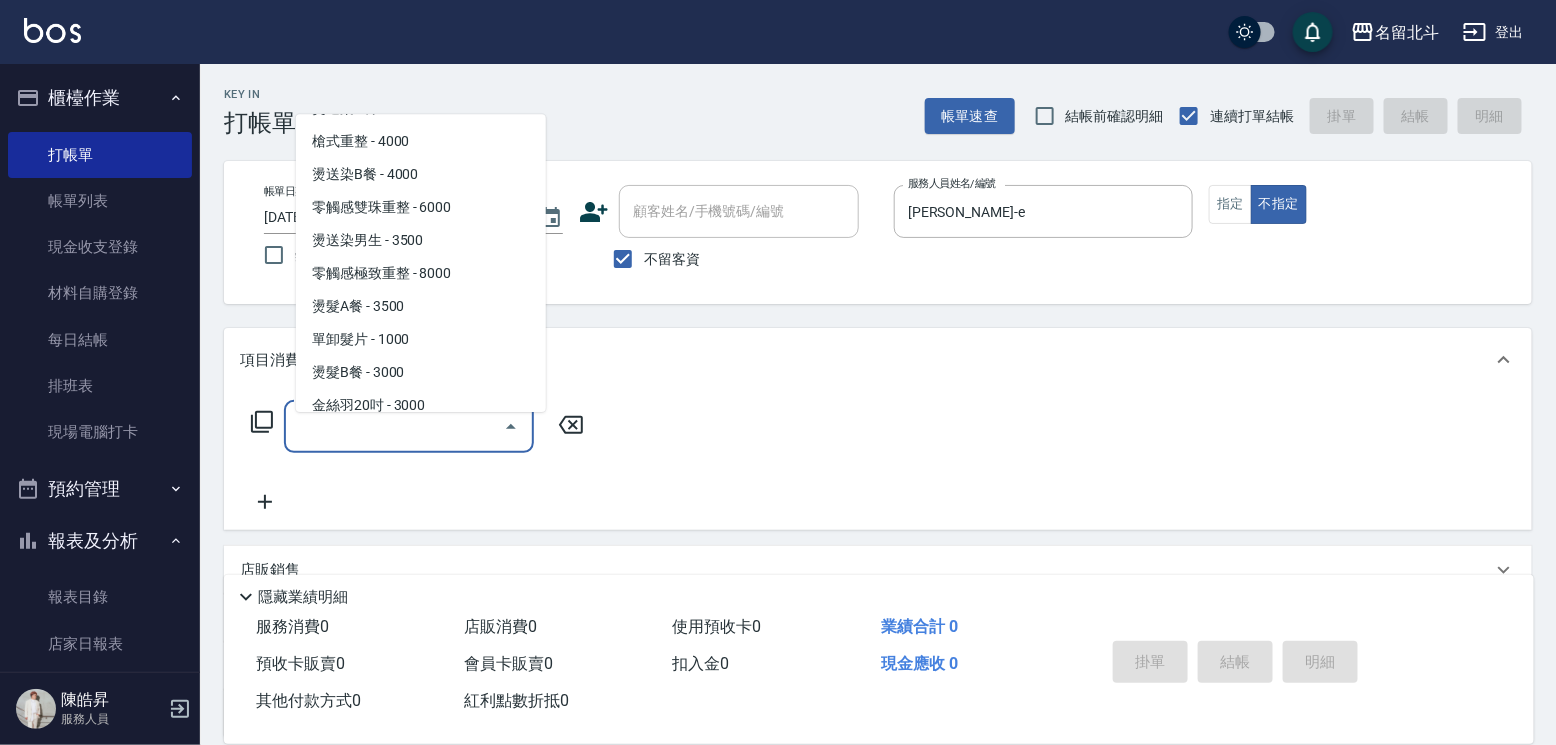 scroll, scrollTop: 2000, scrollLeft: 0, axis: vertical 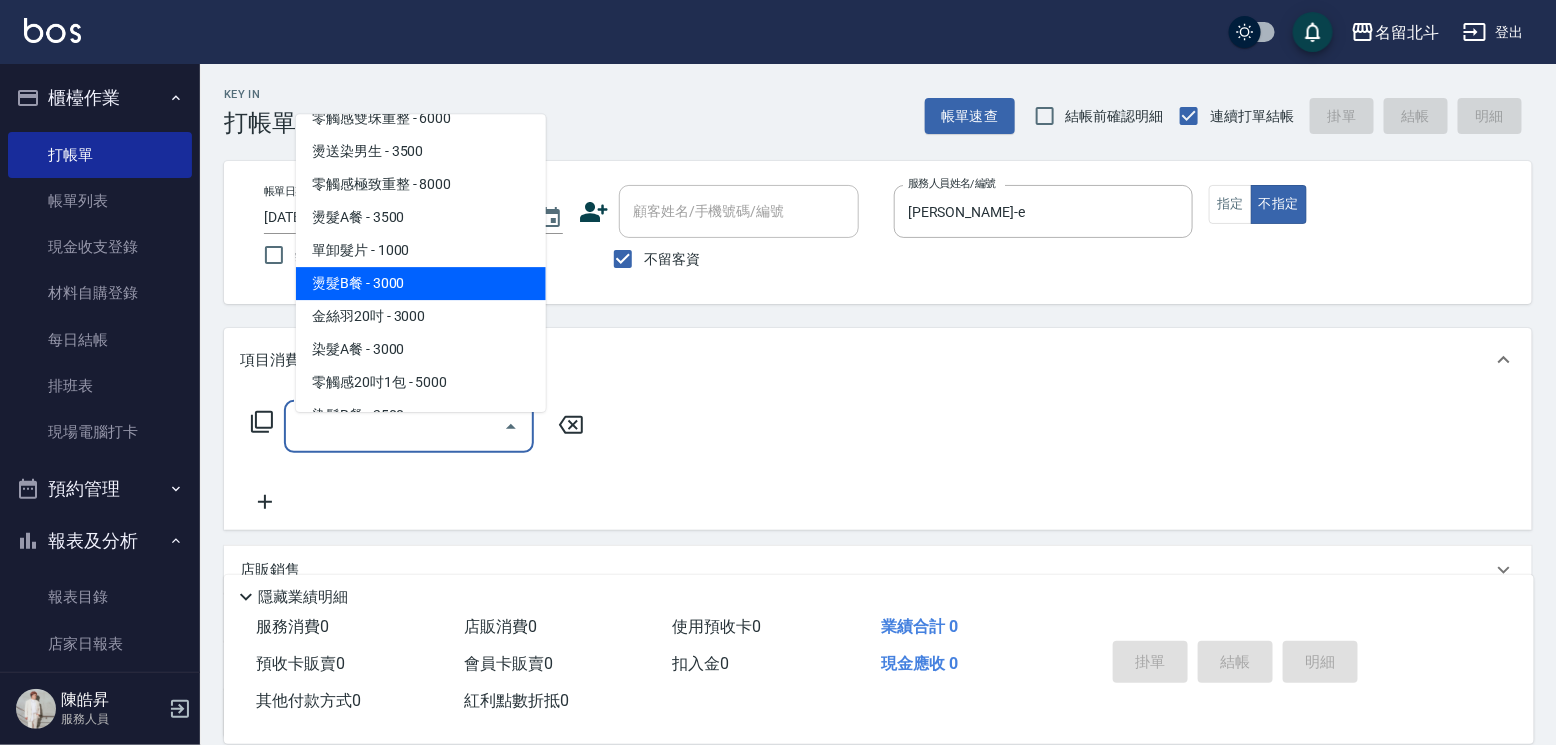 click on "燙髮B餐 - 3000" at bounding box center (421, 283) 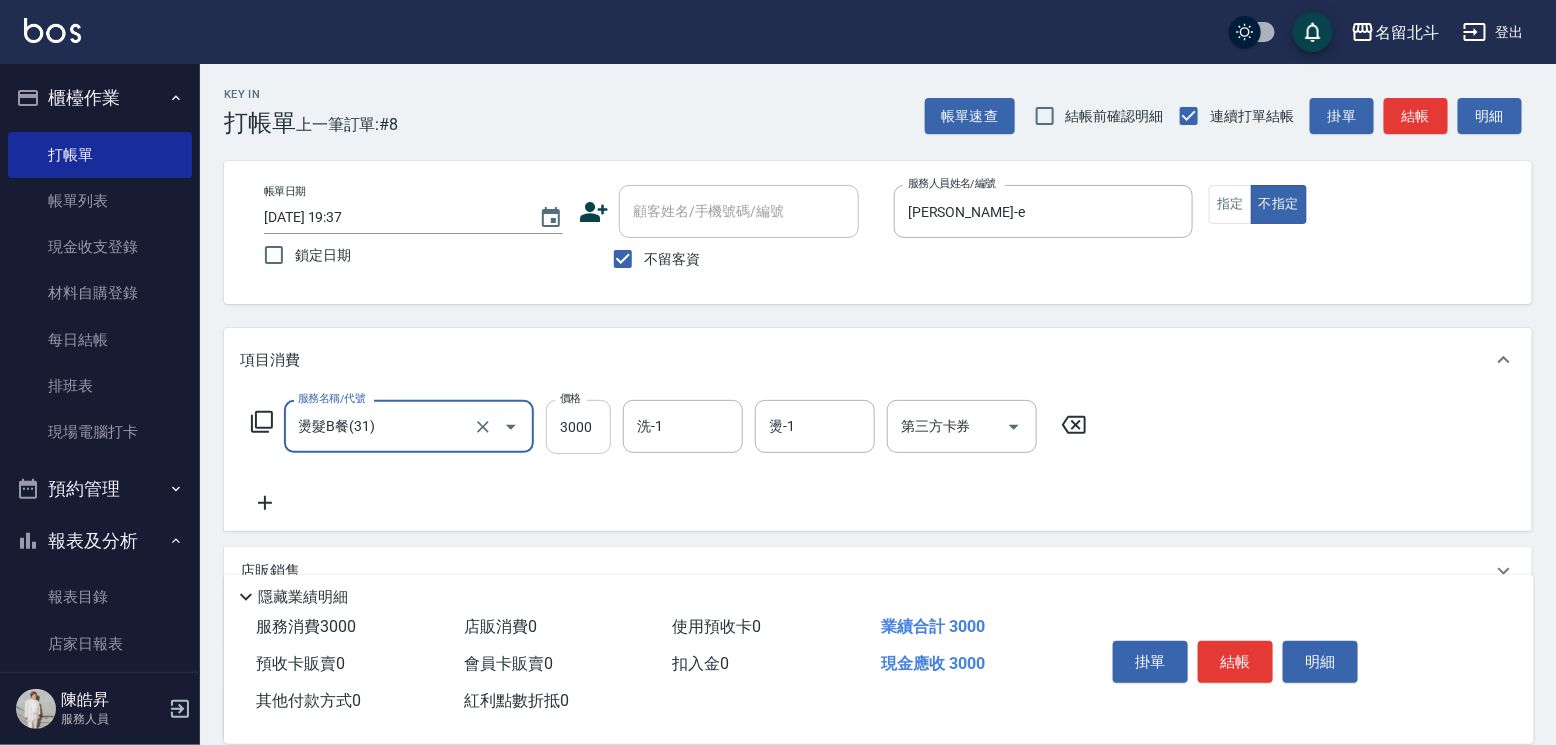click on "3000" at bounding box center [578, 427] 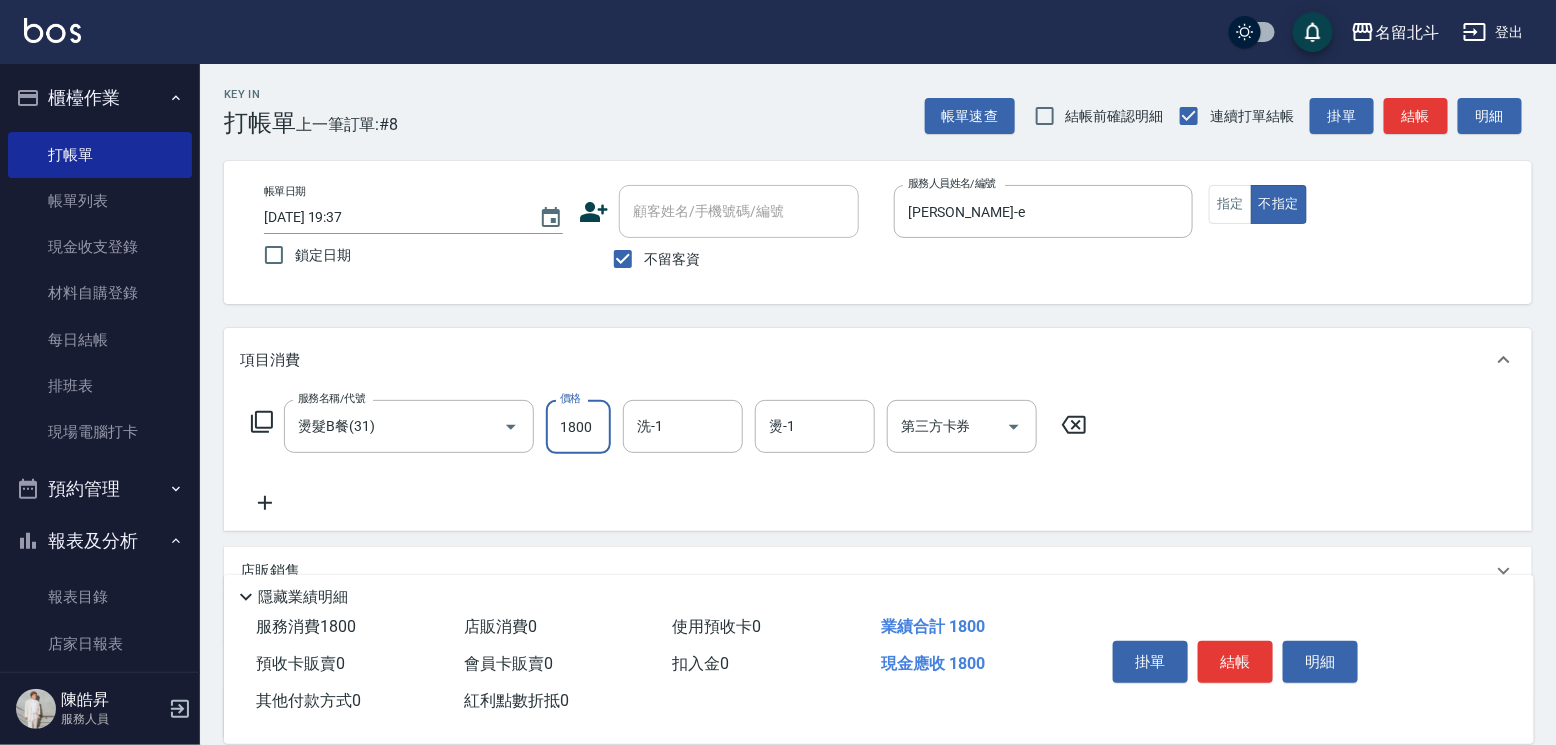 type on "1800" 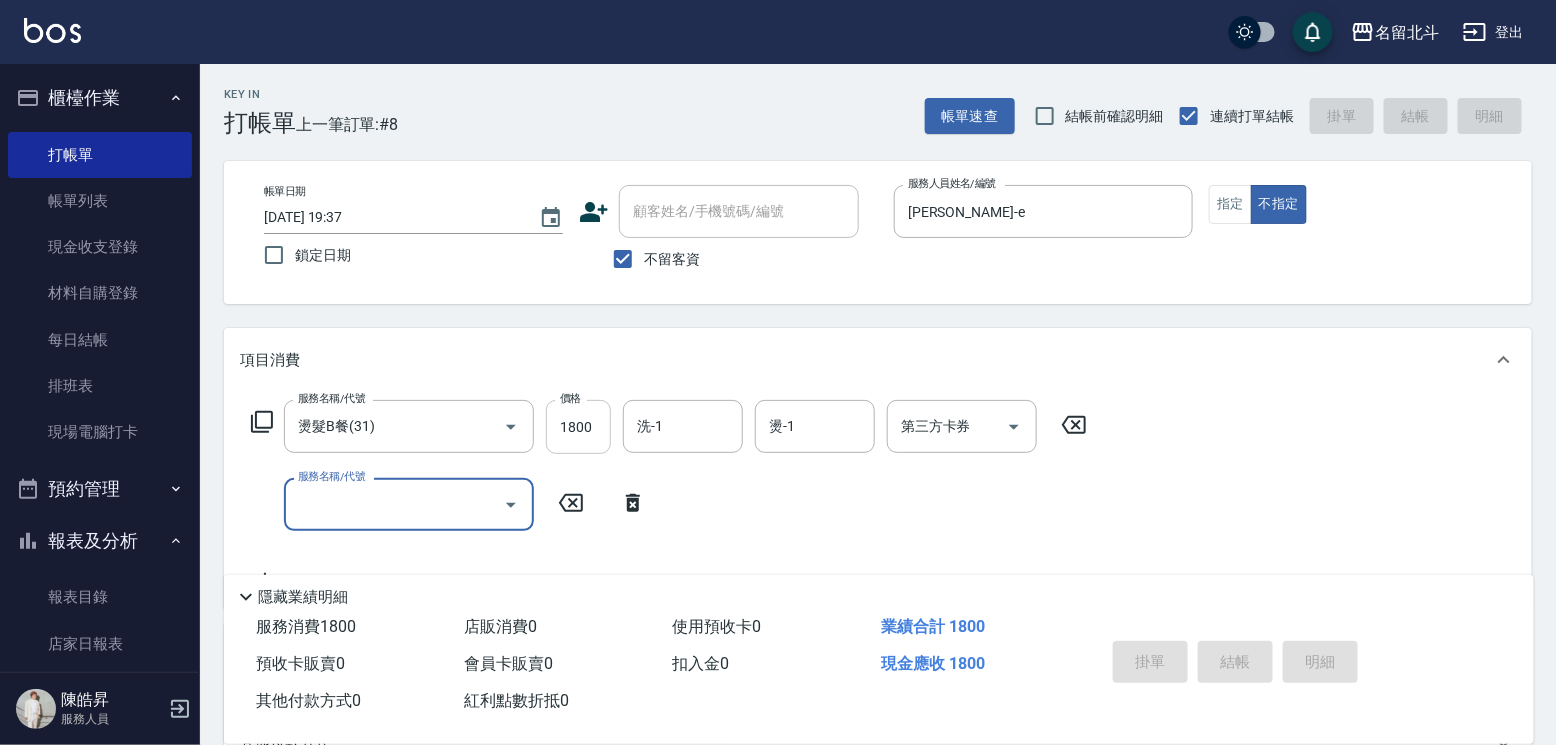 type 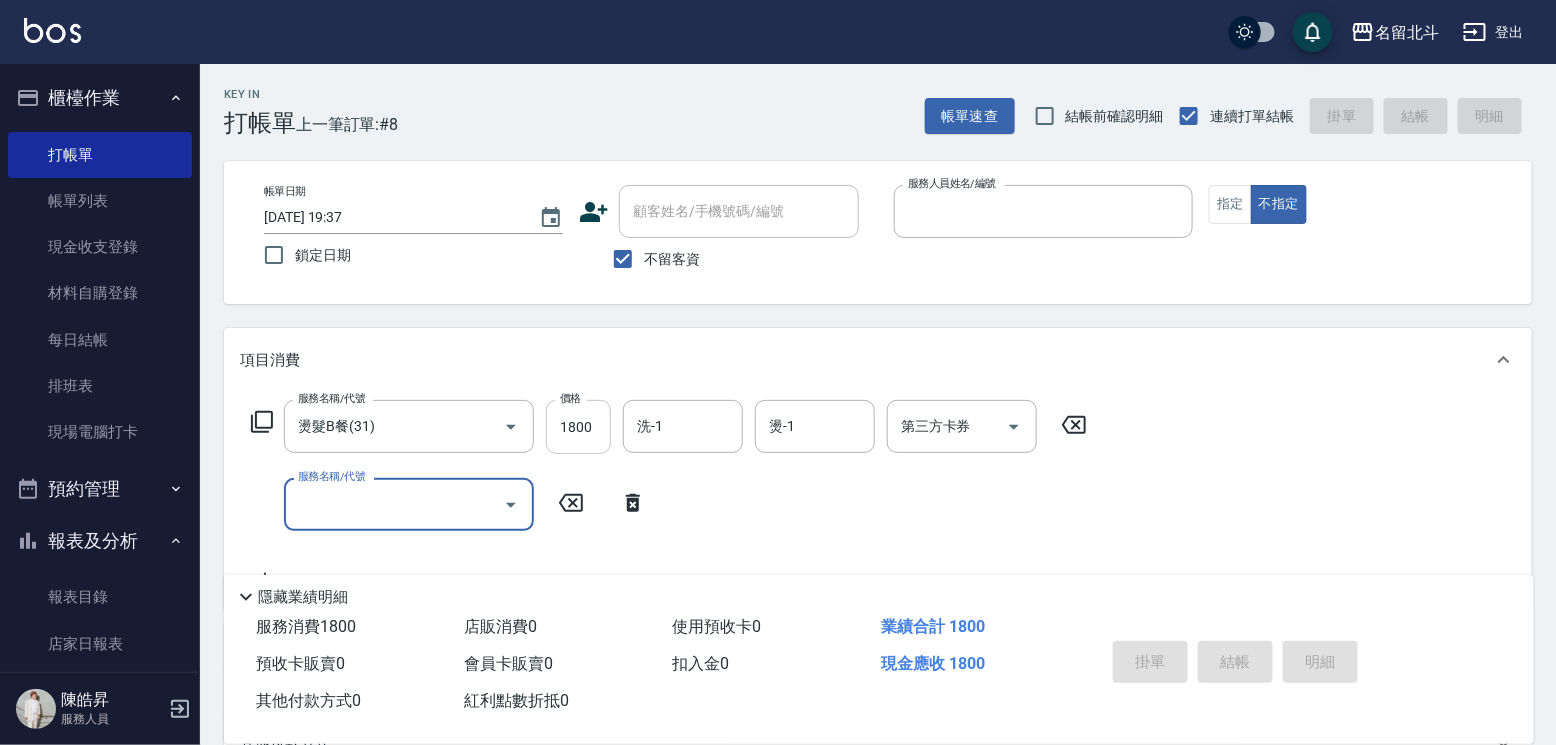 type on "[DATE] 19:38" 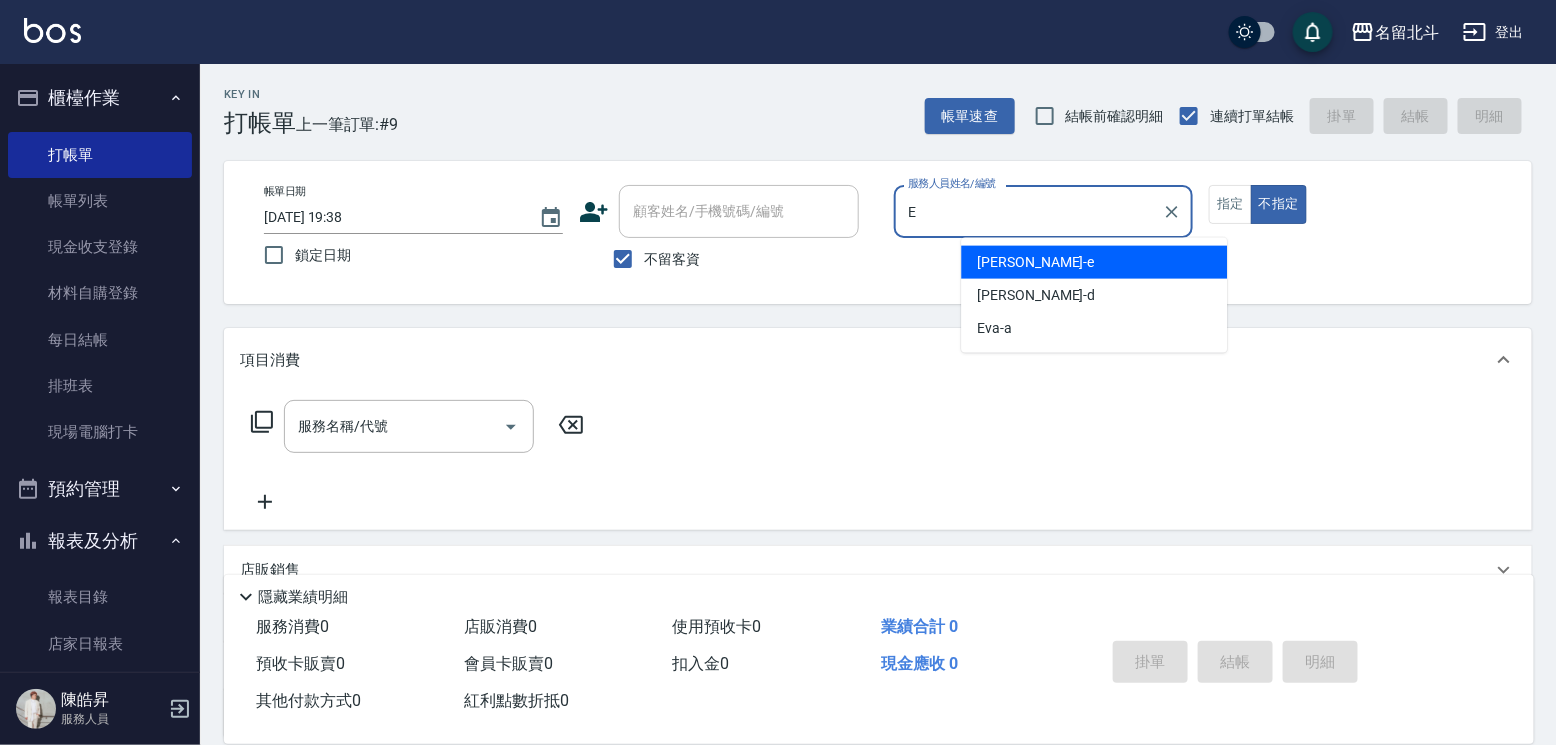 type on "[PERSON_NAME]-e" 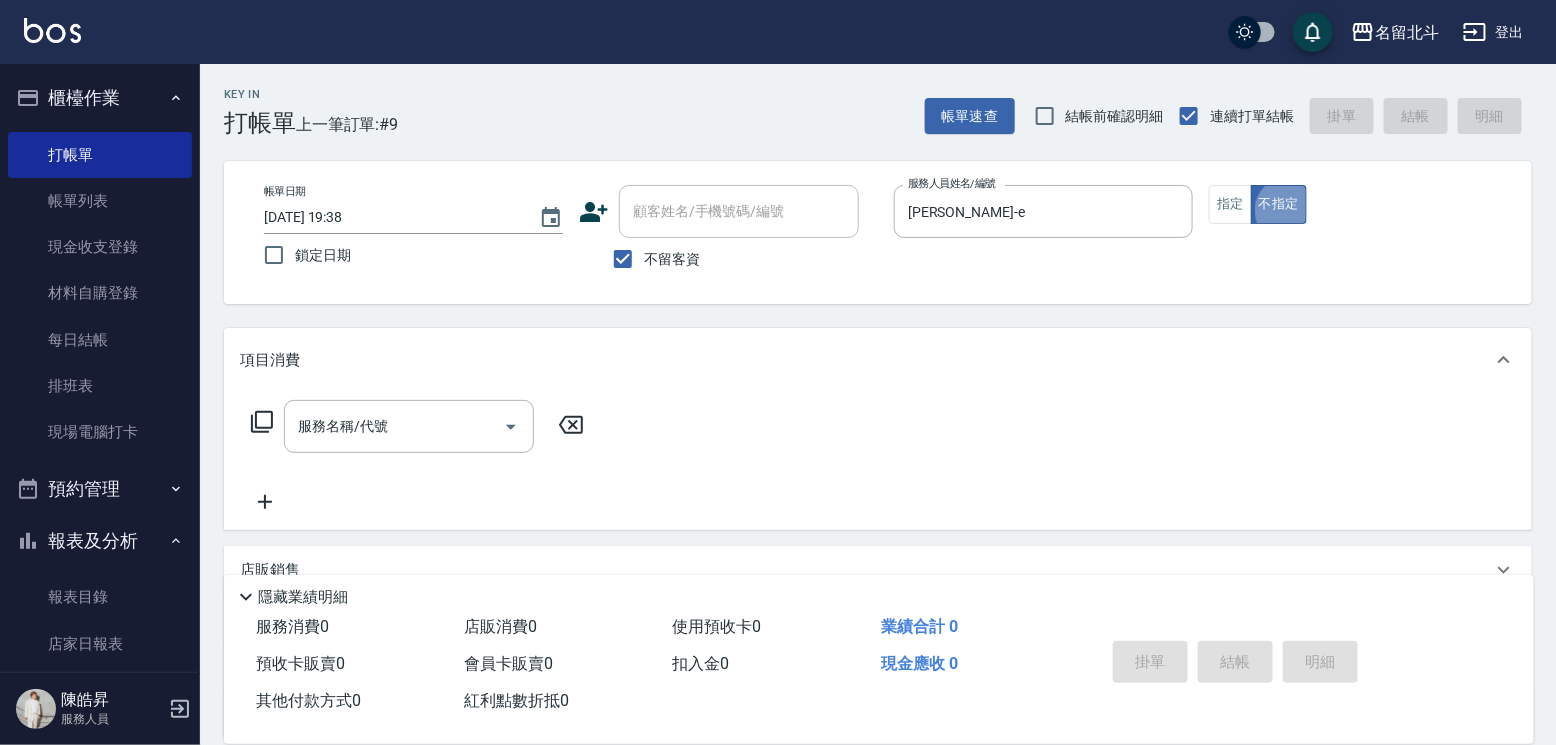 type on "false" 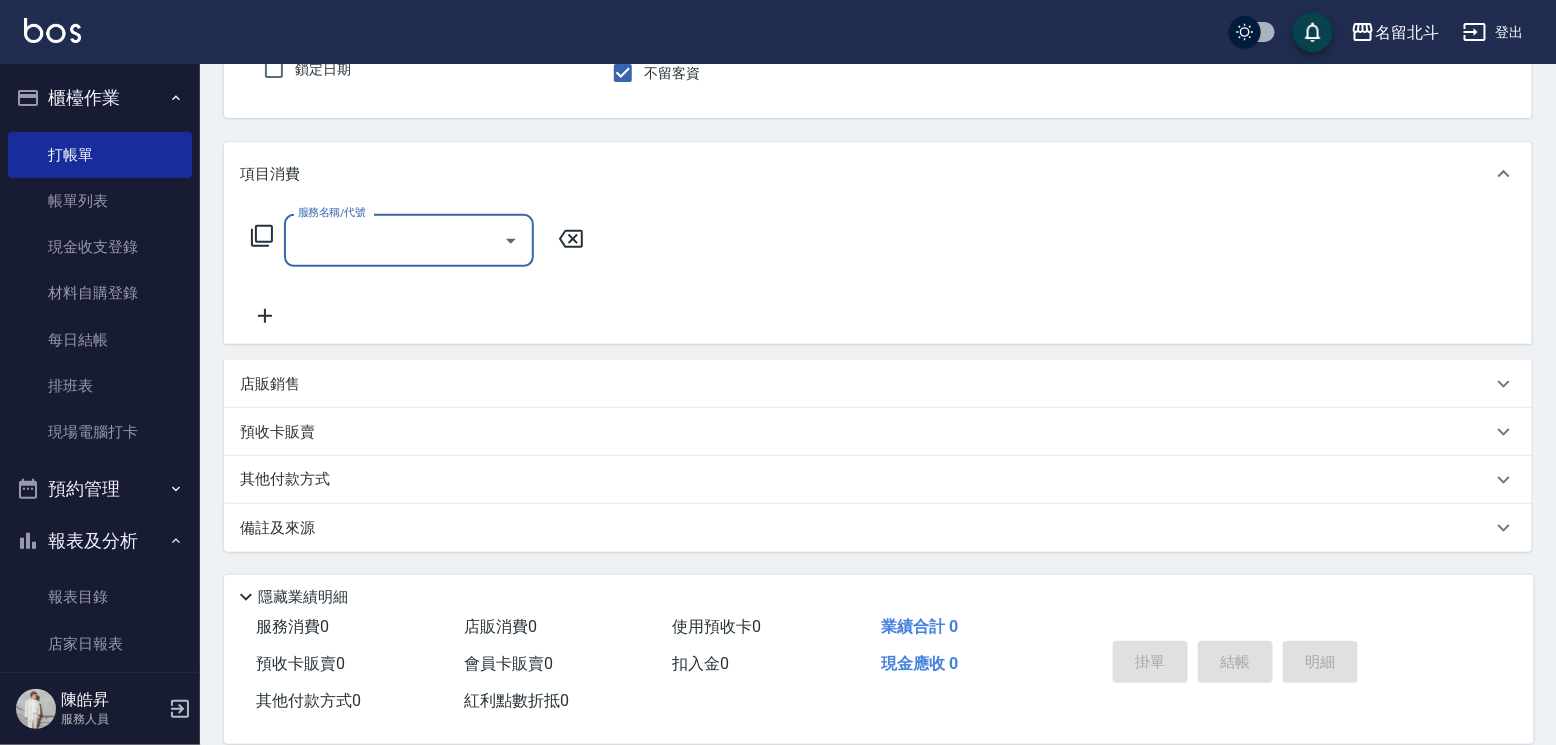 scroll, scrollTop: 200, scrollLeft: 0, axis: vertical 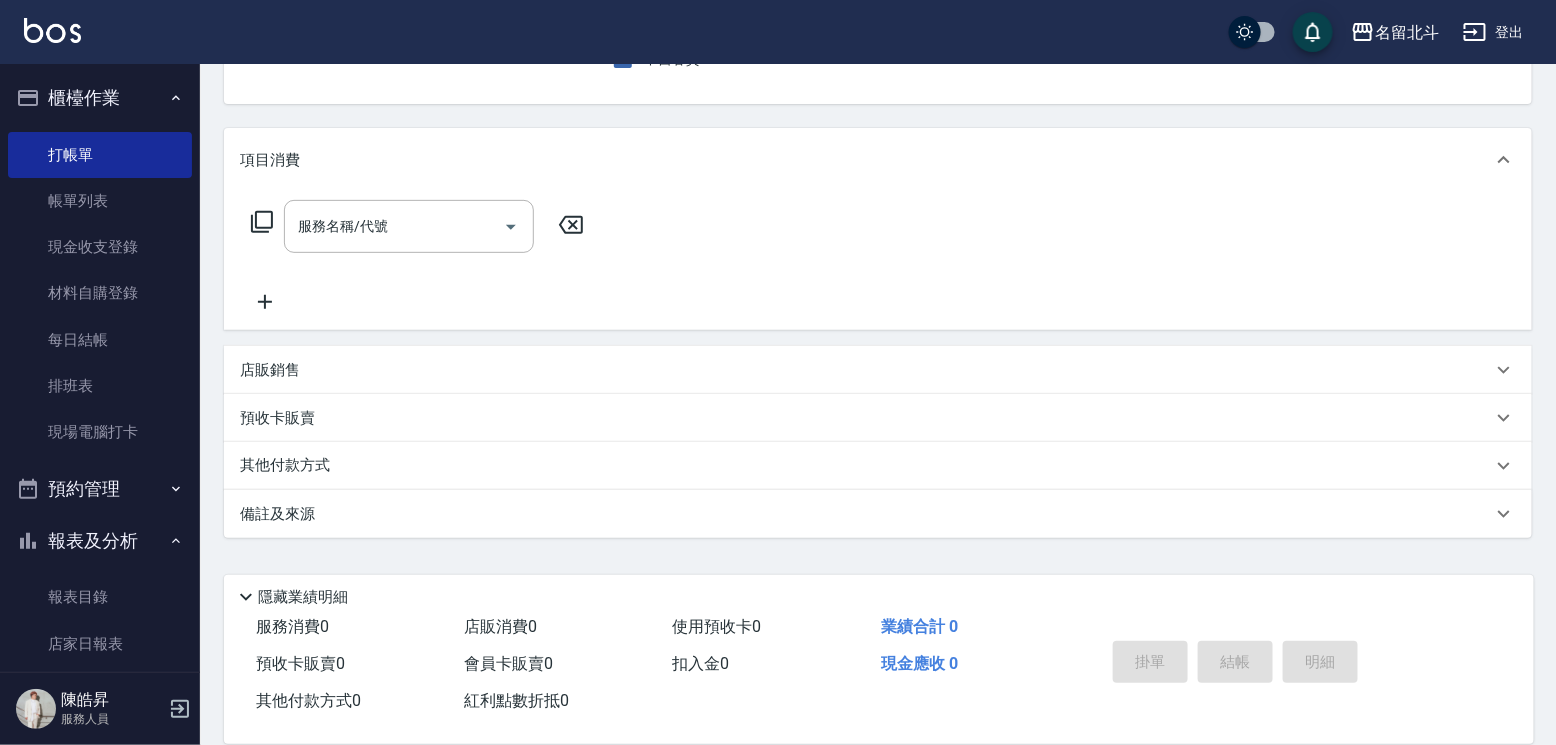 click on "店販銷售" at bounding box center (866, 370) 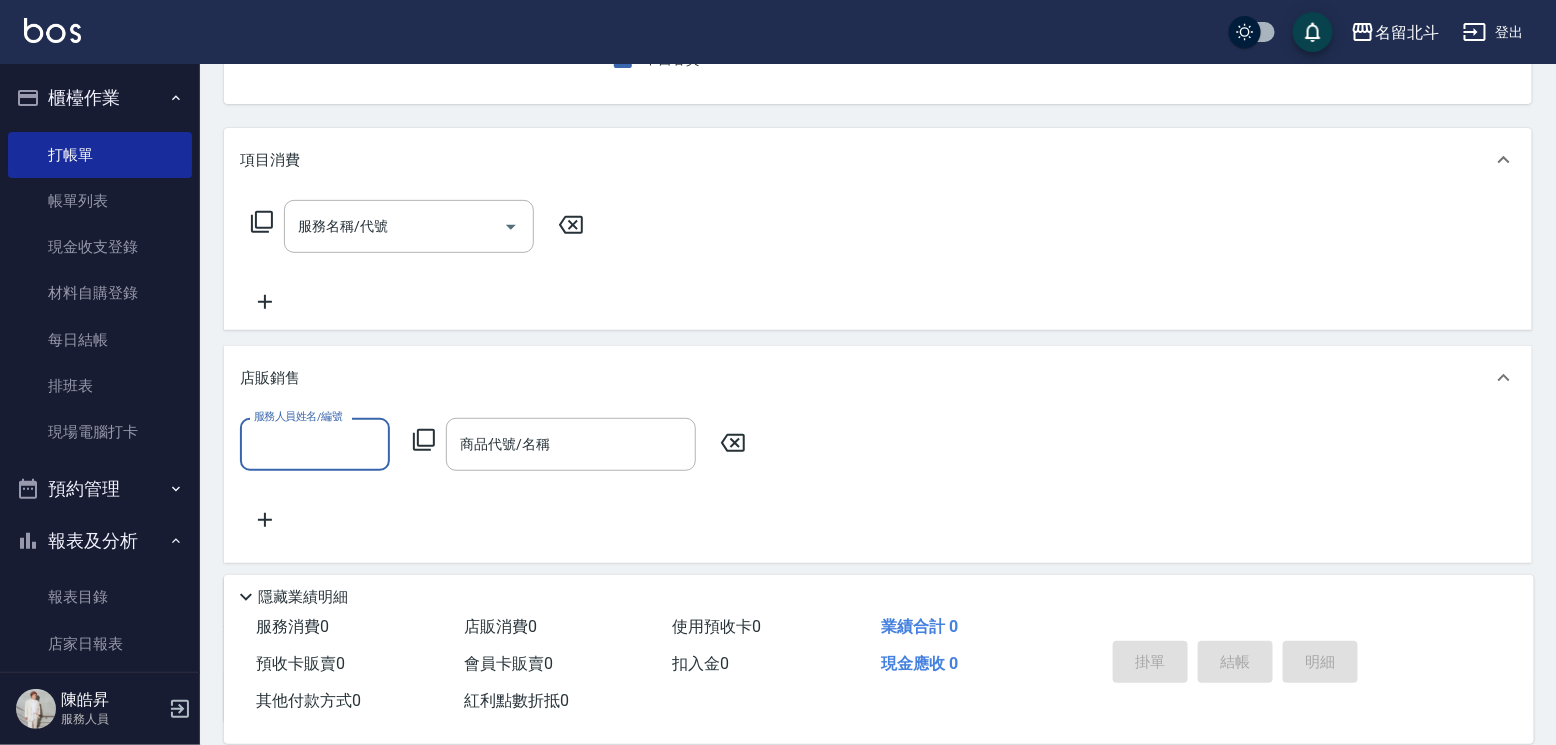 scroll, scrollTop: 0, scrollLeft: 0, axis: both 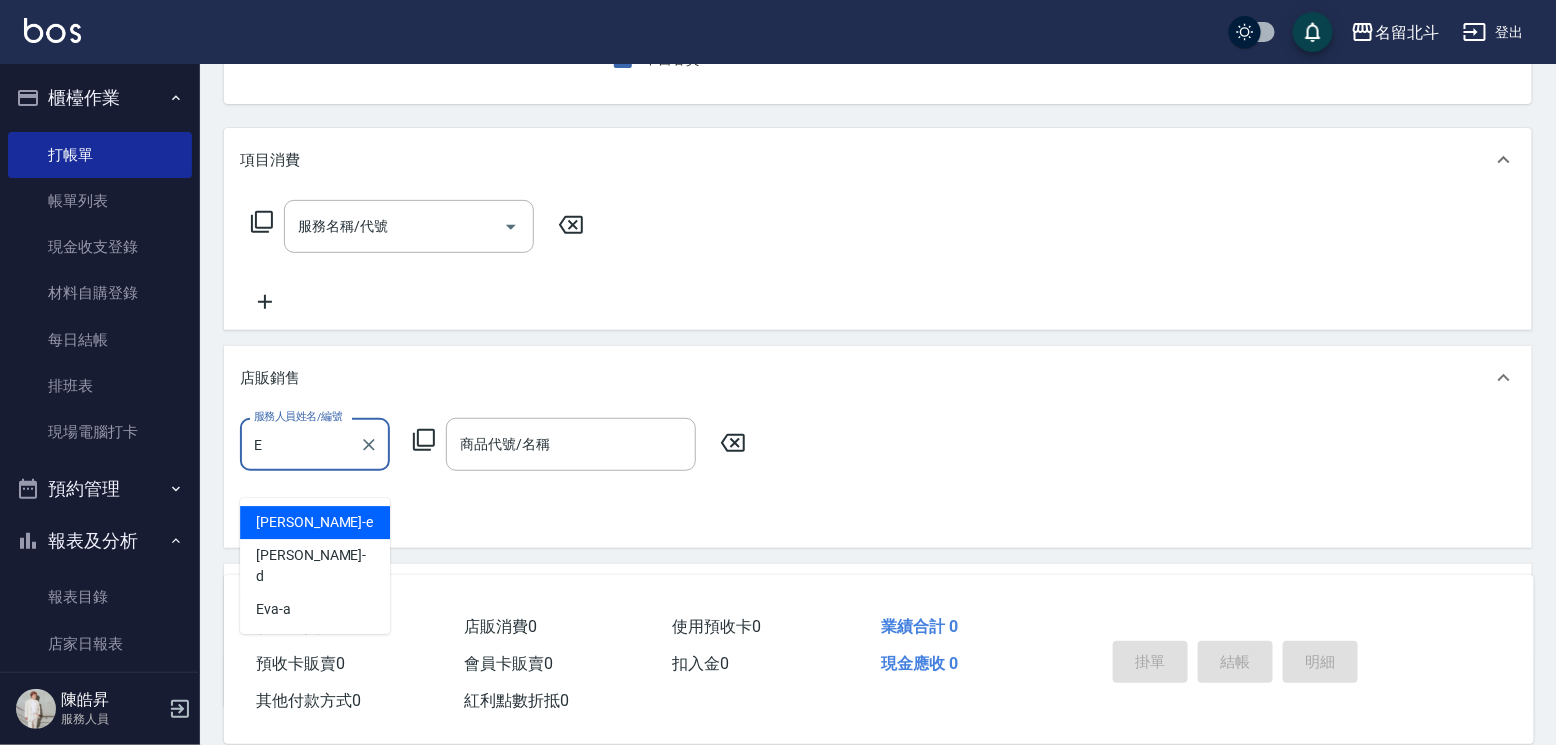 type on "[PERSON_NAME]-e" 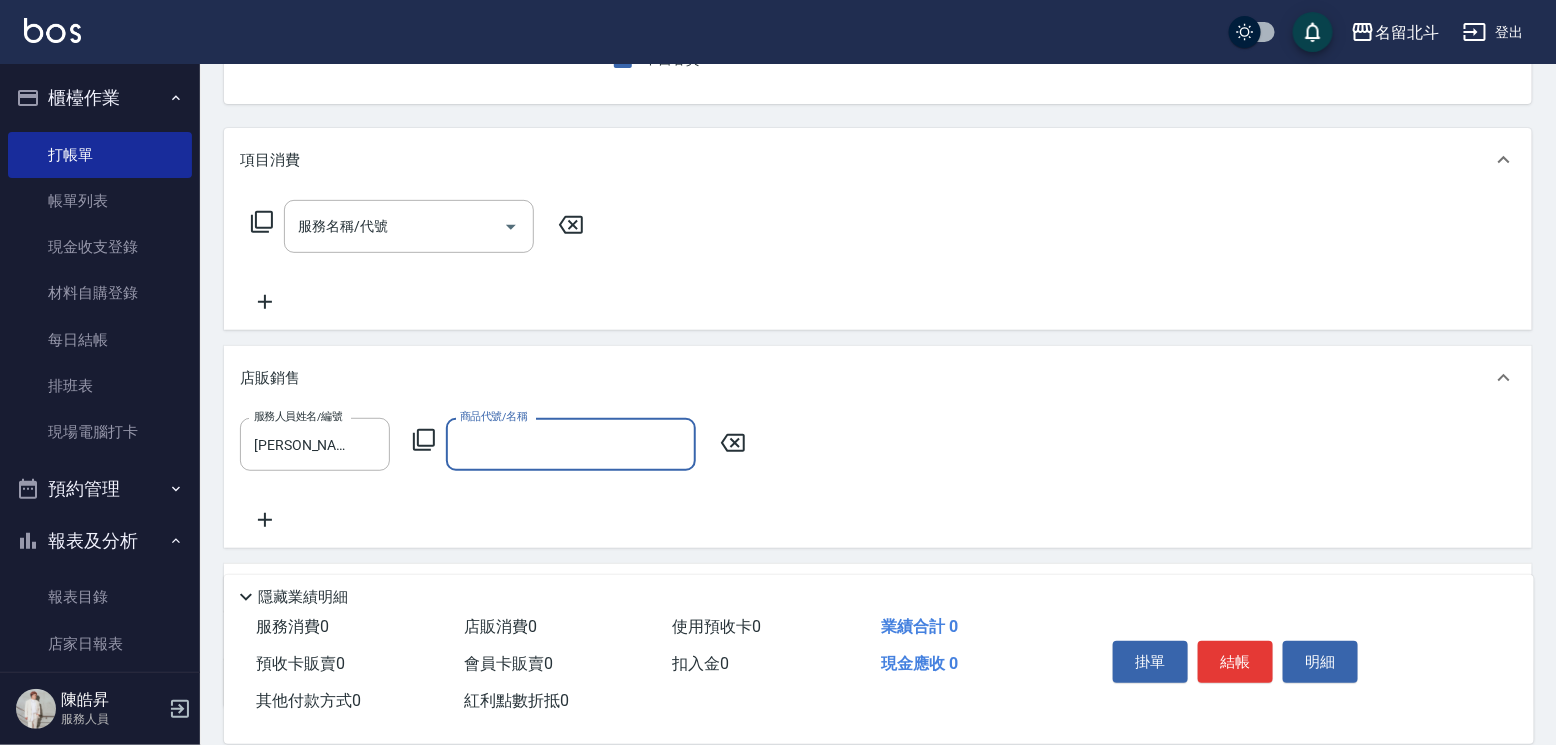 click 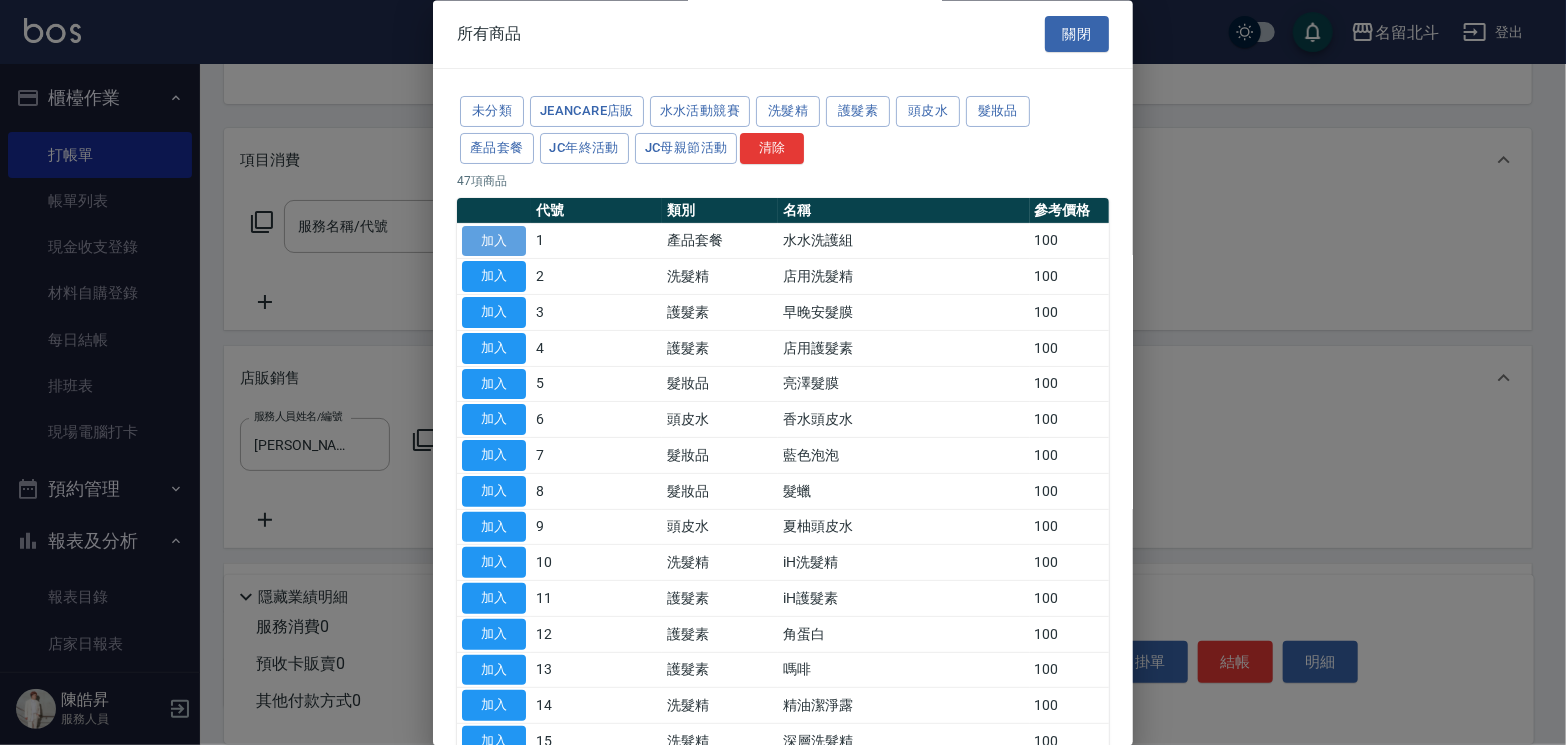 click on "加入" at bounding box center (494, 241) 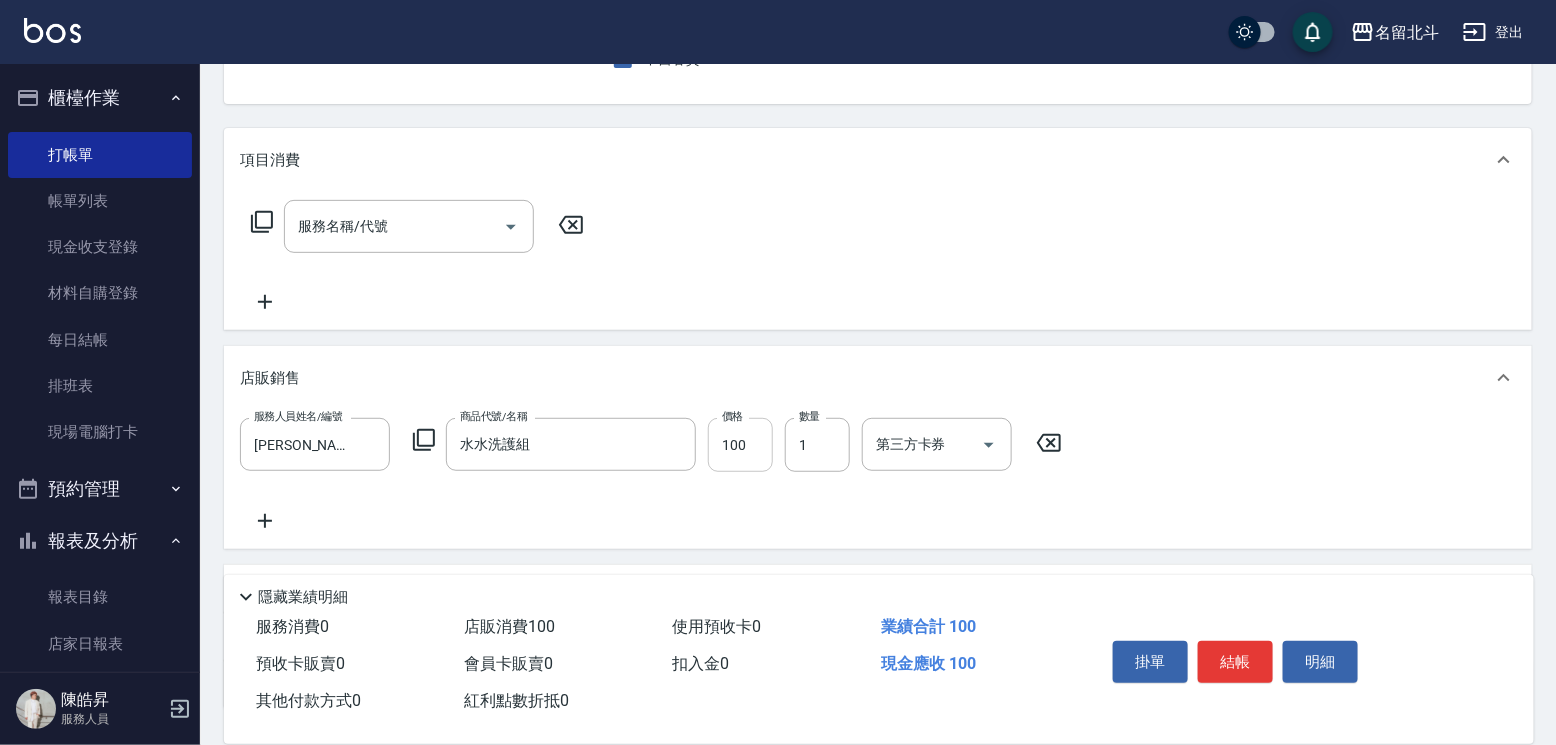click on "100" at bounding box center (740, 445) 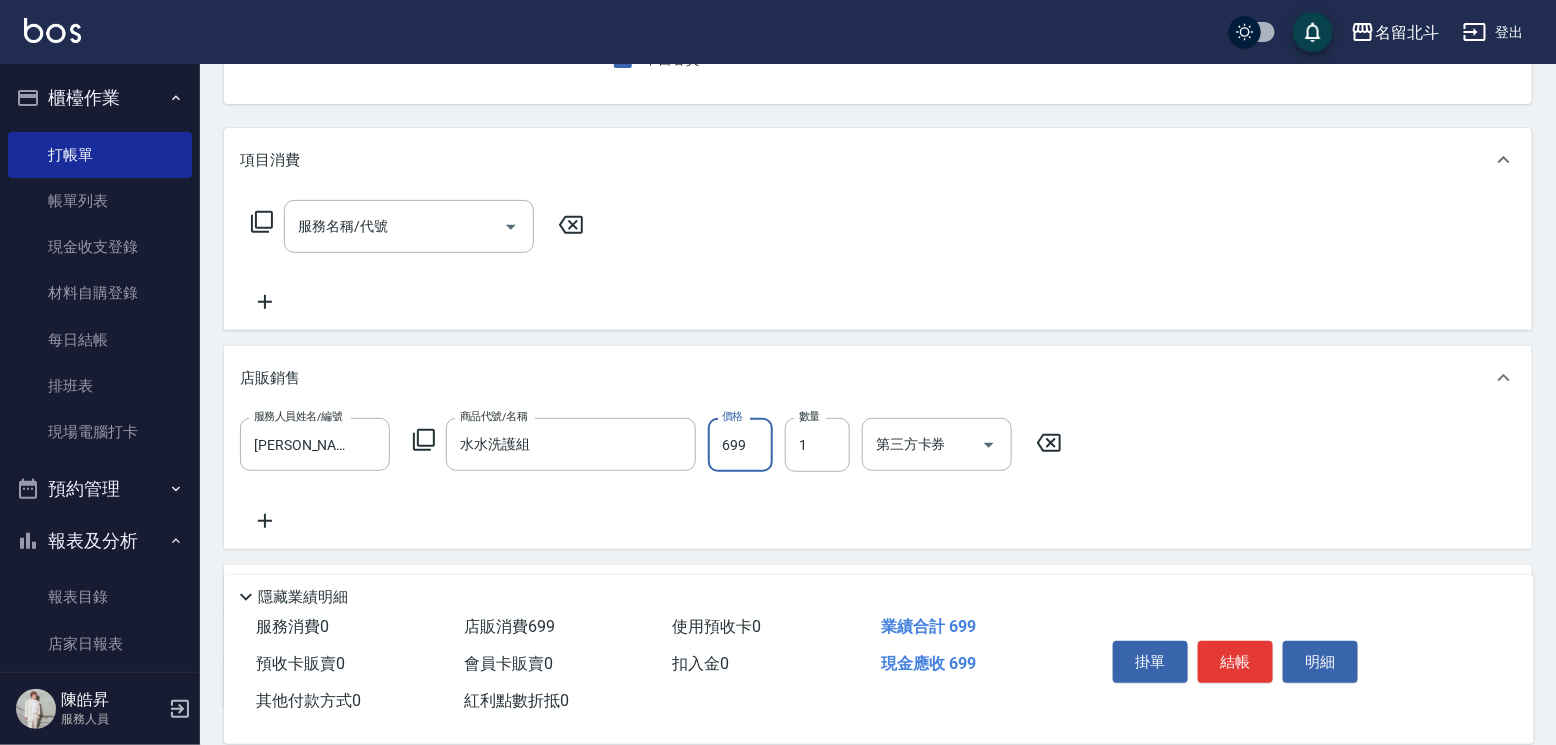 type on "699" 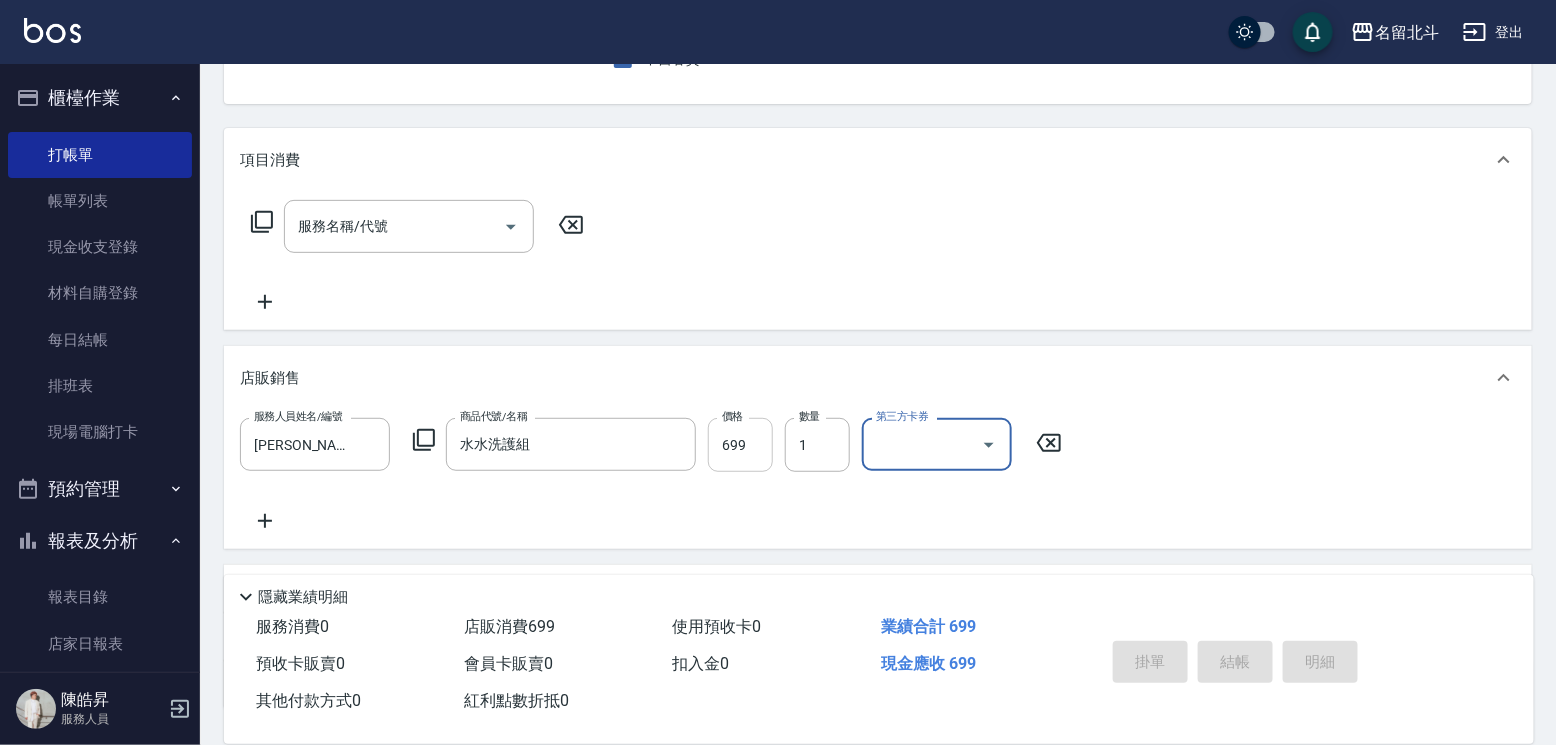 type 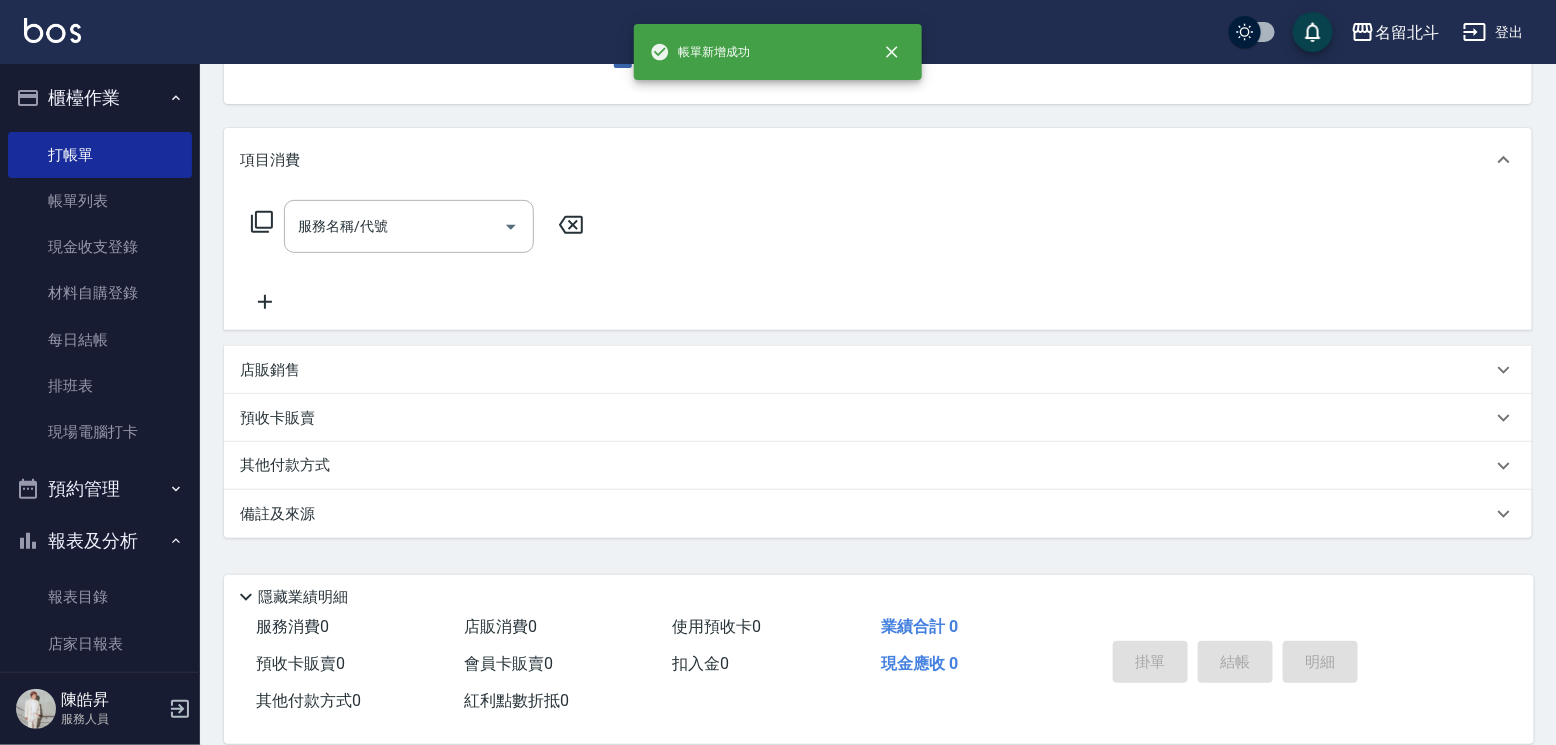 scroll, scrollTop: 194, scrollLeft: 0, axis: vertical 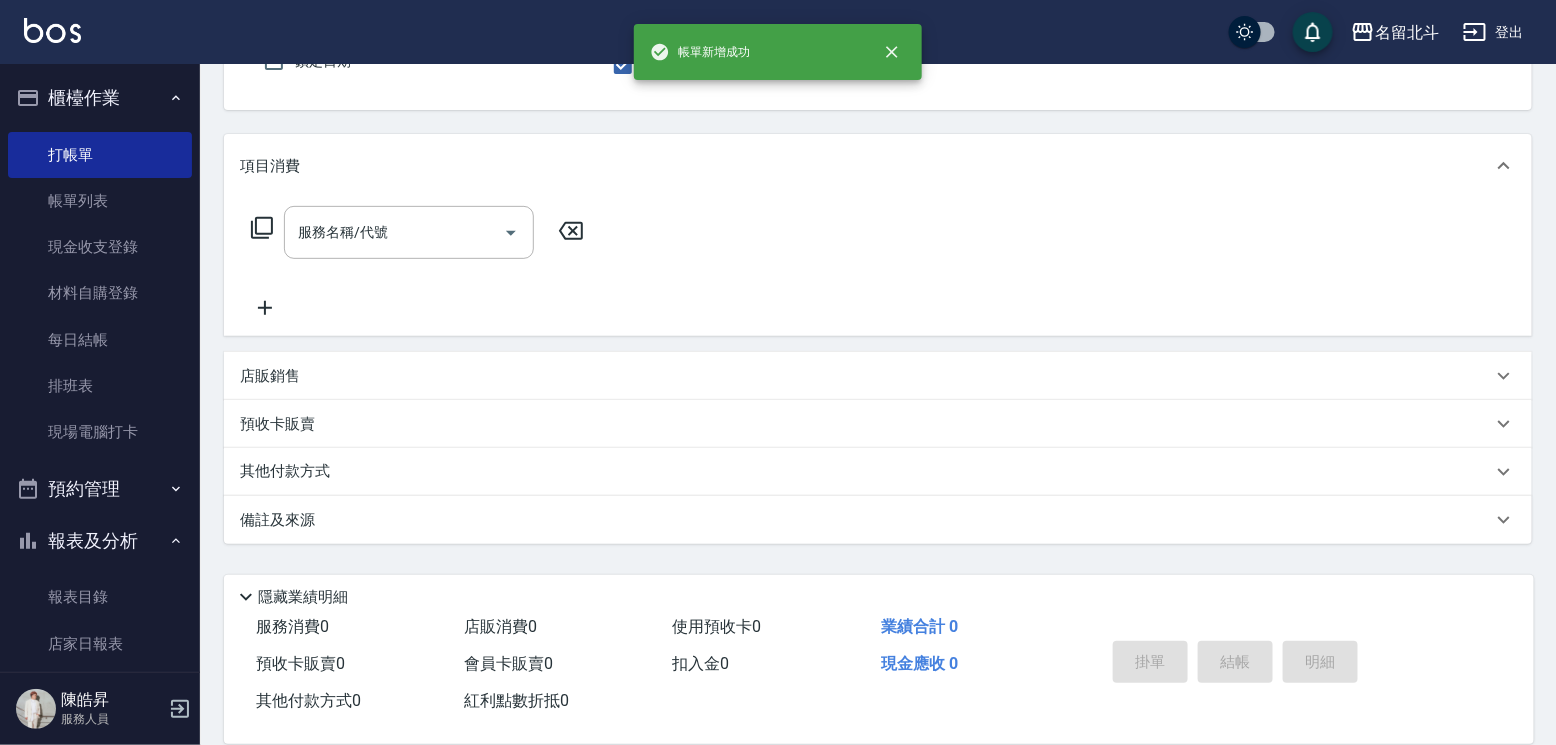 type on "[PERSON_NAME]-e" 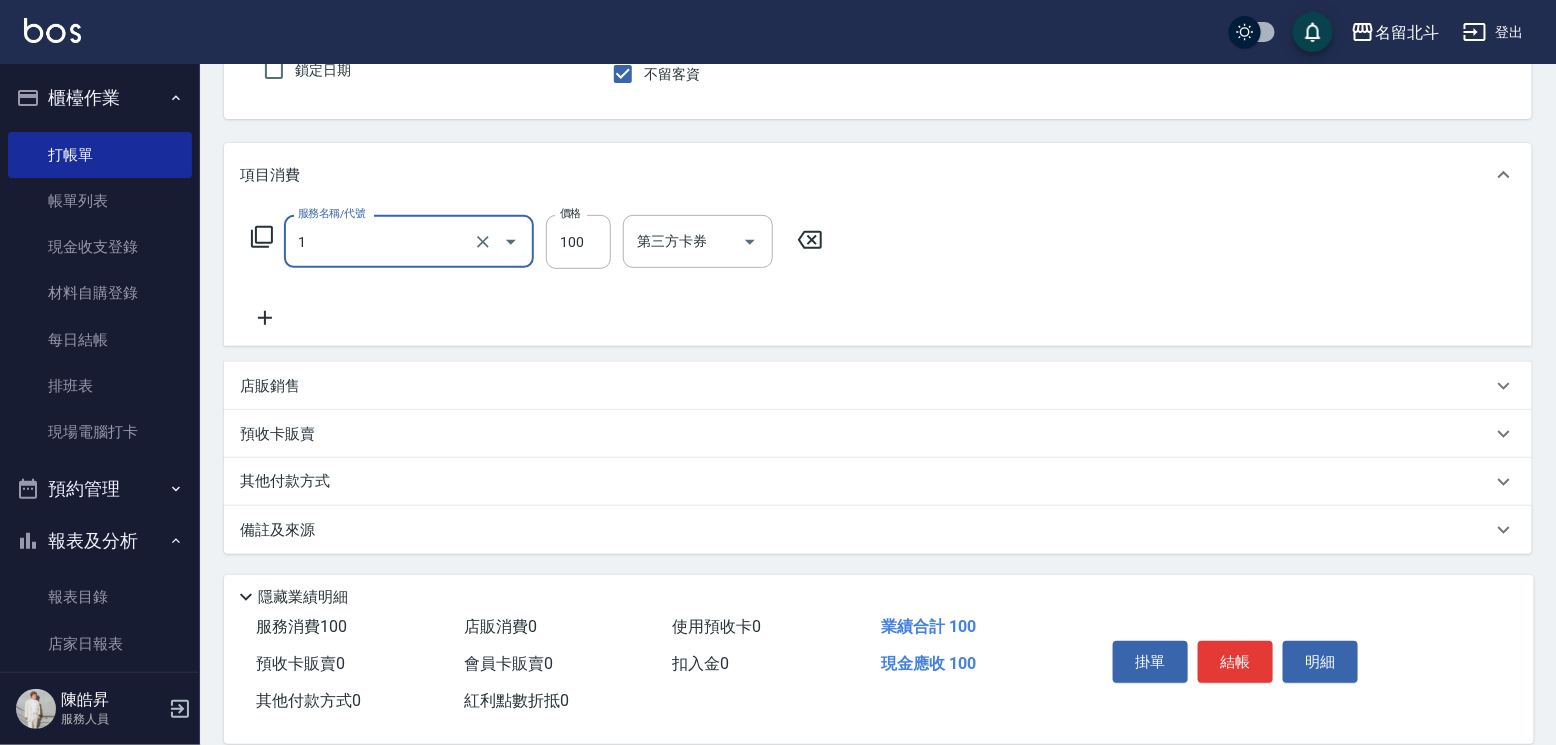 type on "剪髮(1)" 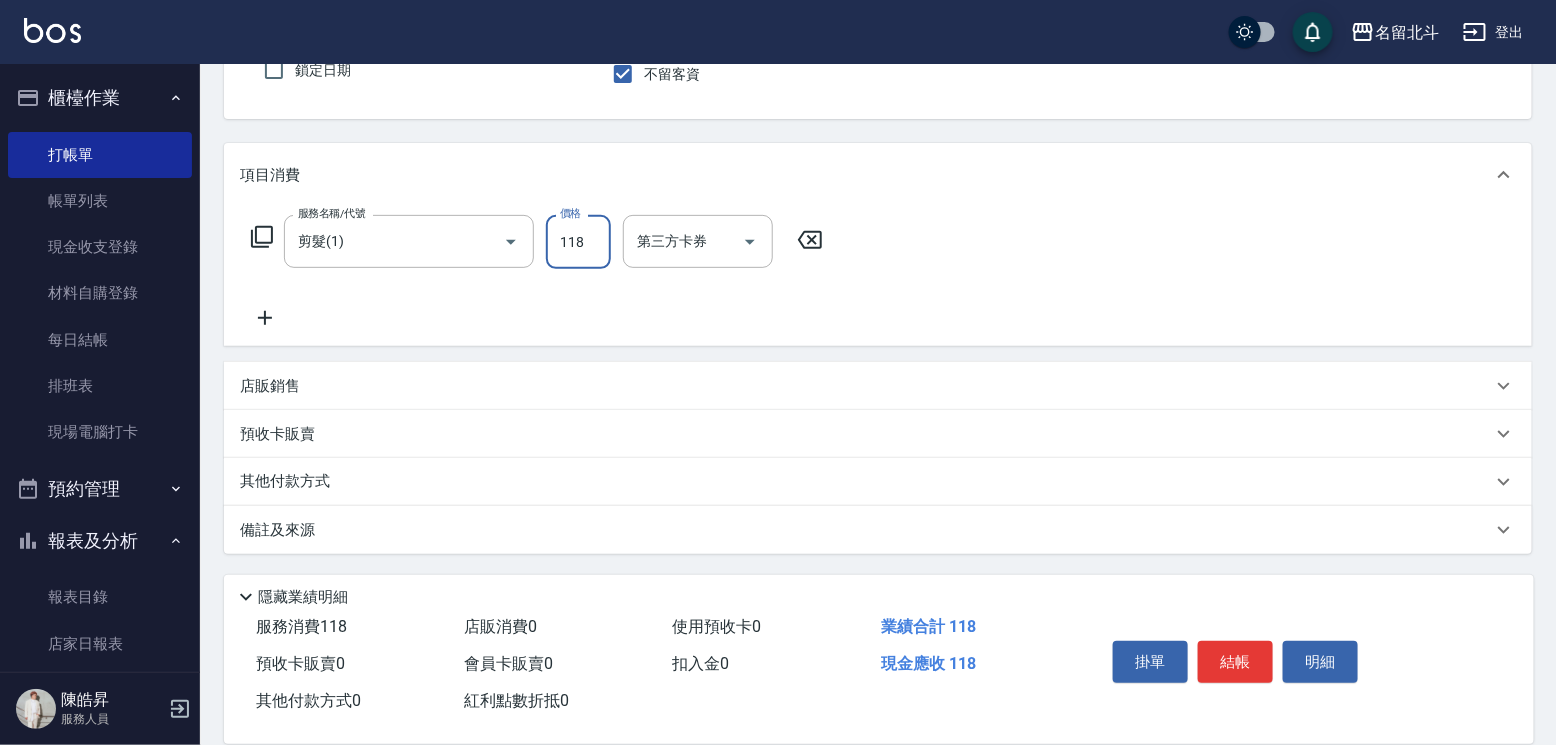type on "118" 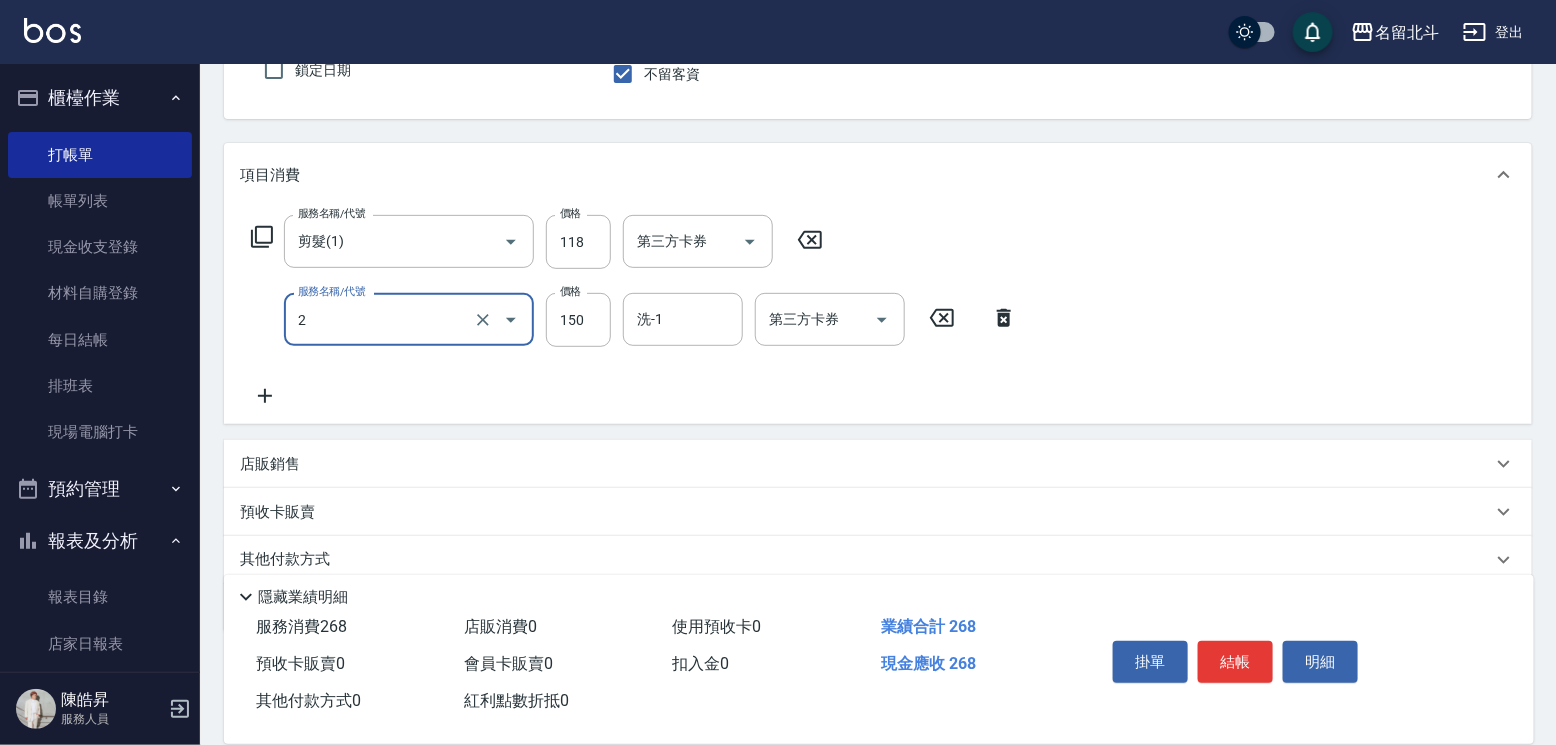 type on "一般洗髮(2)" 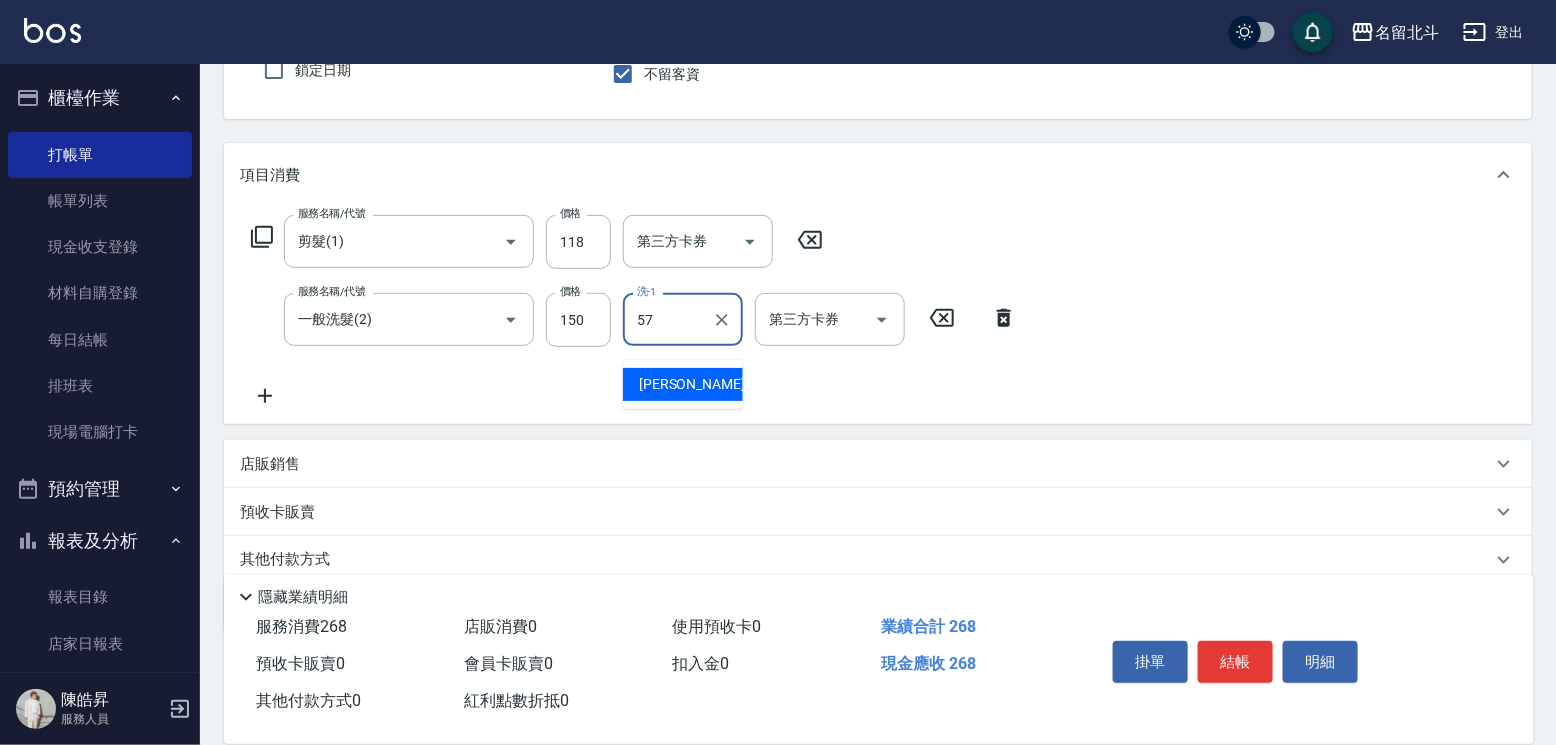 type on "[PERSON_NAME]-57" 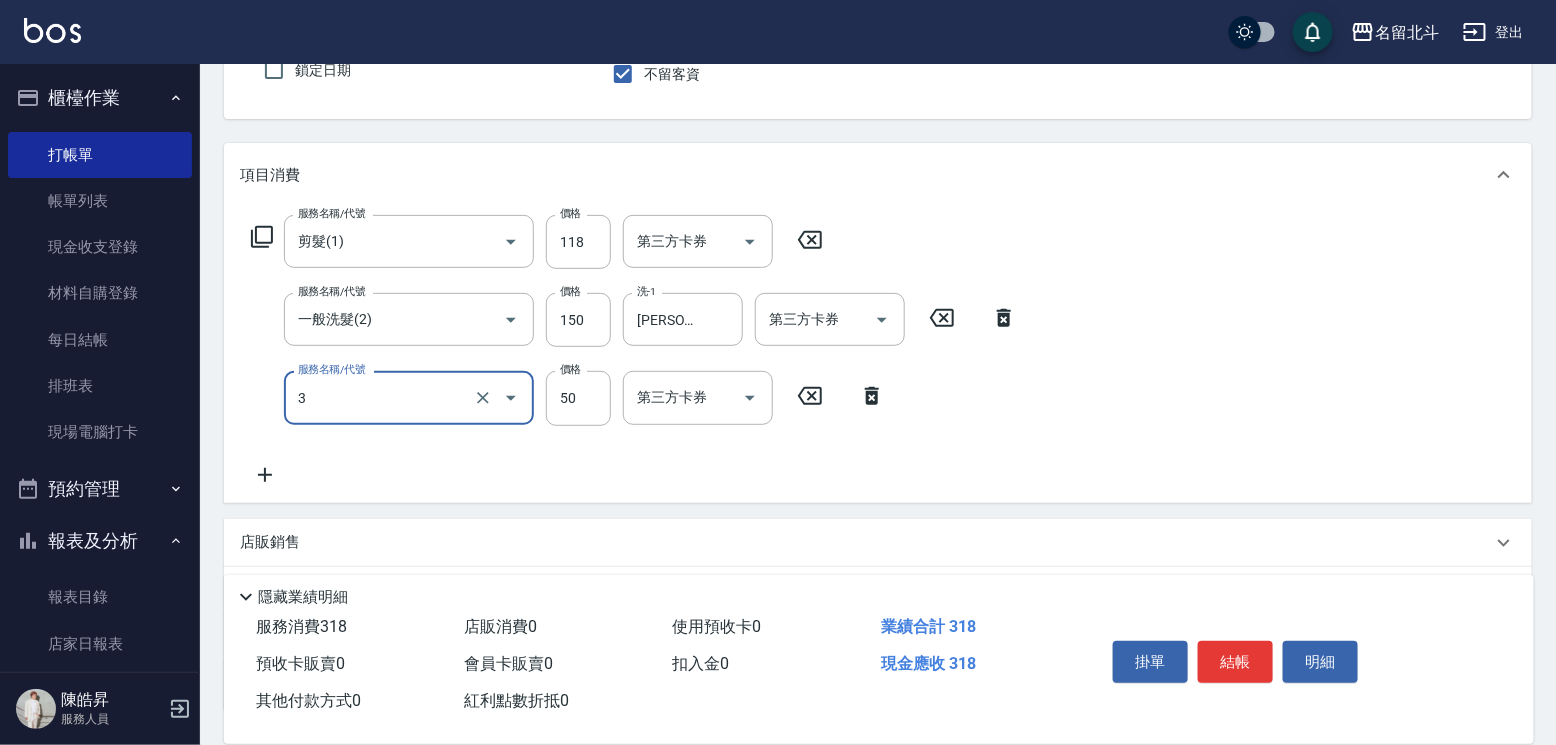 type on "精油(3)" 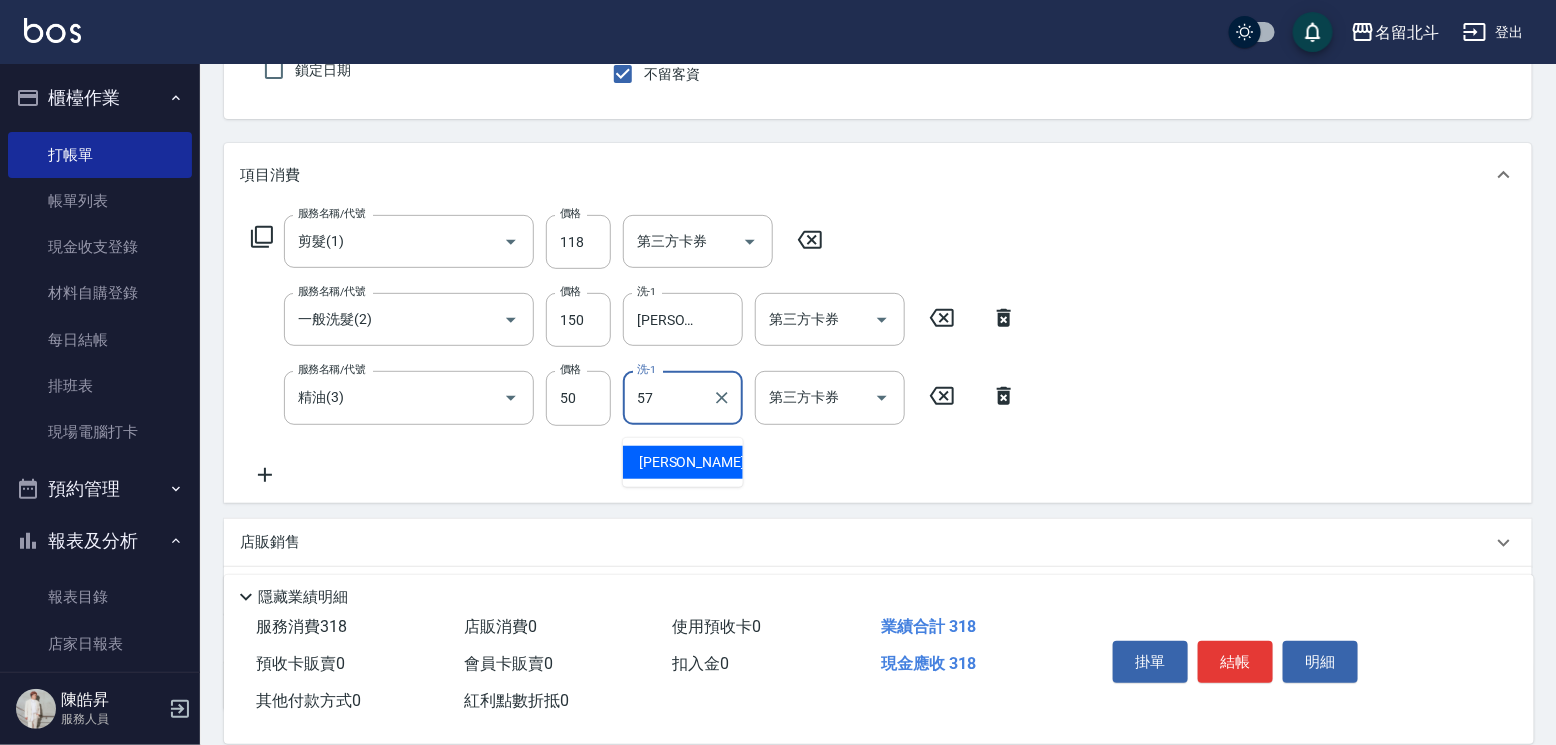 type on "[PERSON_NAME]-57" 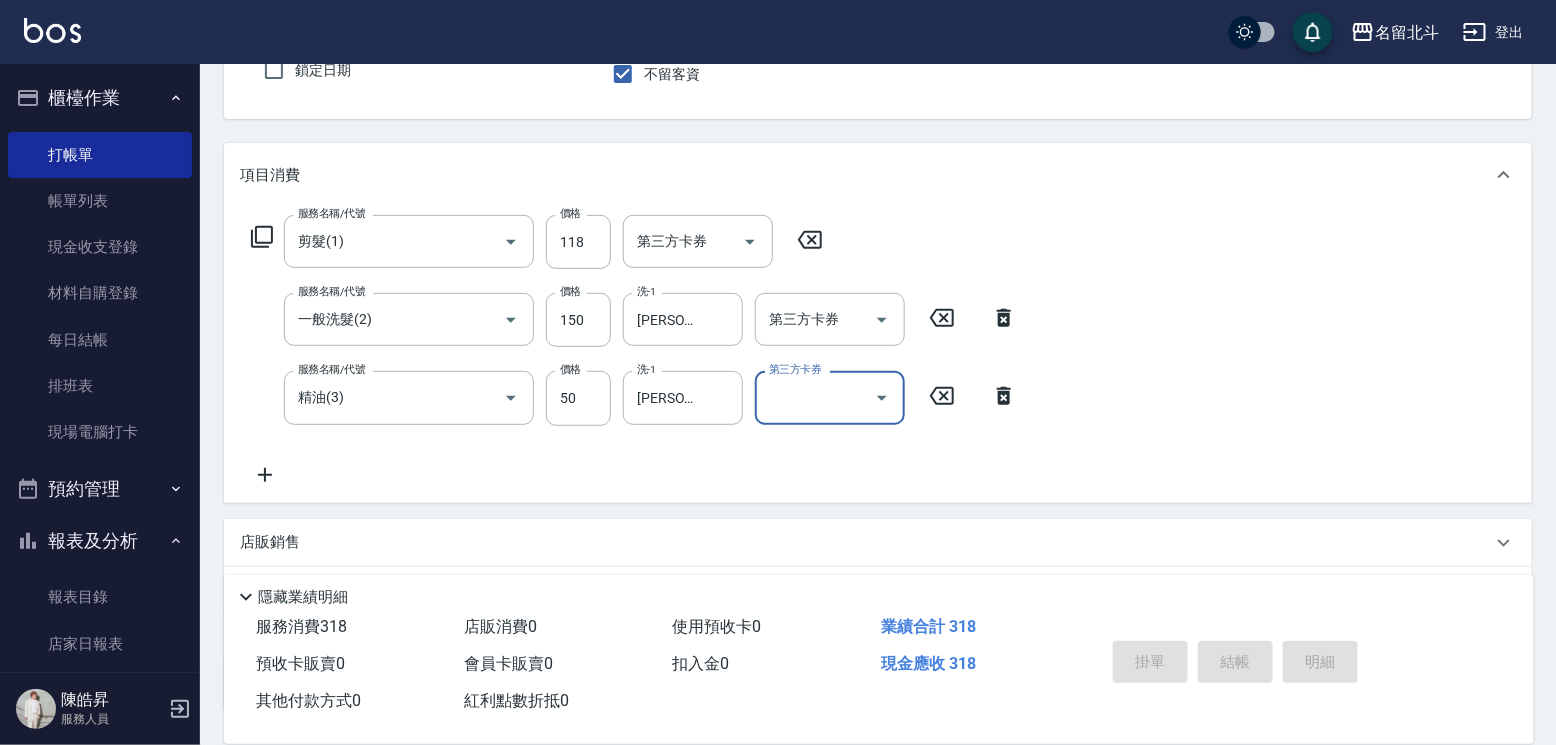 type 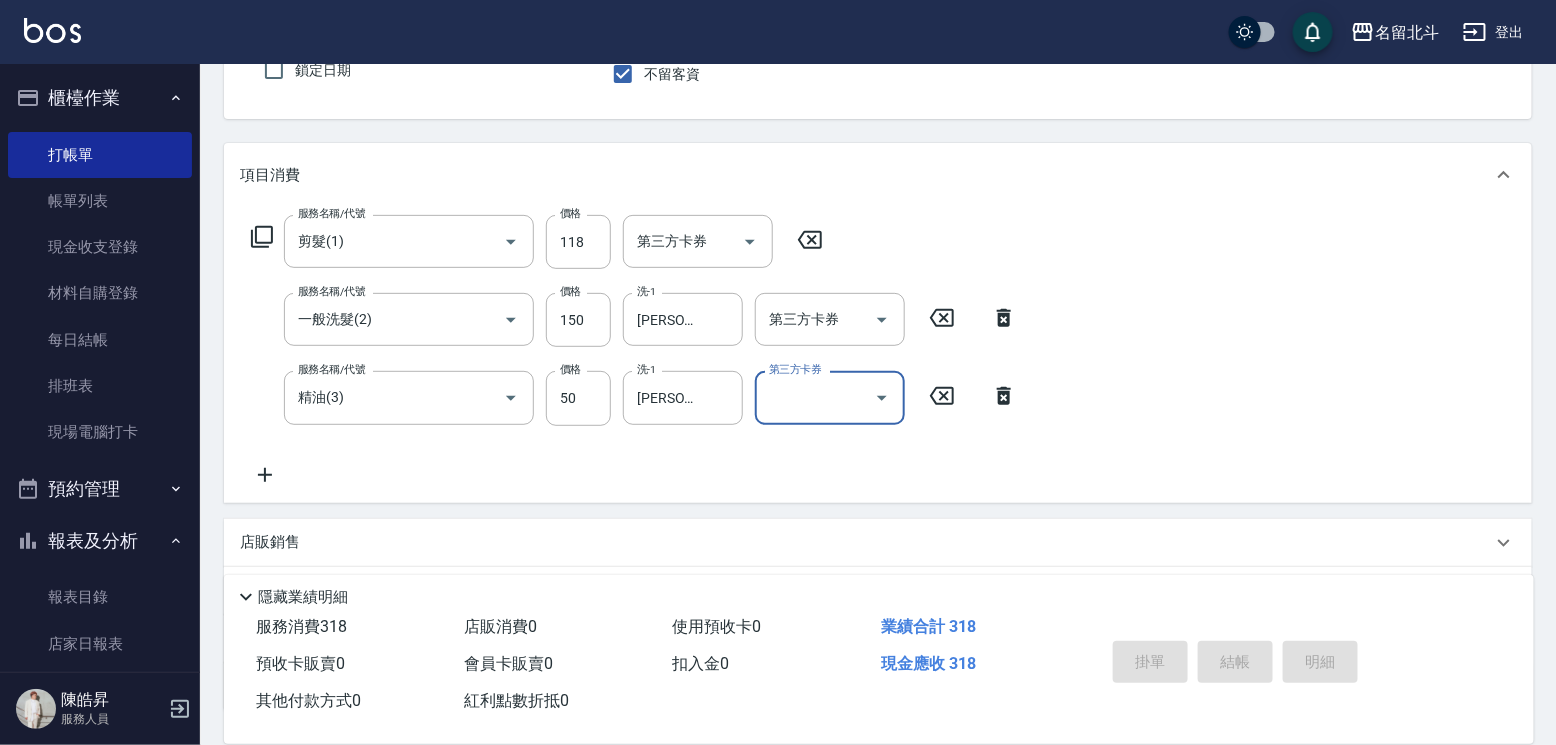 type 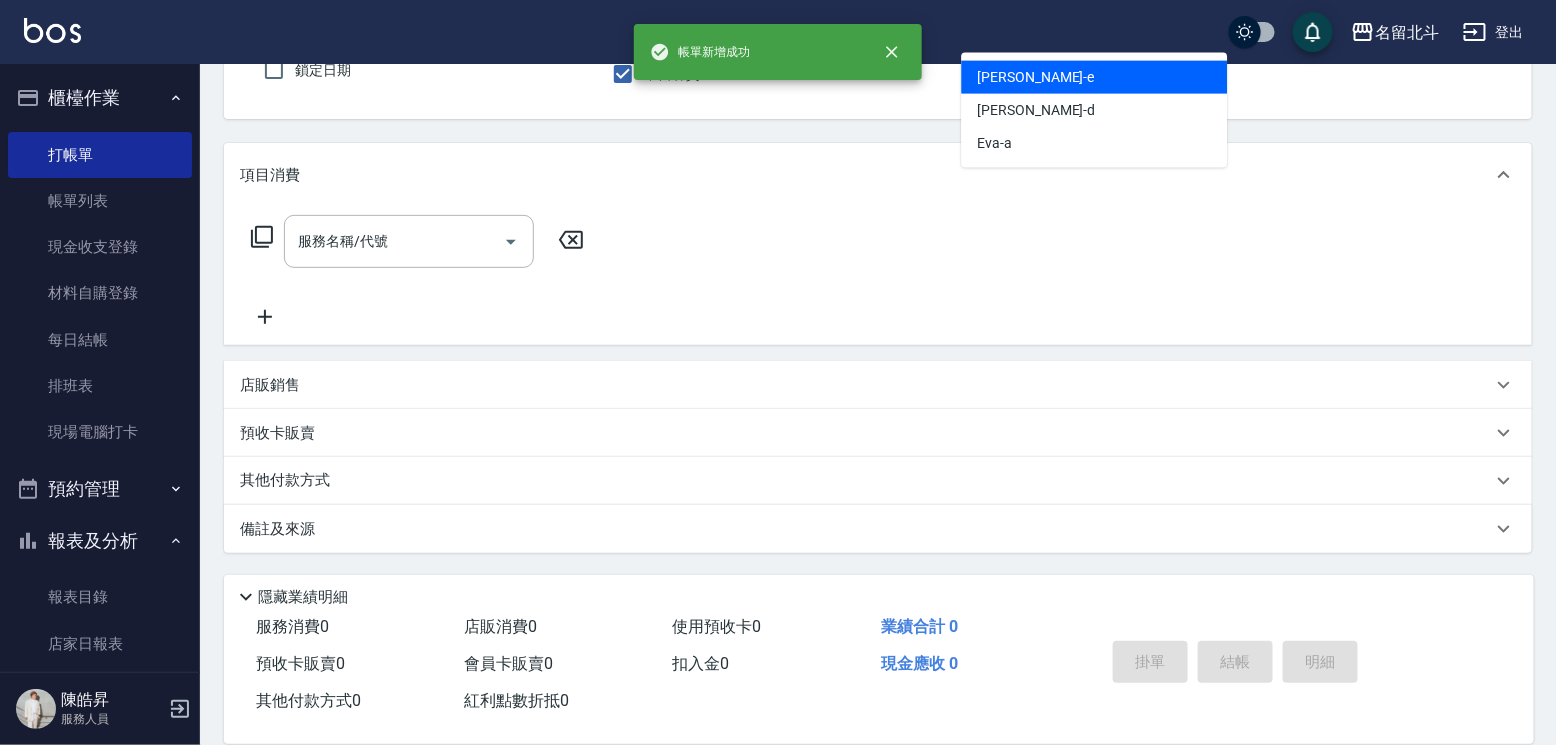 type on "[PERSON_NAME]-e" 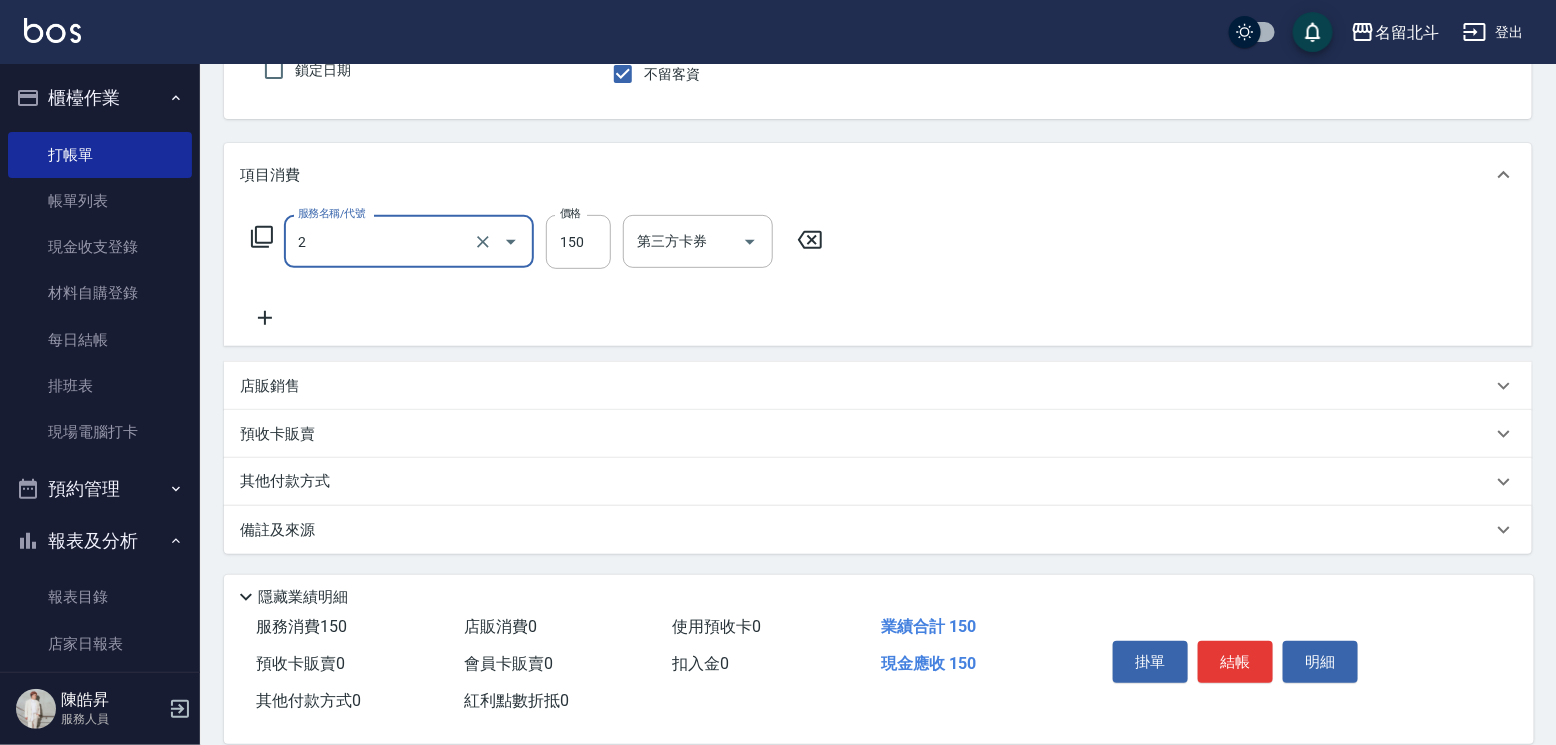 type on "一般洗髮(2)" 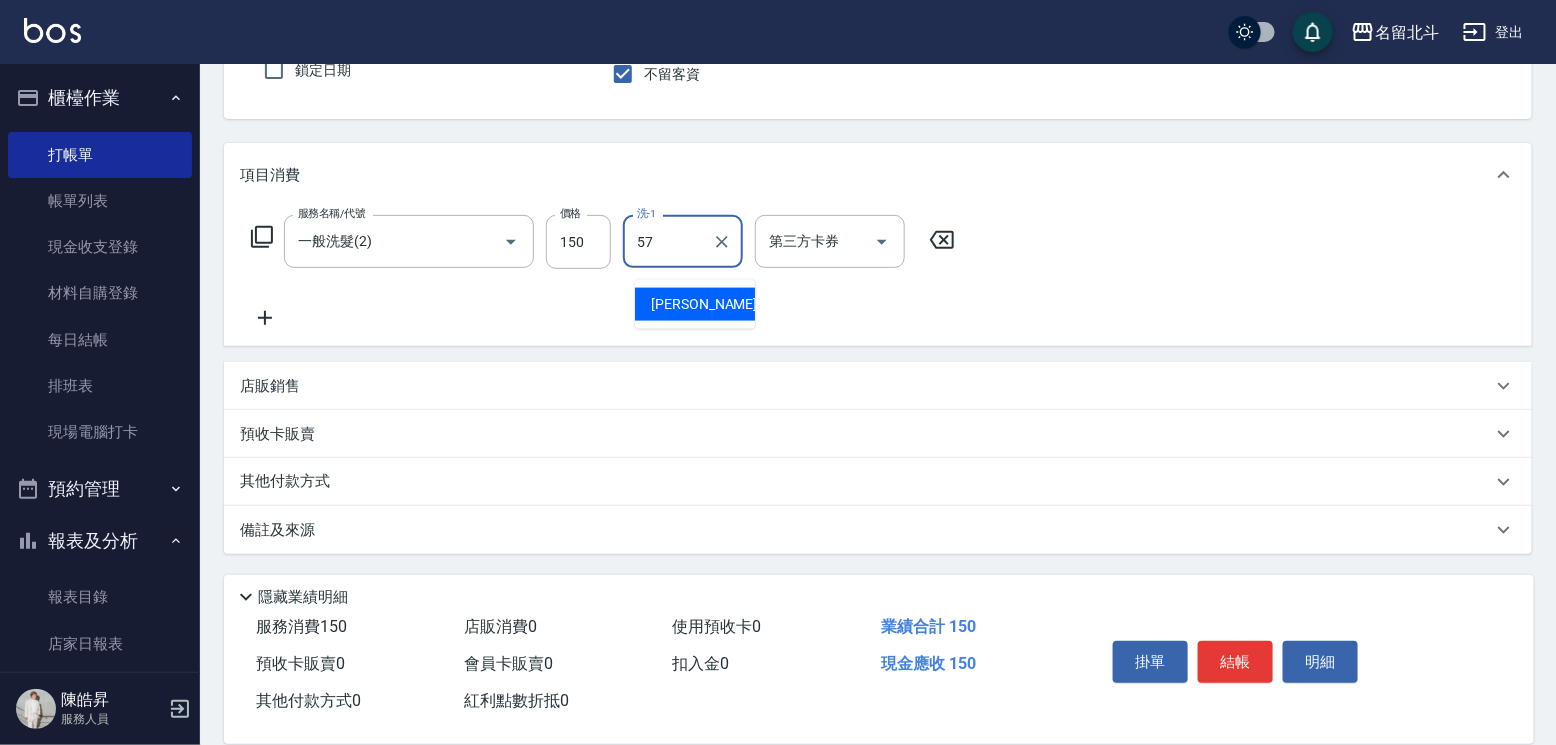 type on "[PERSON_NAME]-57" 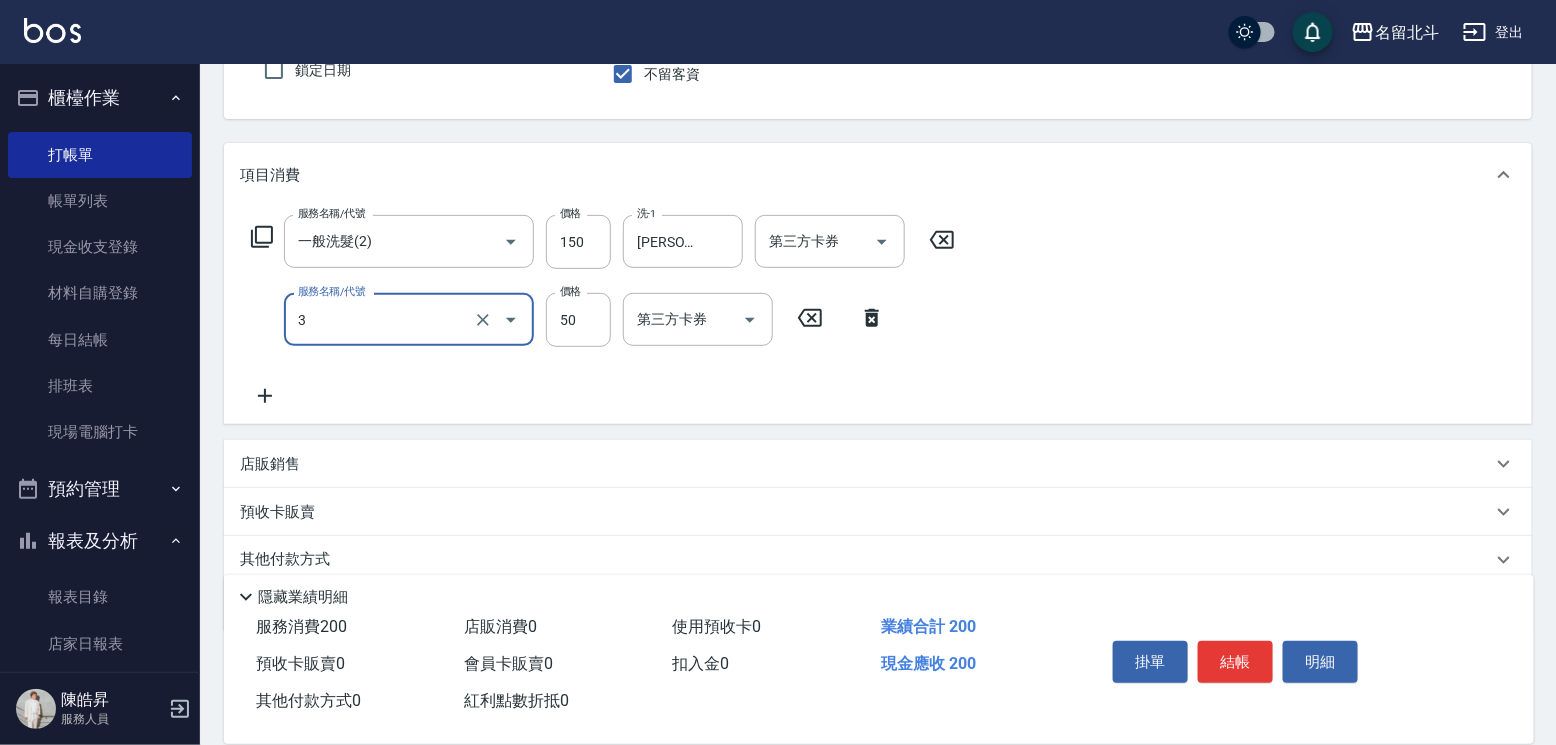 type on "精油(3)" 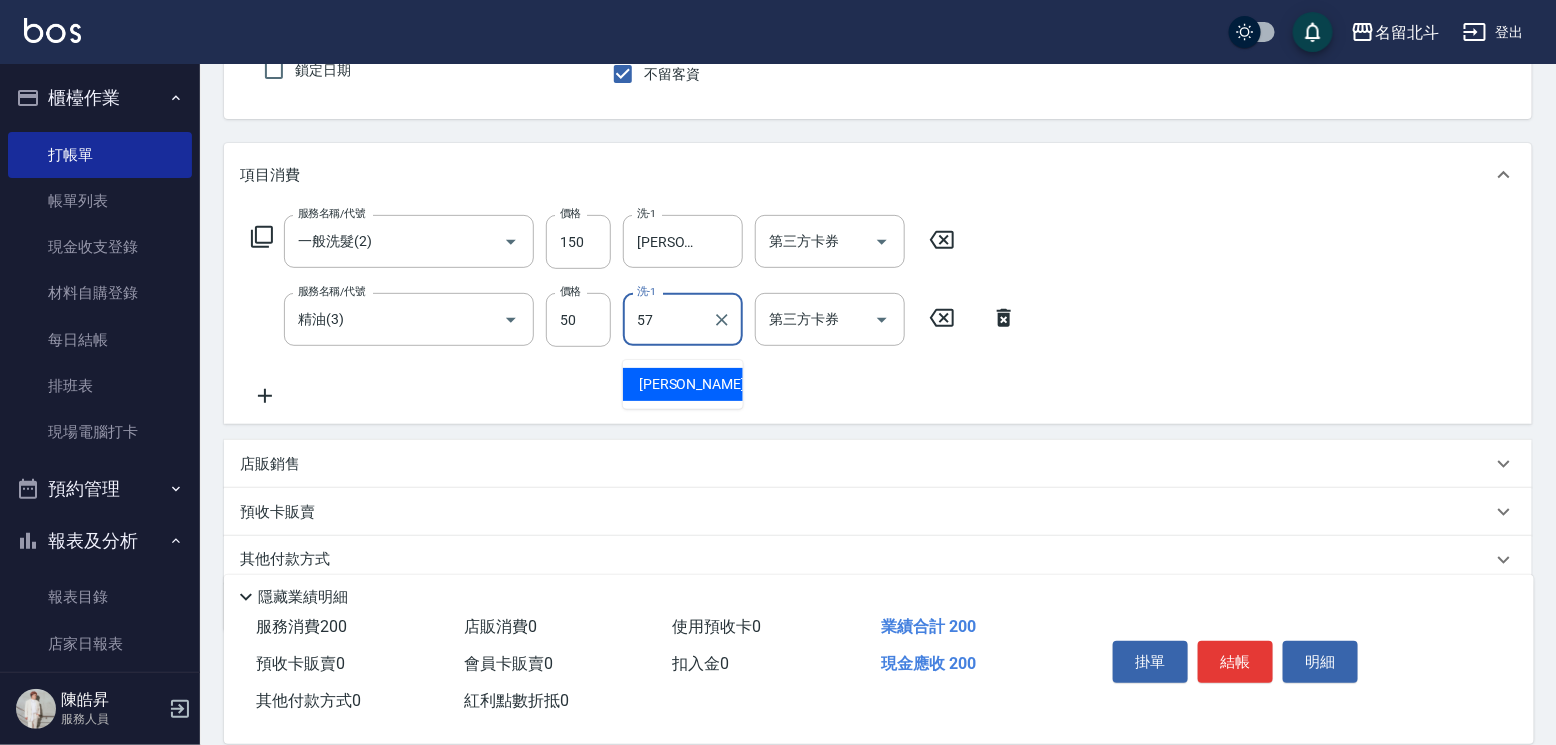 type on "[PERSON_NAME]-57" 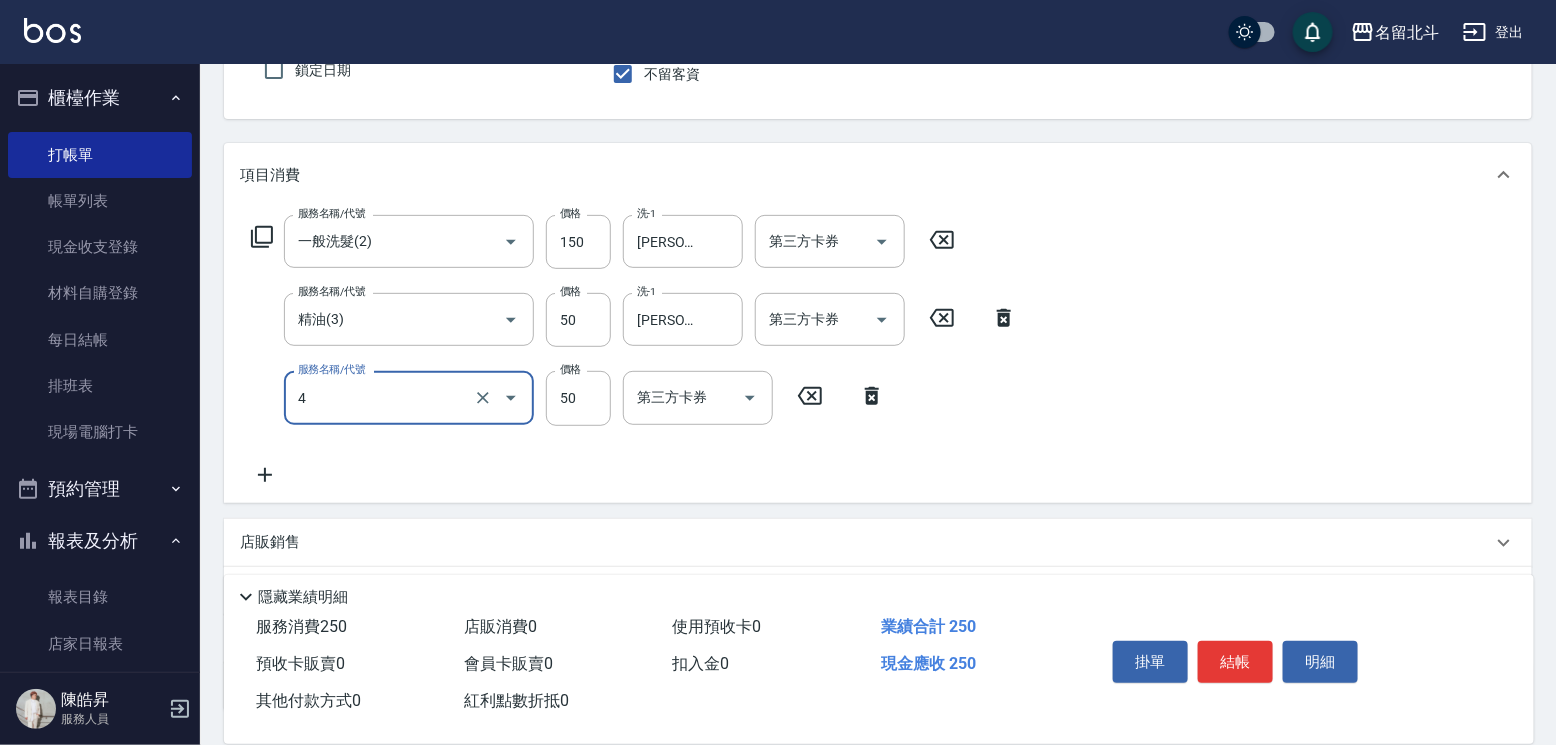 type on "瞬間保養(4)" 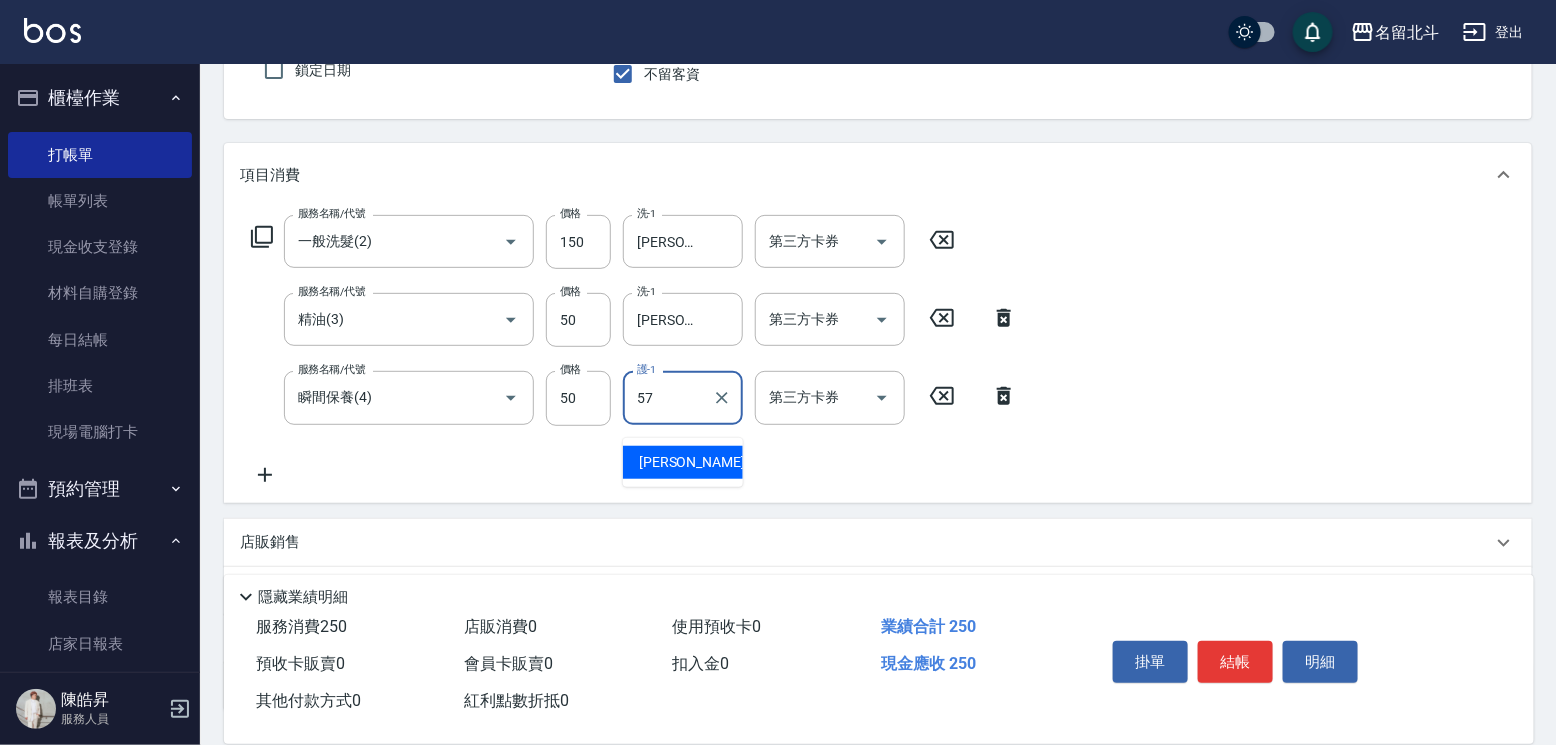 type on "[PERSON_NAME]-57" 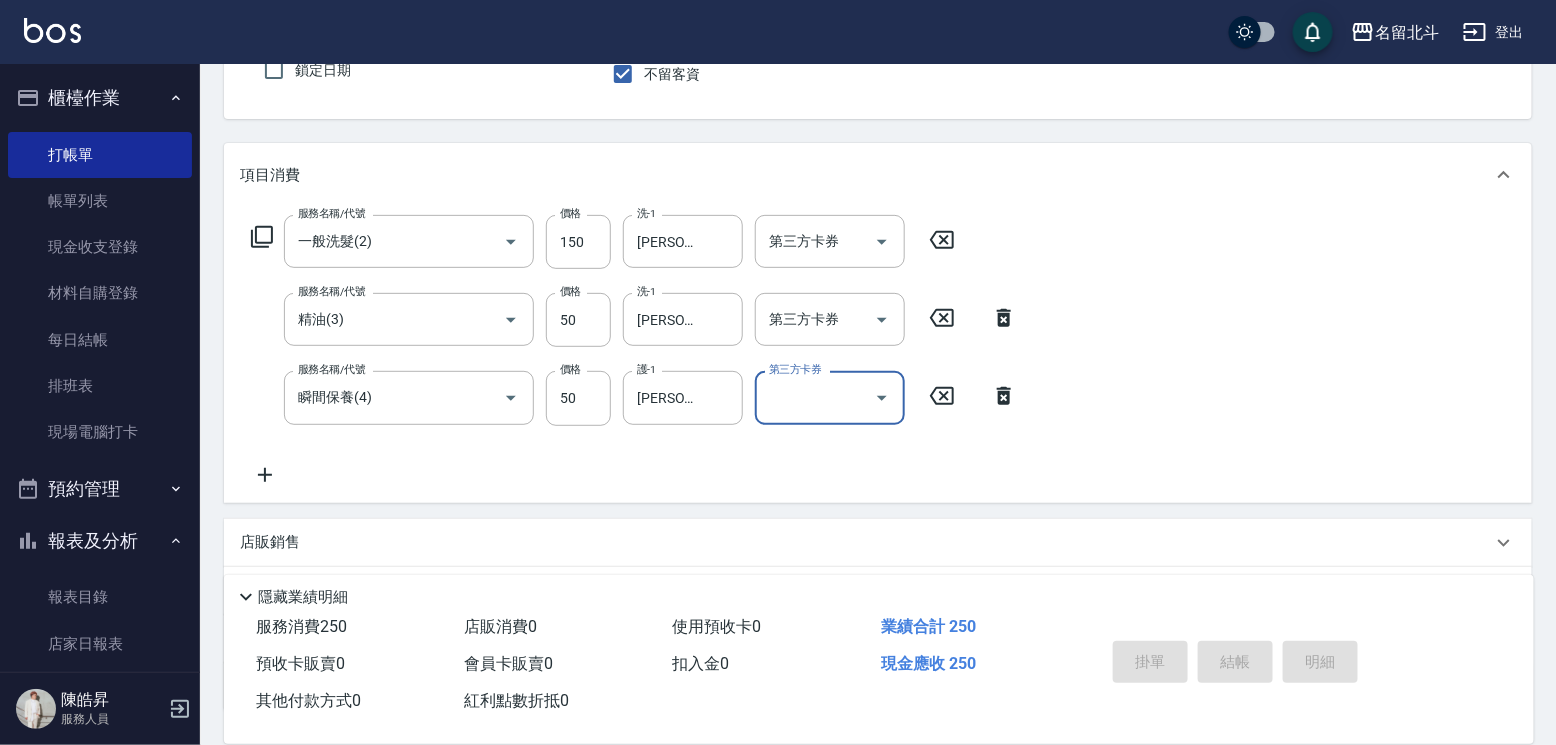 type 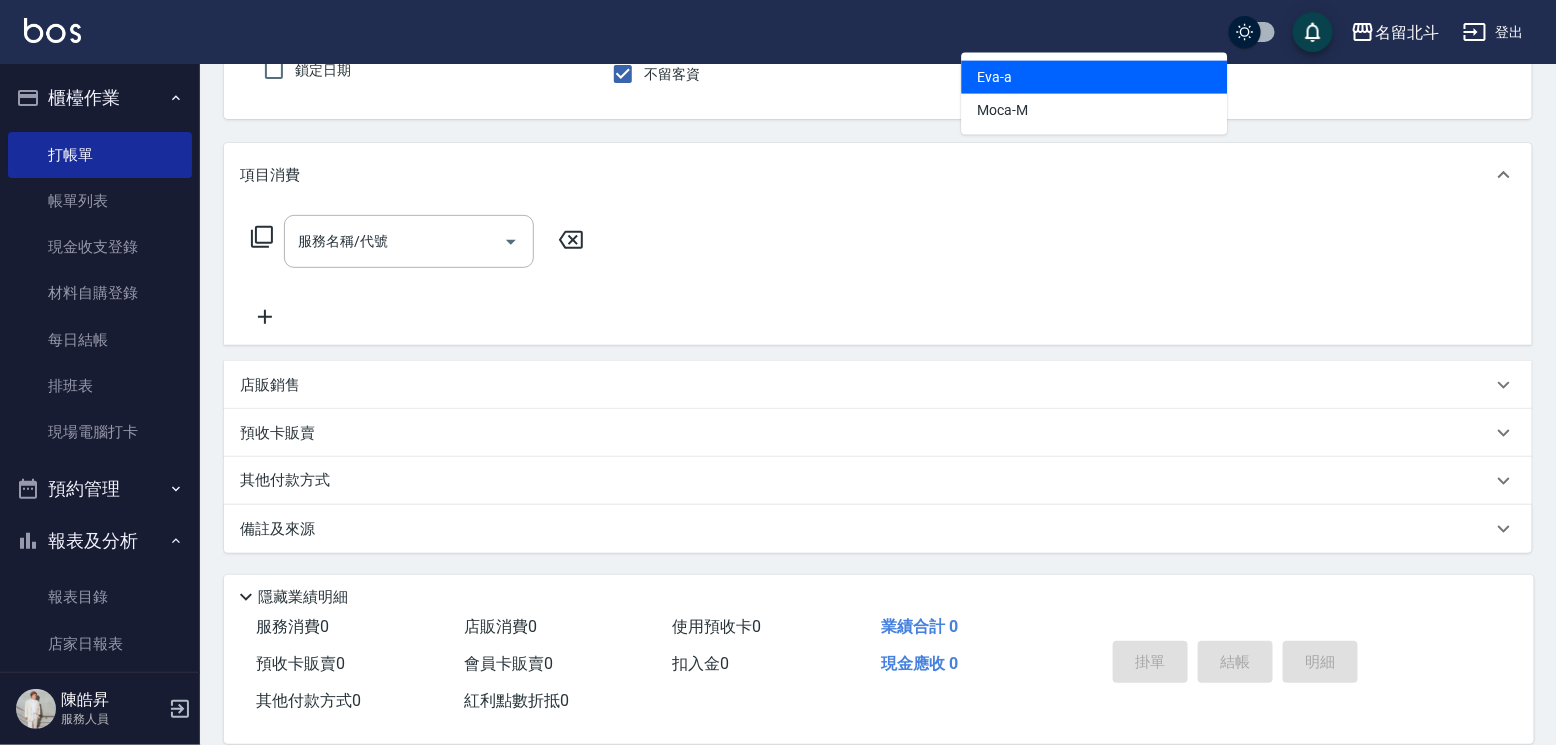 type on "[PERSON_NAME]-a" 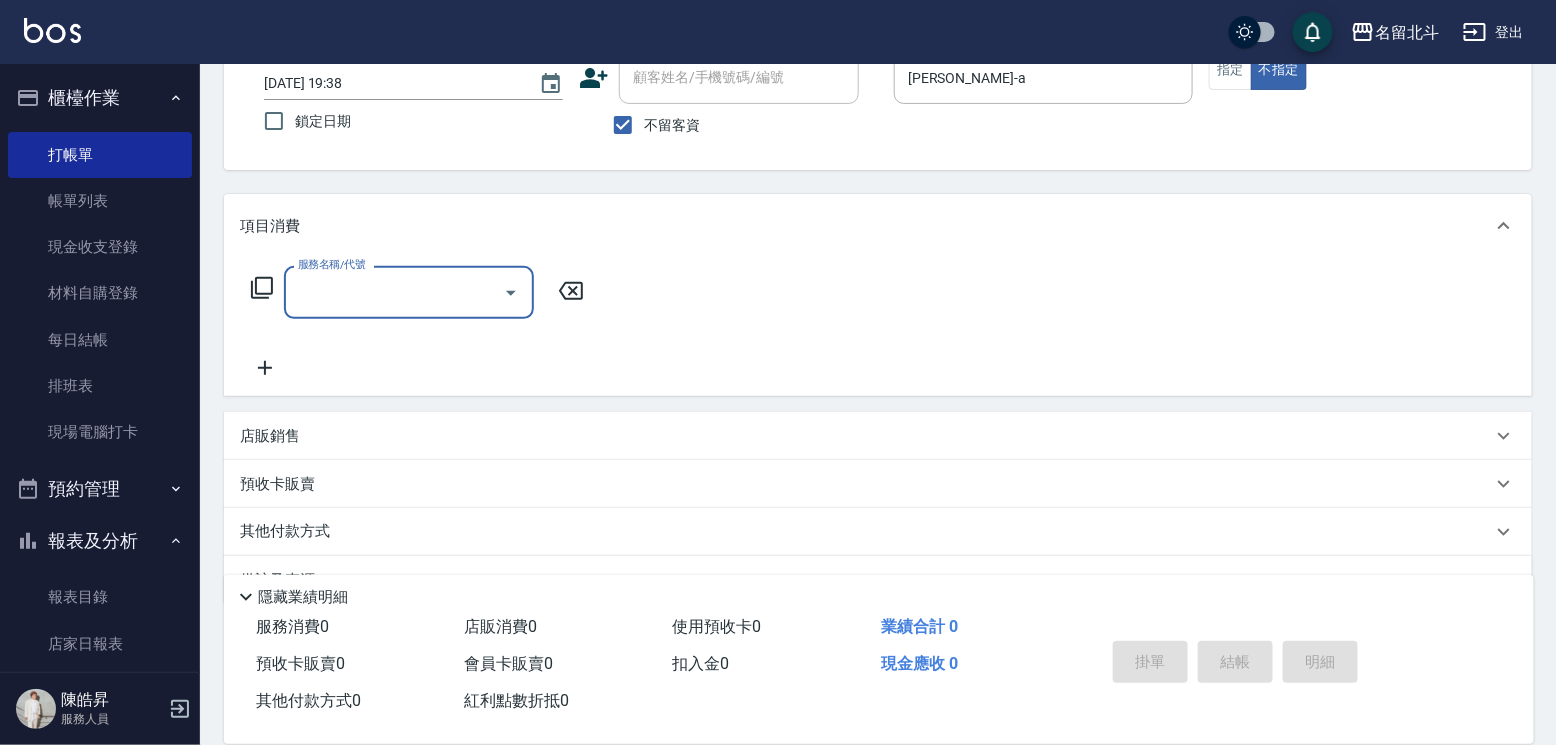scroll, scrollTop: 85, scrollLeft: 0, axis: vertical 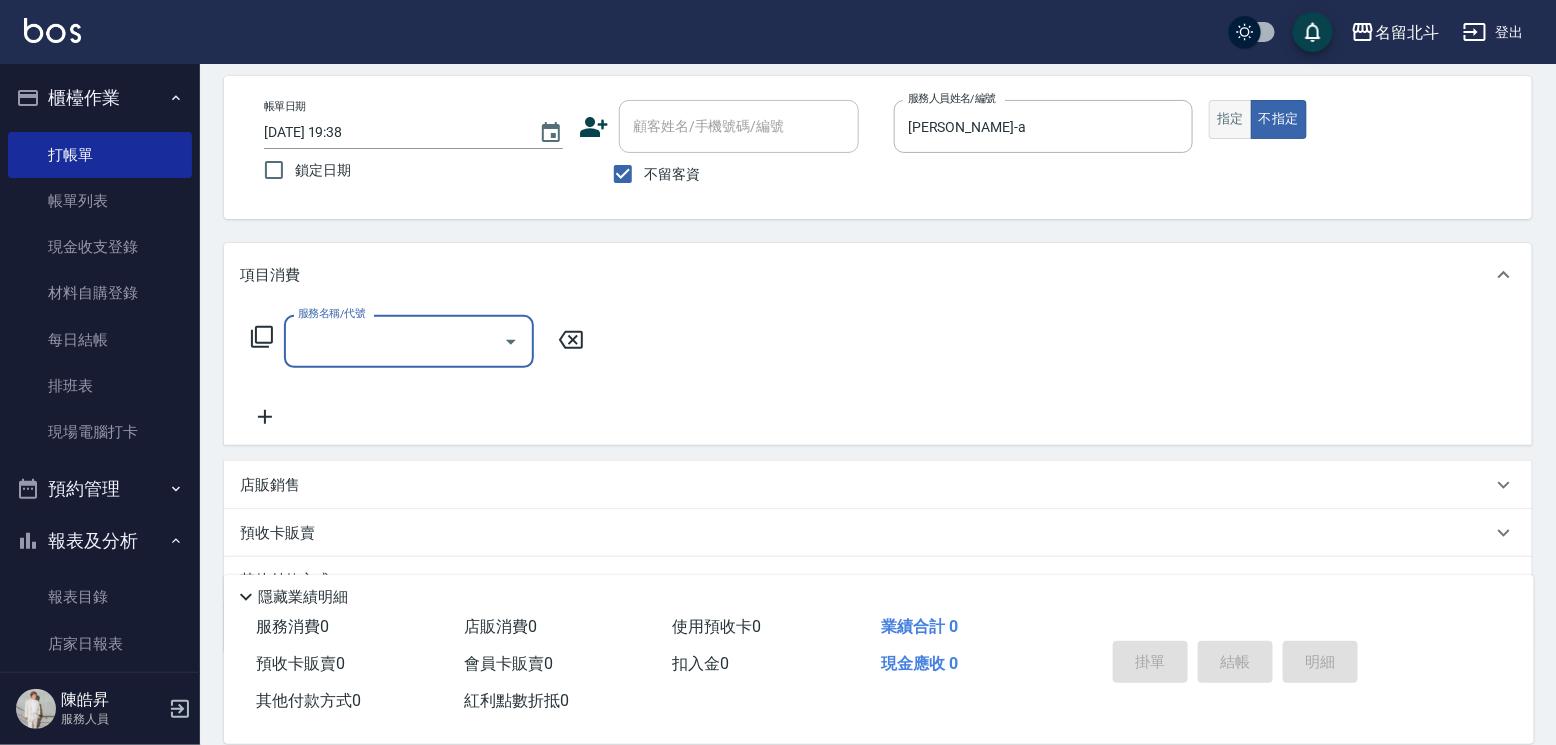 click on "指定" at bounding box center (1230, 119) 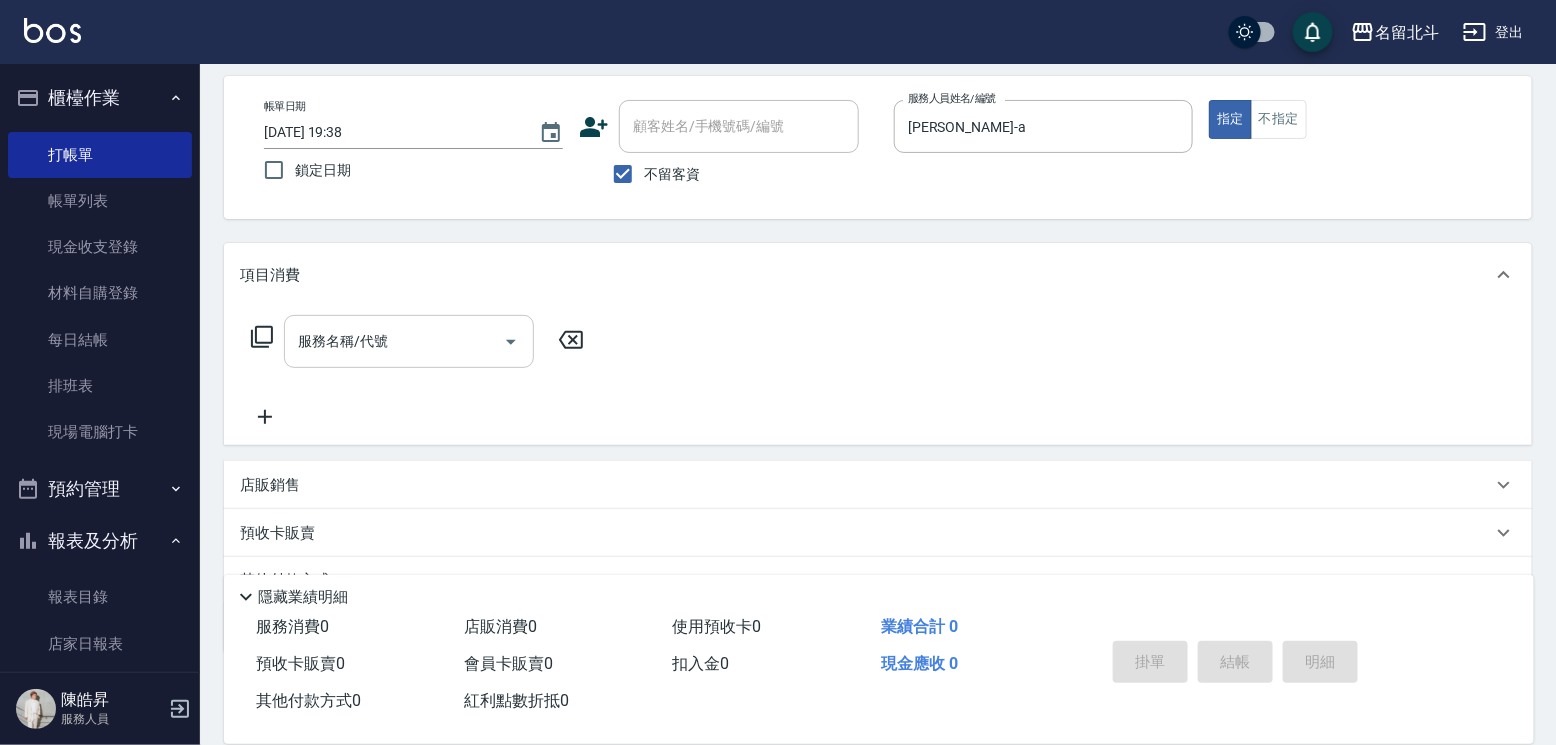 click on "服務名稱/代號" at bounding box center [394, 341] 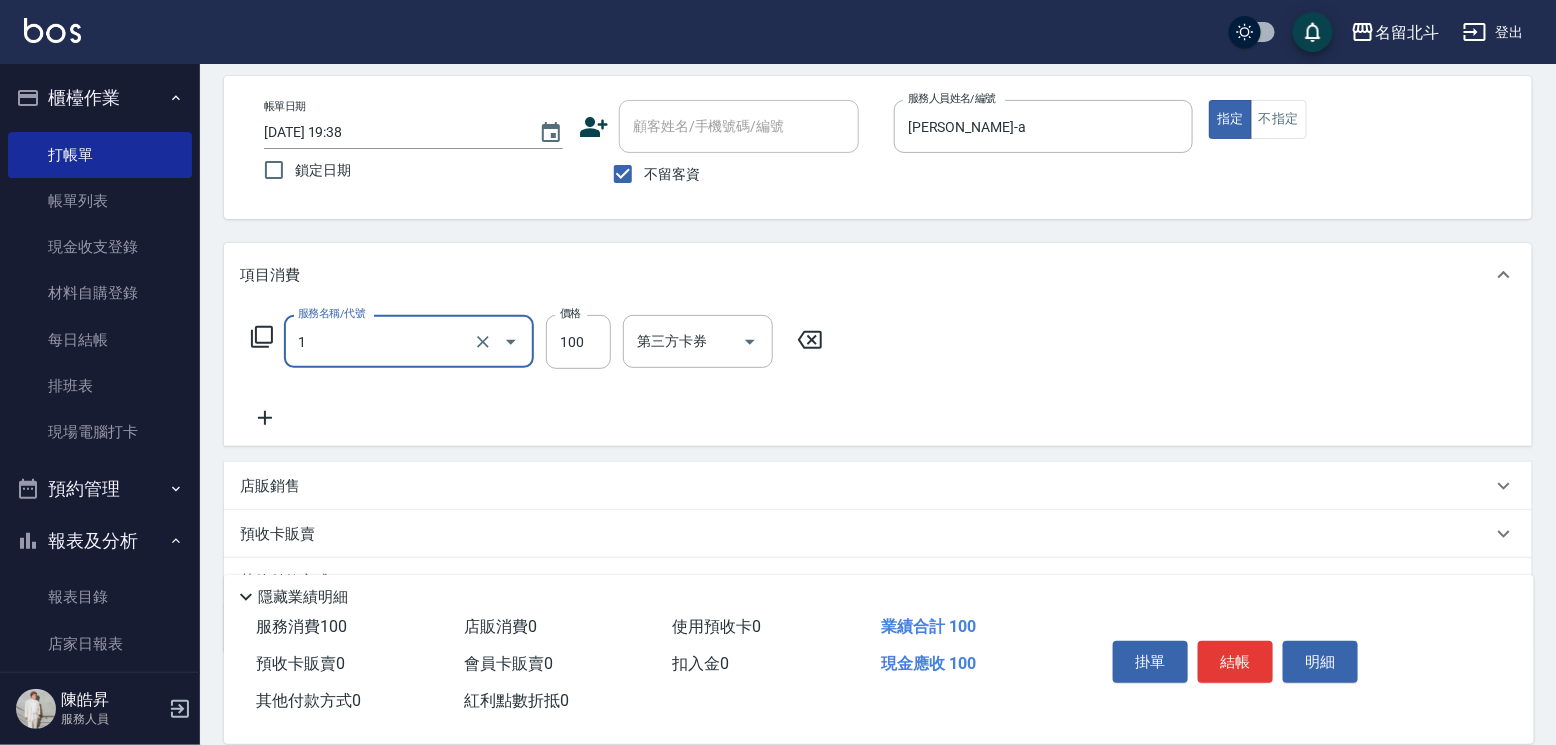 type on "剪髮(1)" 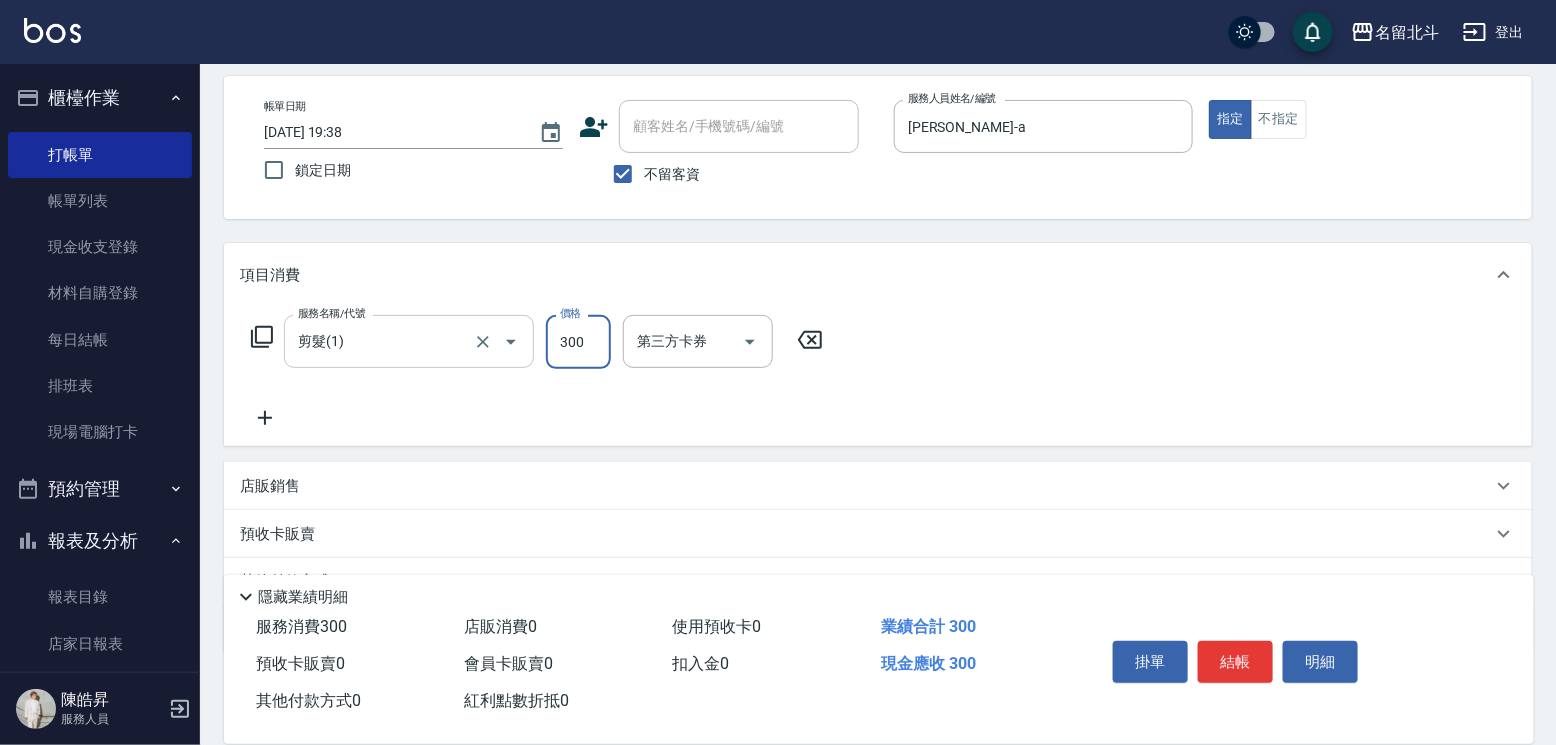 type on "300" 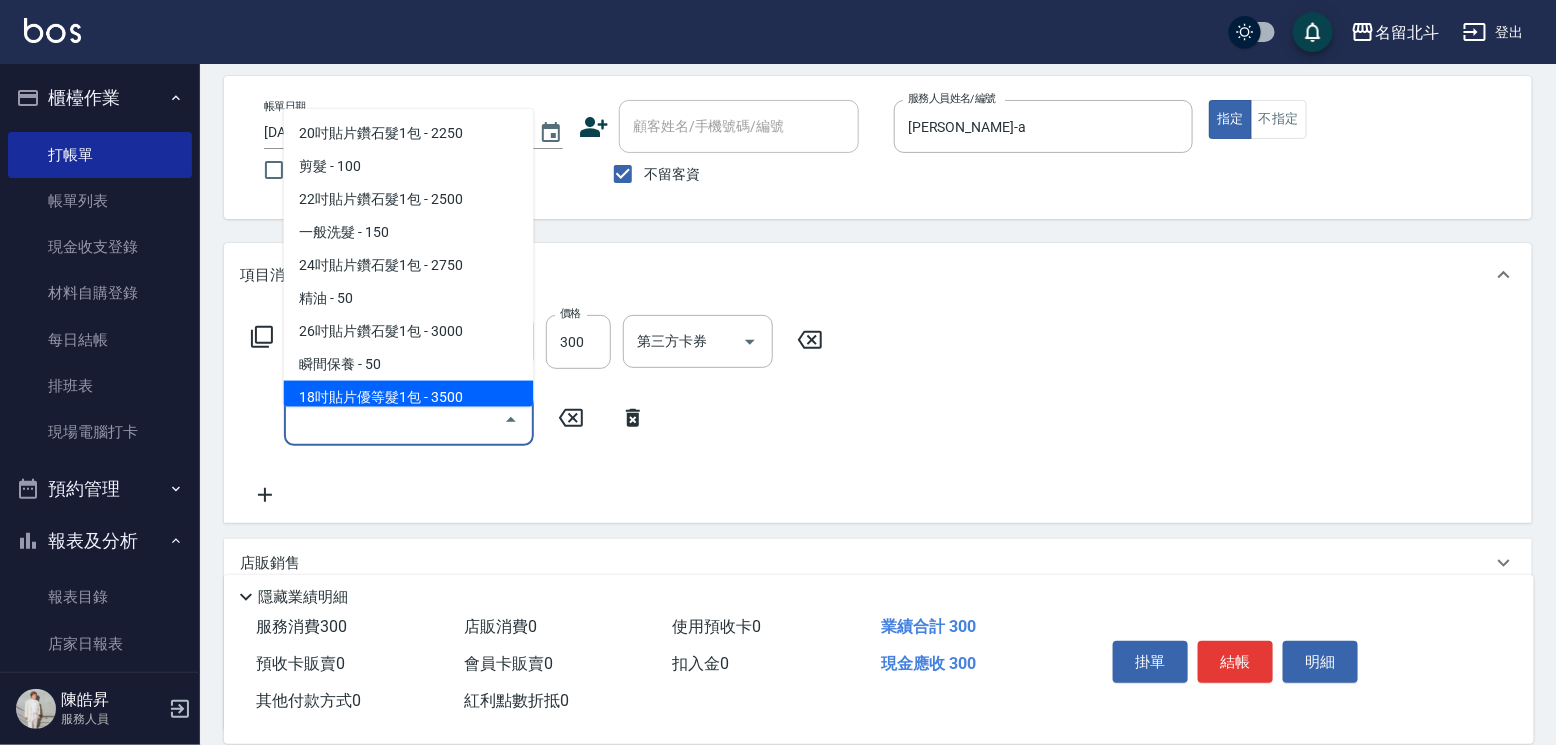 drag, startPoint x: 750, startPoint y: 486, endPoint x: 673, endPoint y: 409, distance: 108.89445 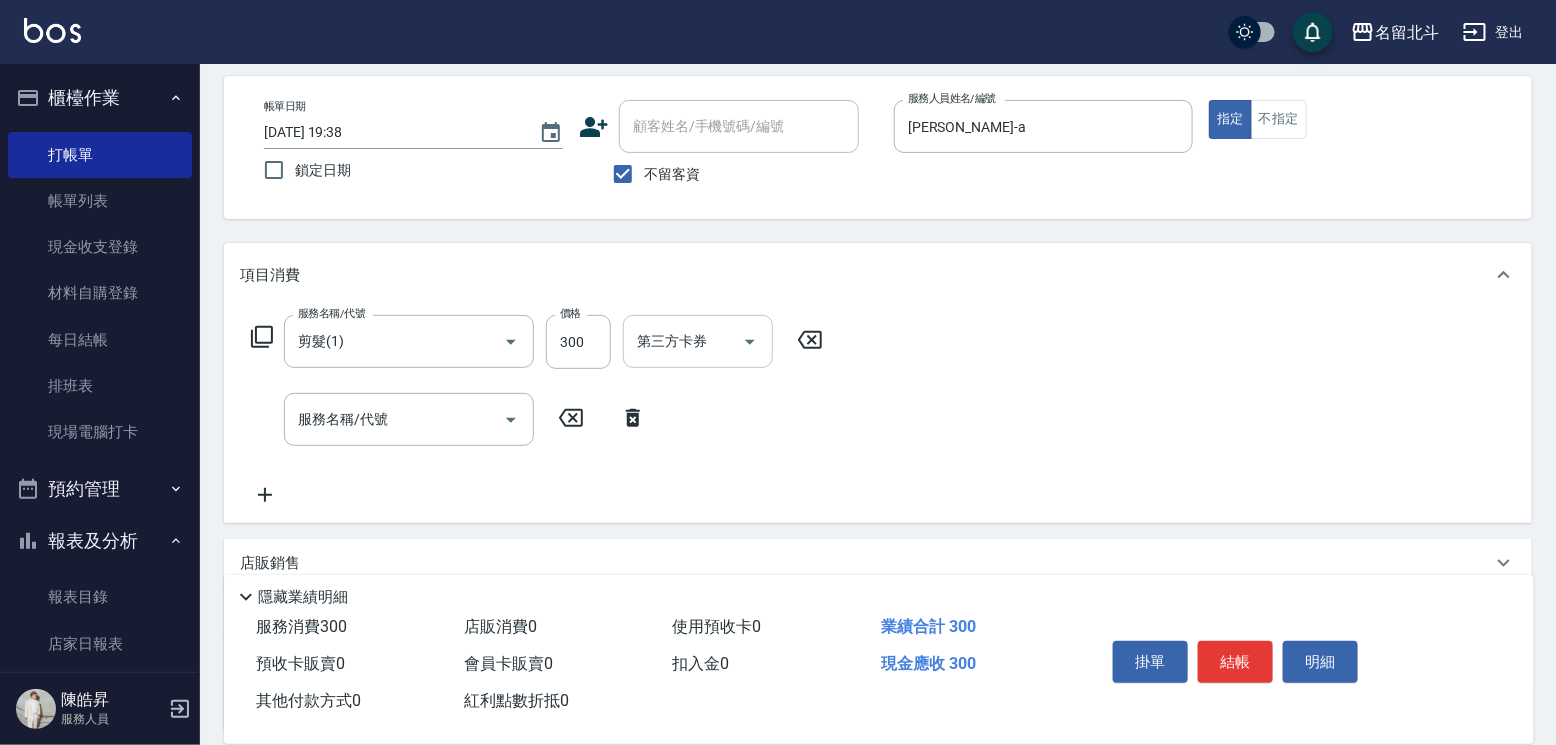 click on "第三方卡券" at bounding box center (698, 341) 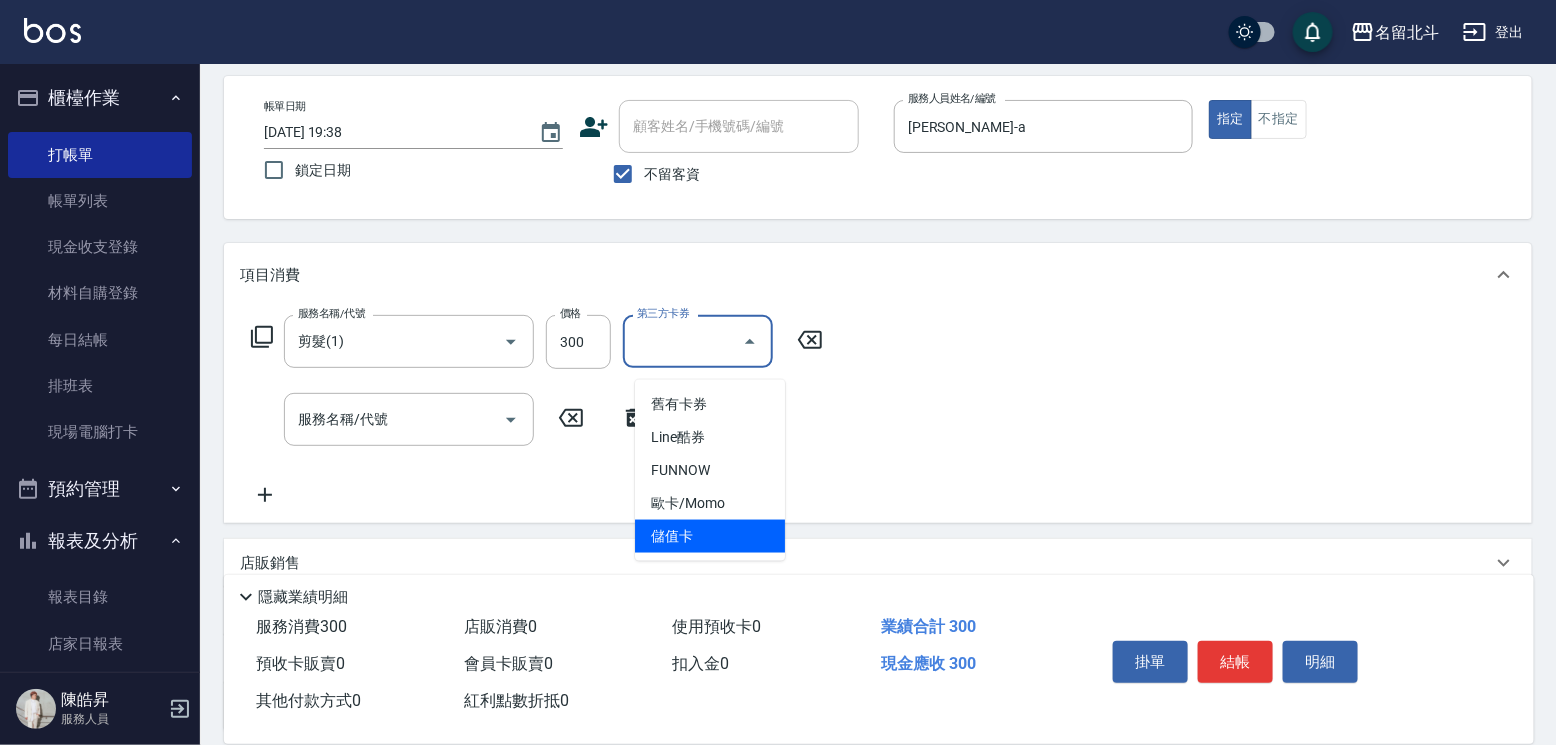 click on "儲值卡" at bounding box center [710, 536] 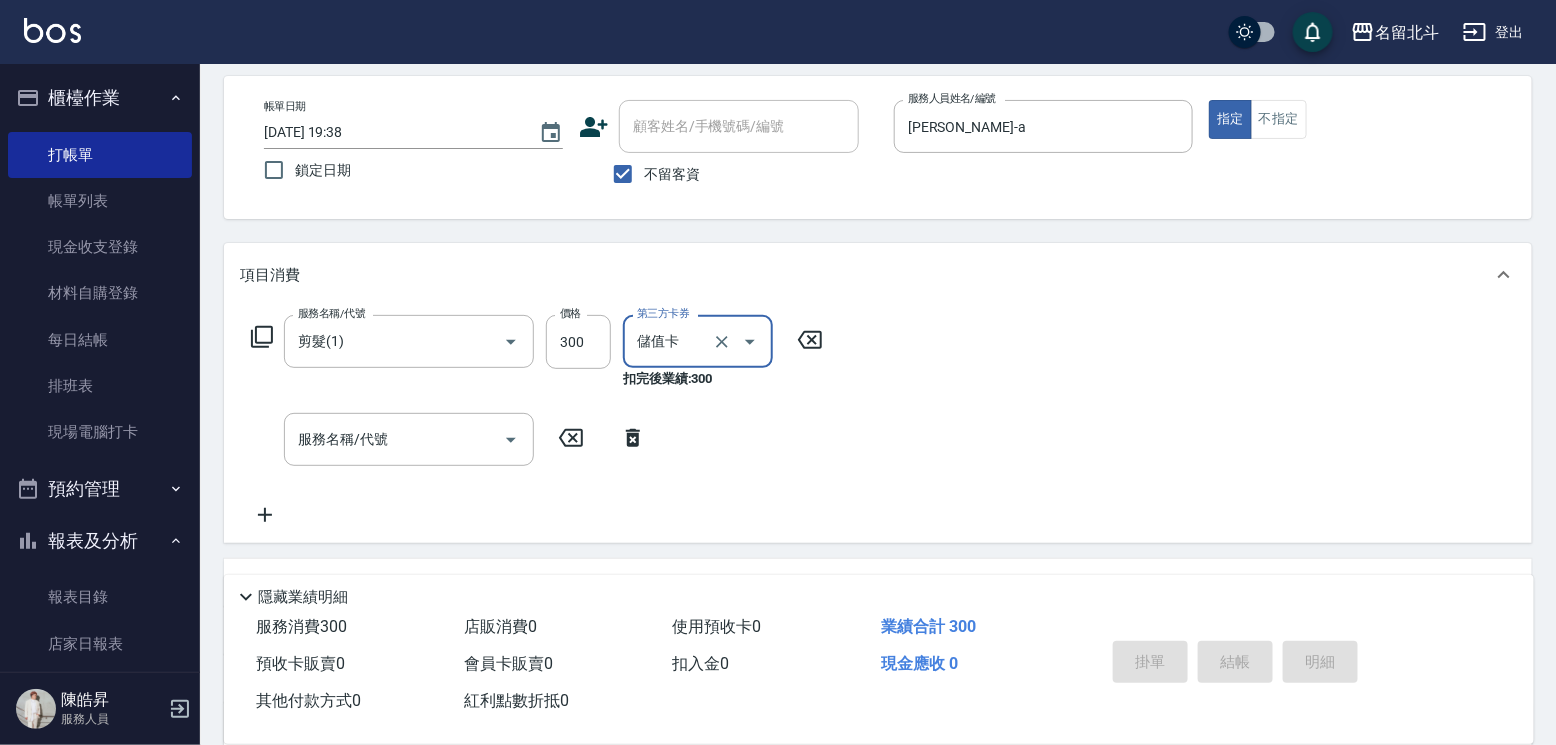 type 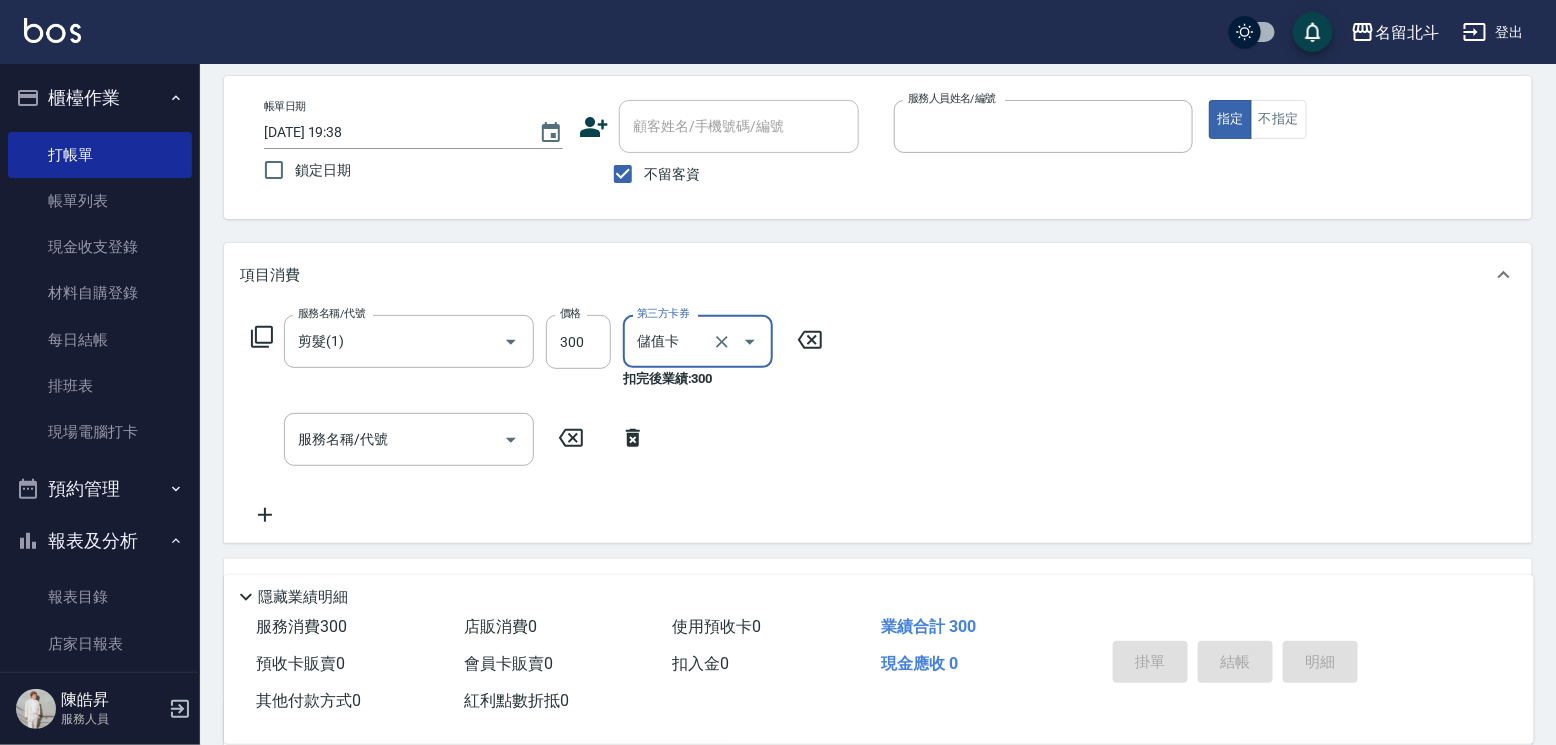type on "[DATE] 19:39" 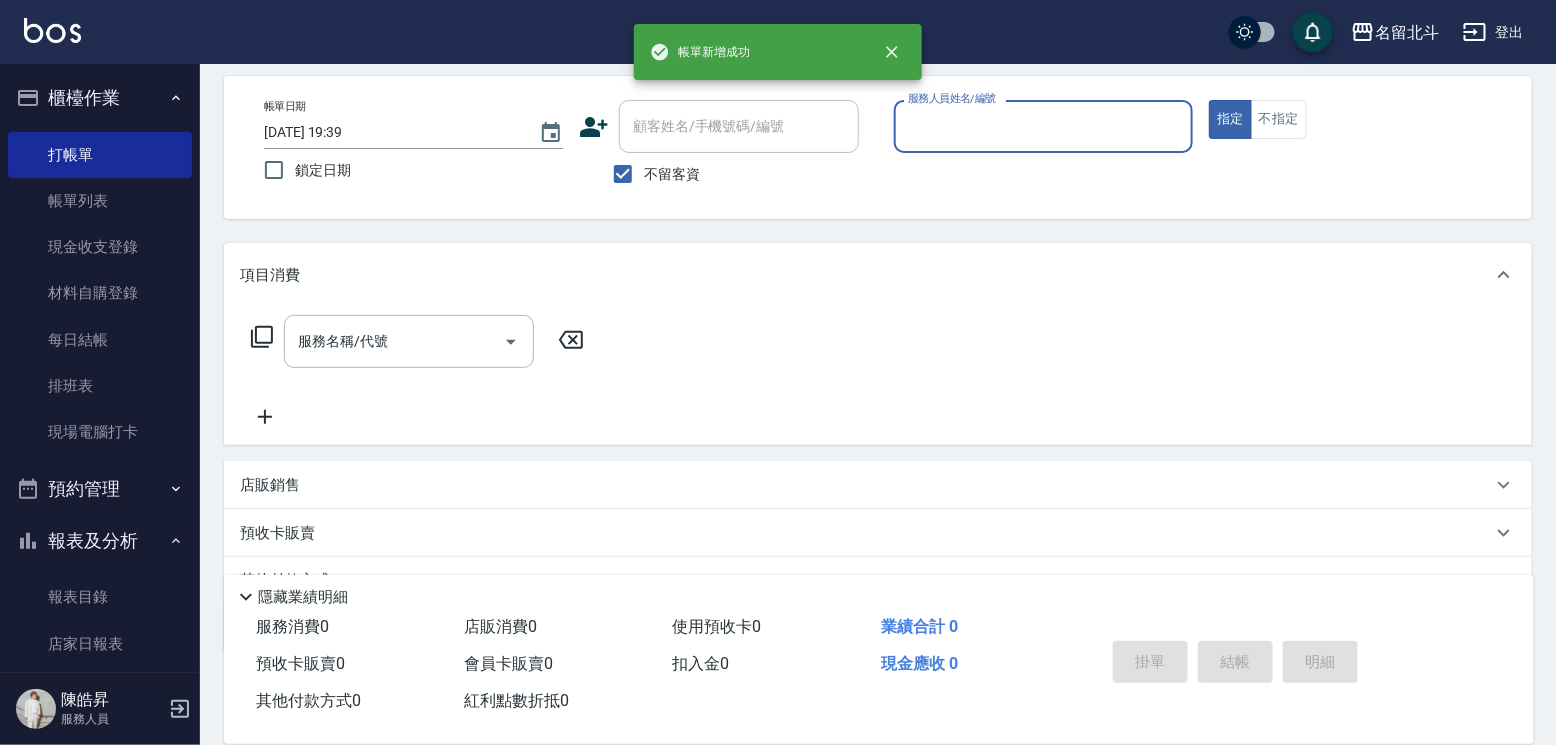 scroll, scrollTop: 0, scrollLeft: 0, axis: both 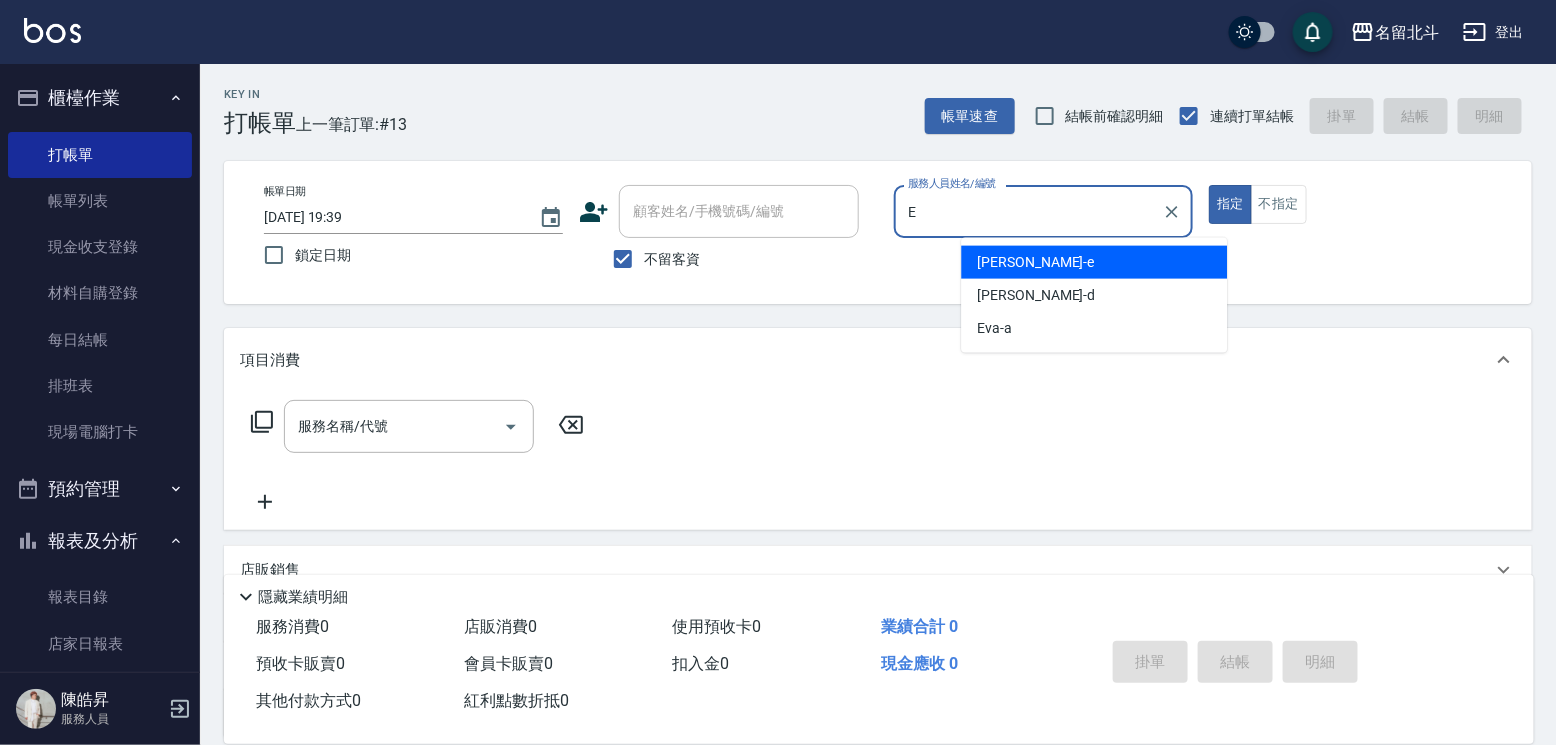 type on "[PERSON_NAME]-e" 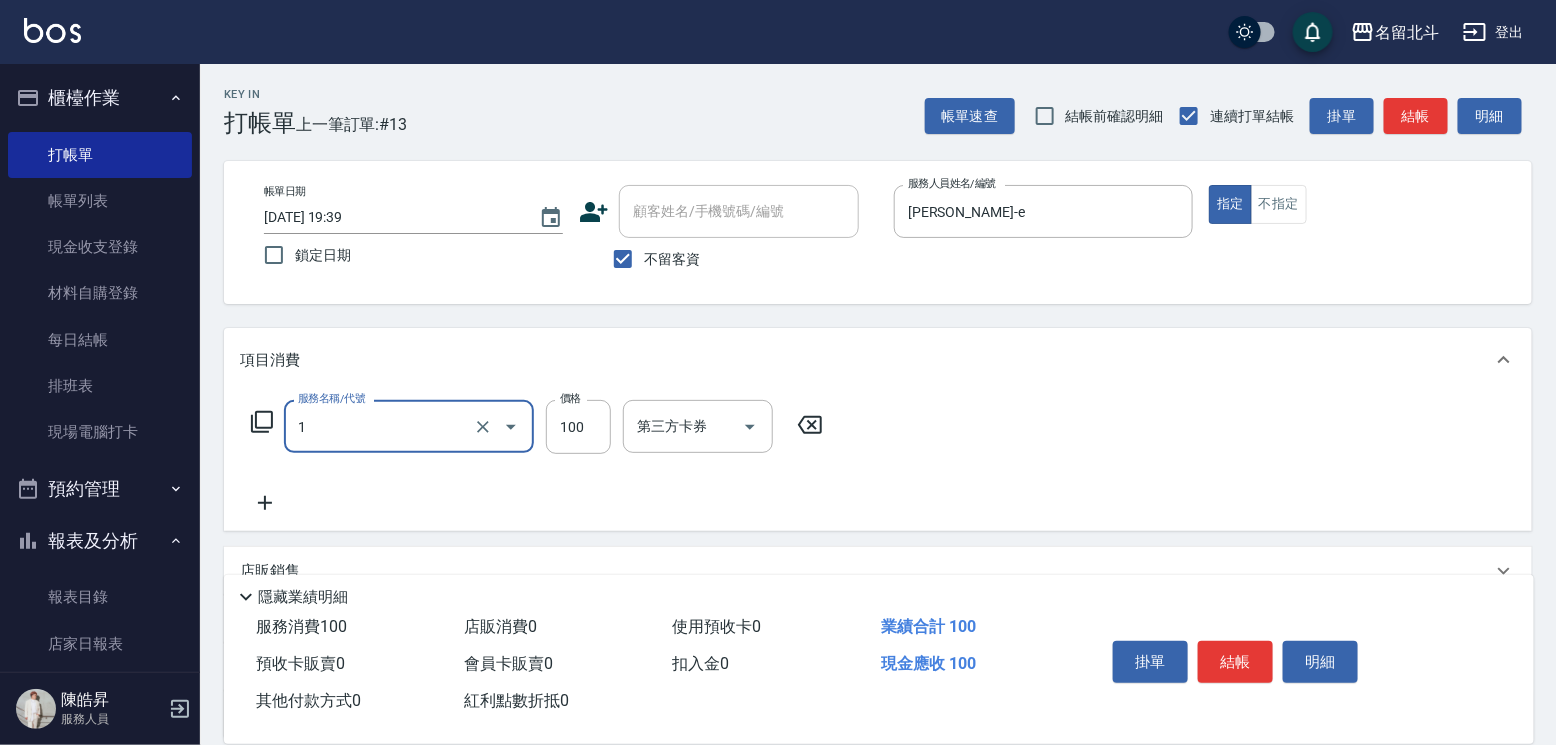 type on "剪髮(1)" 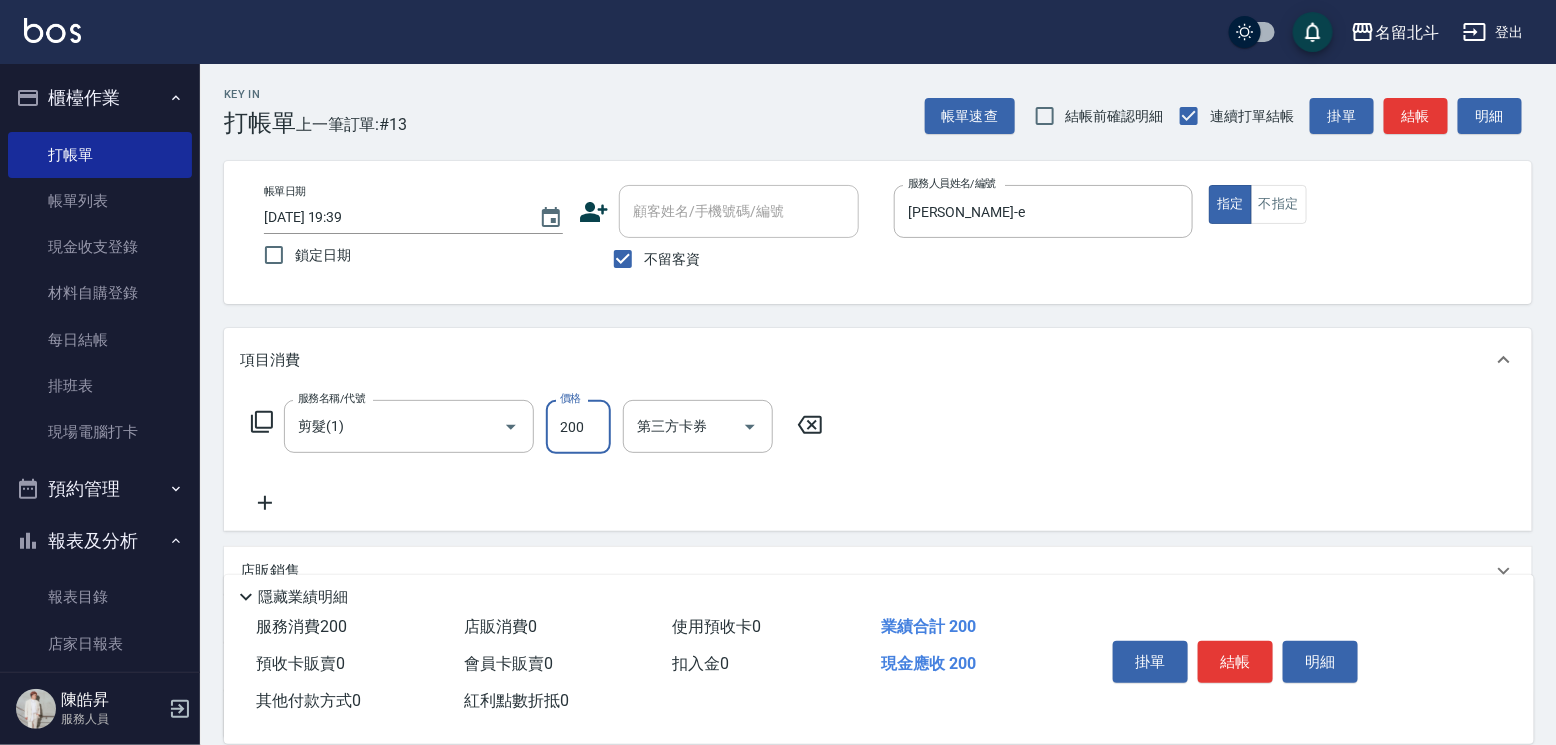 type on "200" 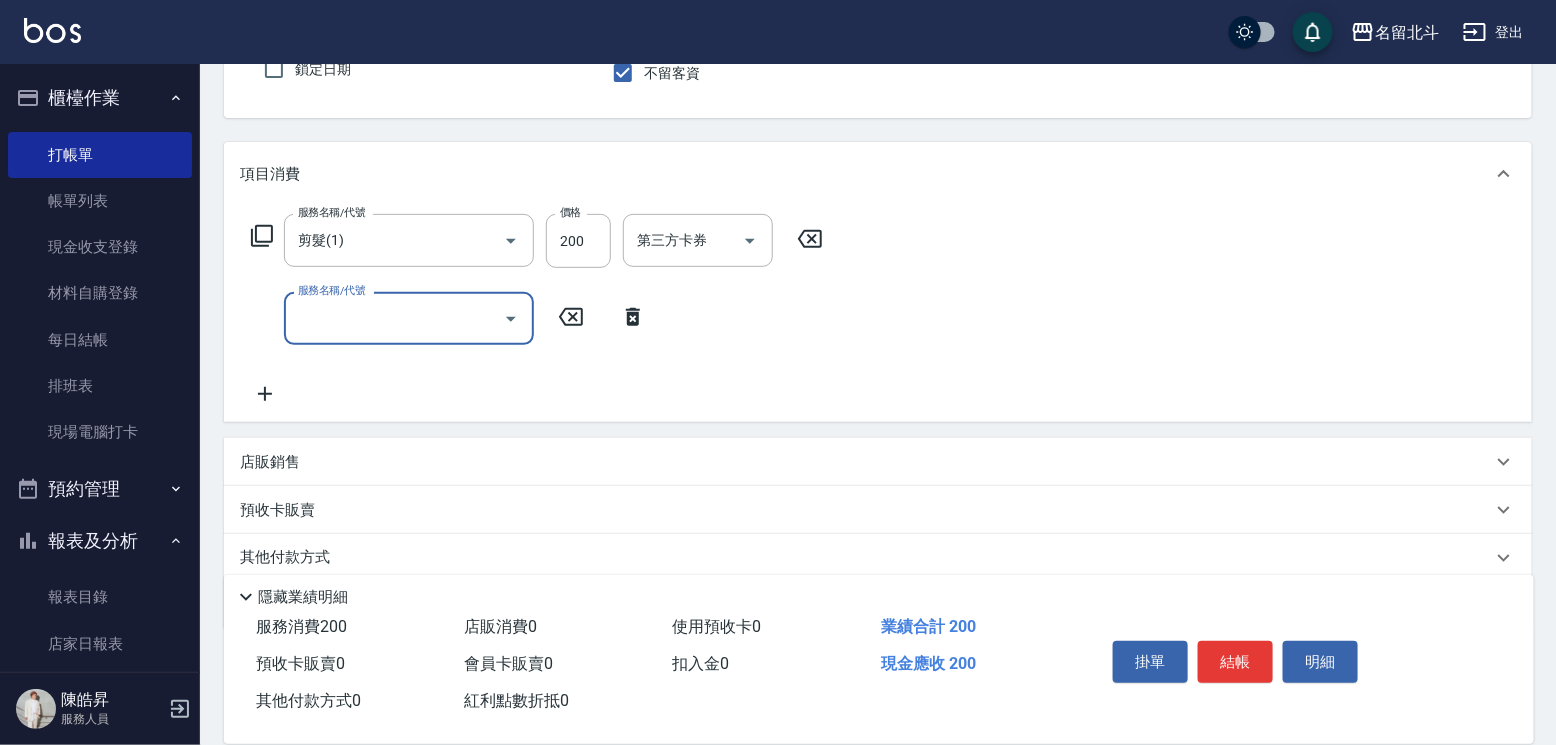 scroll, scrollTop: 200, scrollLeft: 0, axis: vertical 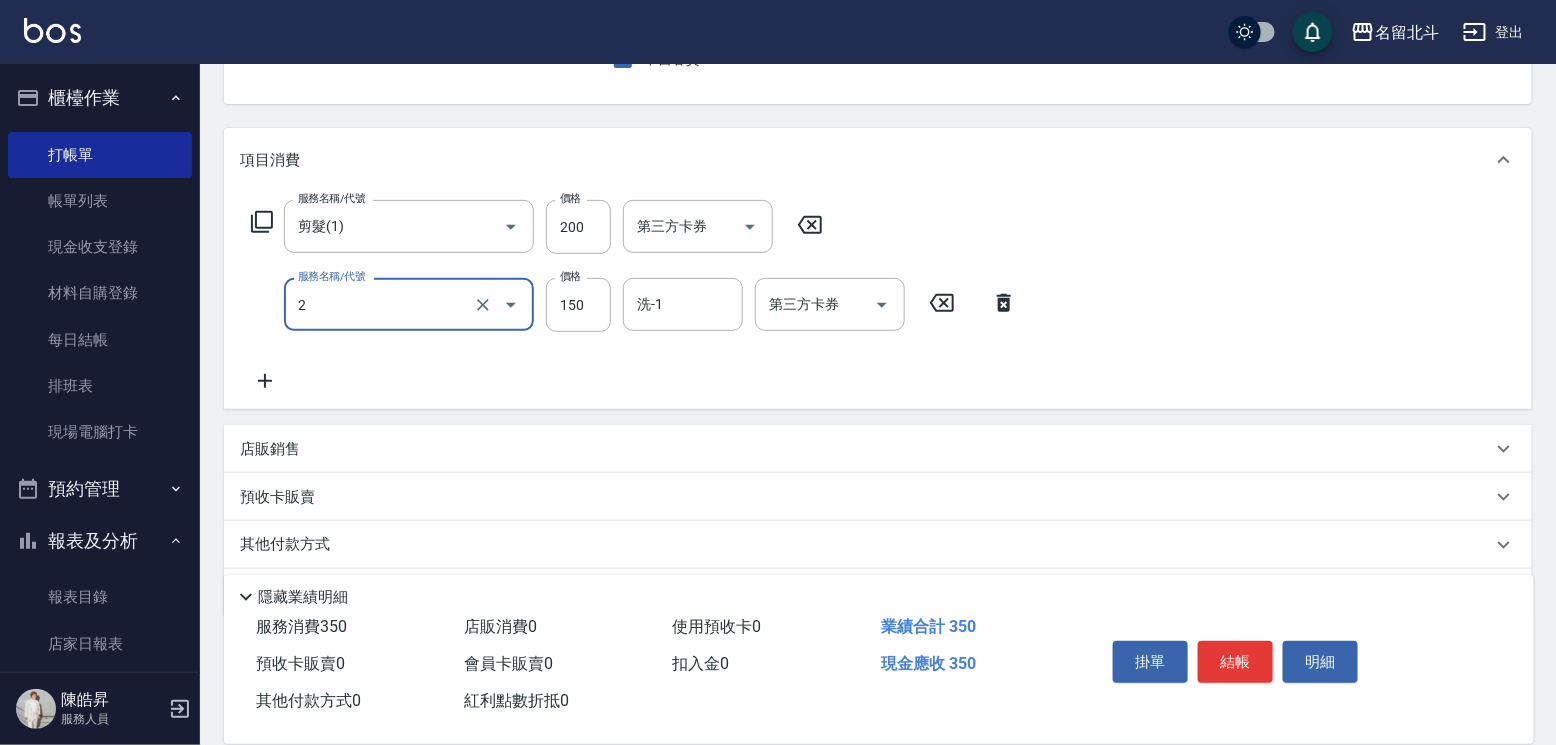 type on "一般洗髮(2)" 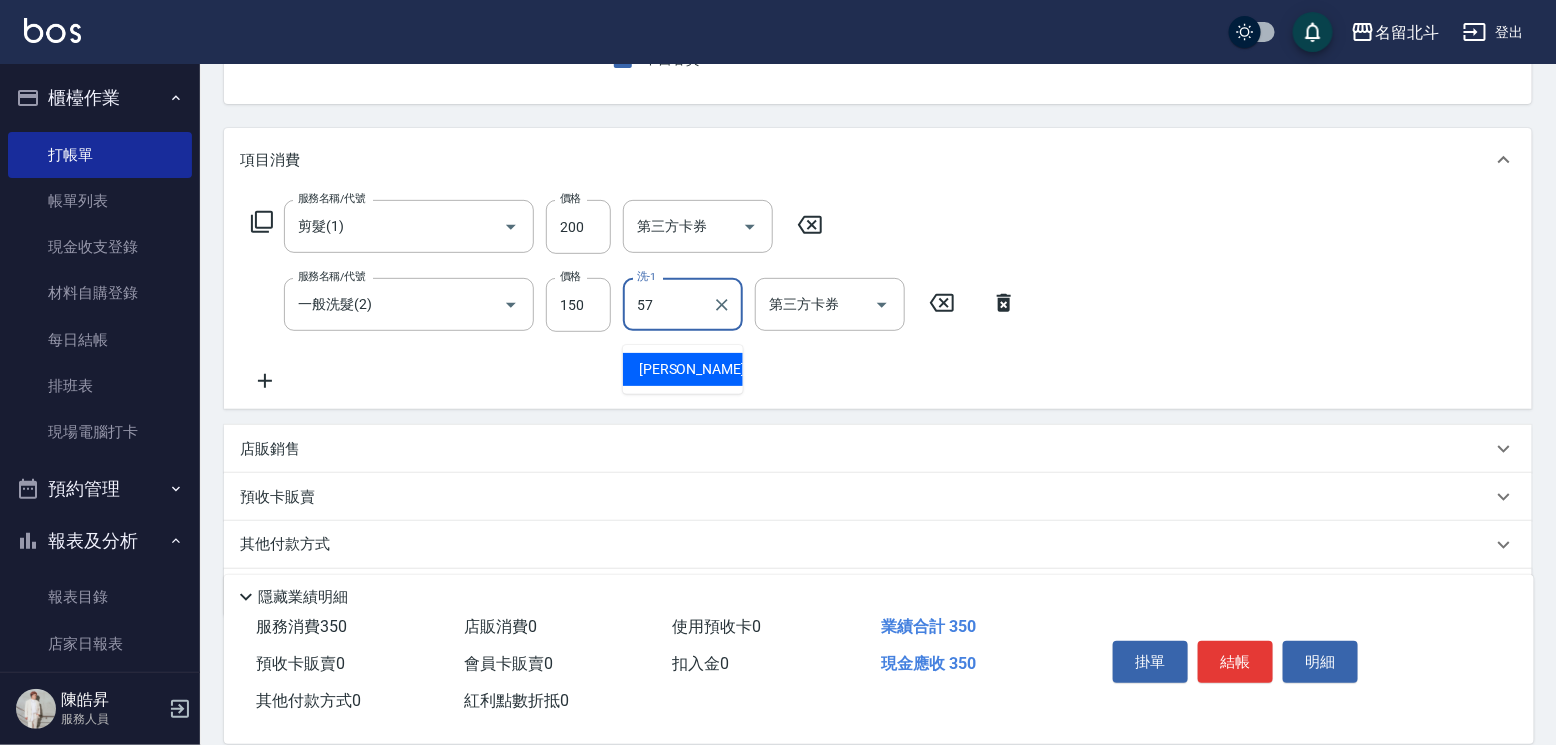 type on "[PERSON_NAME]-57" 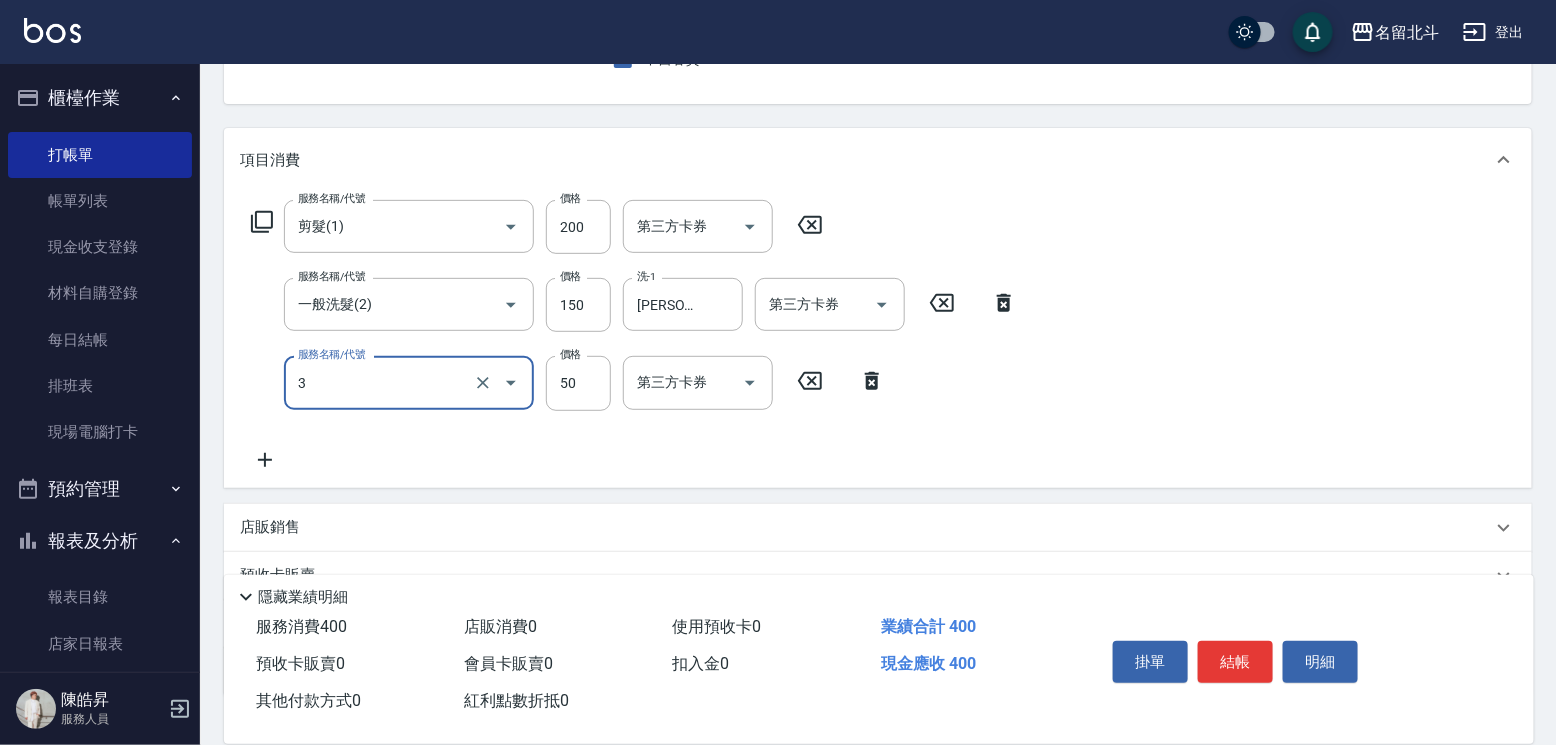 type on "精油(3)" 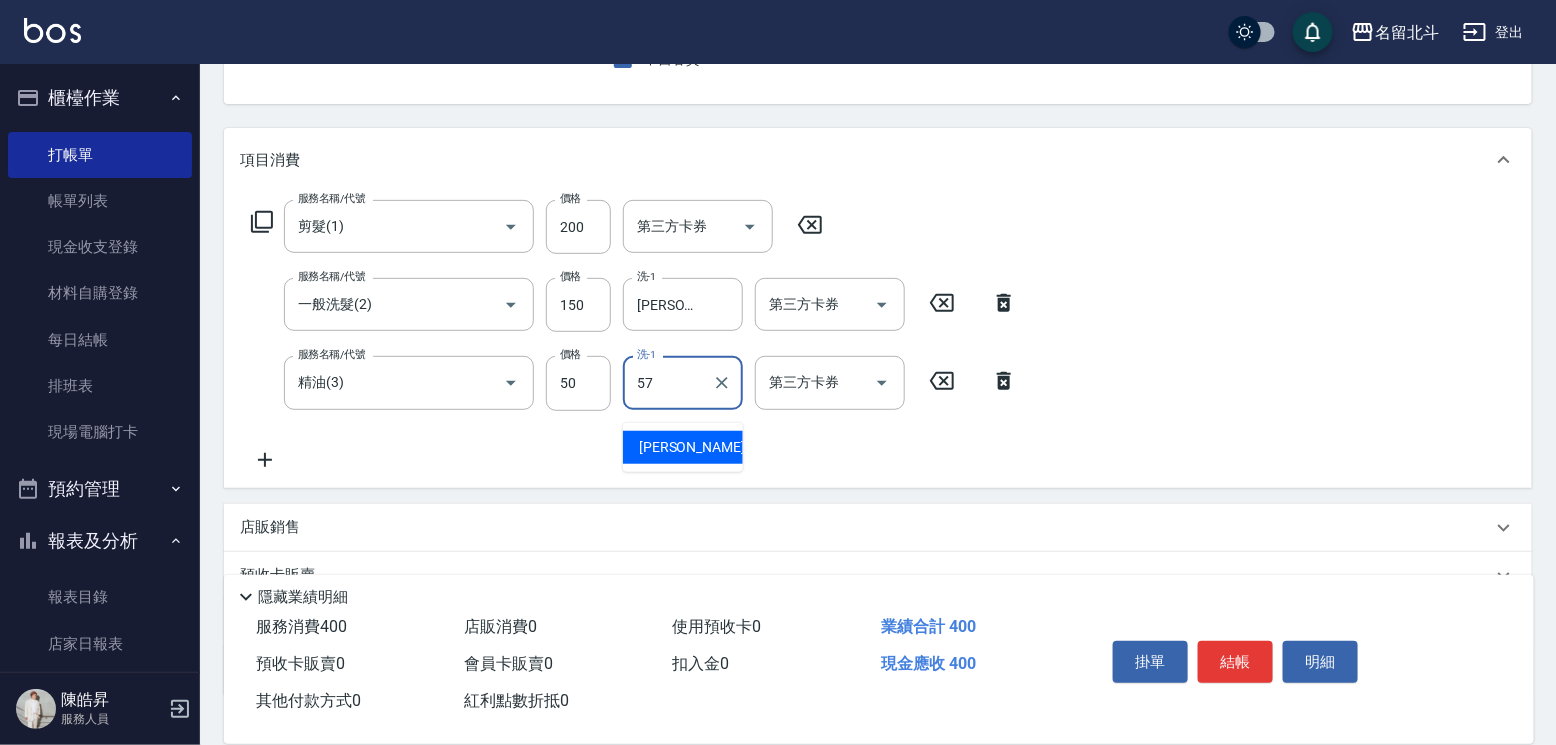 type on "[PERSON_NAME]-57" 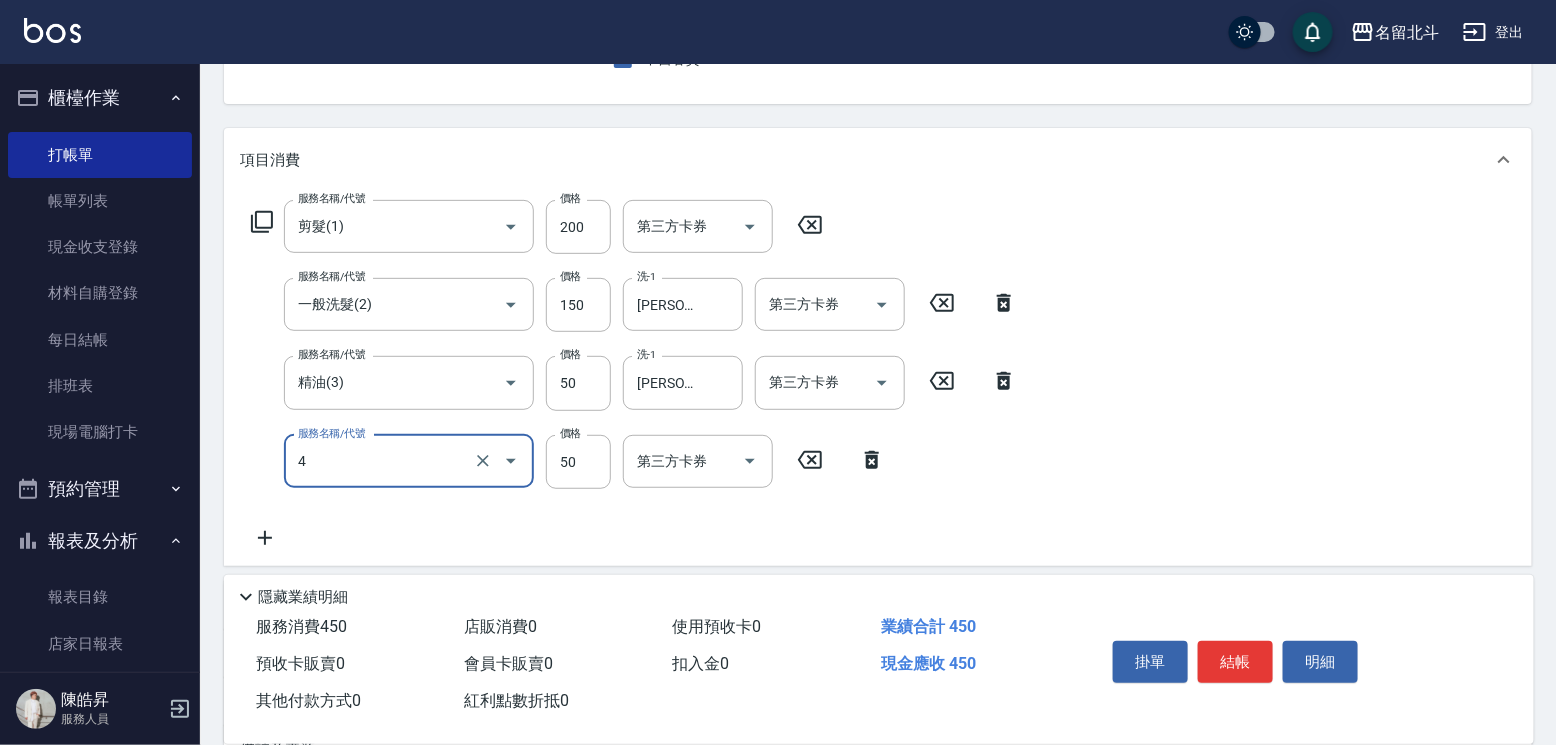 type on "瞬間保養(4)" 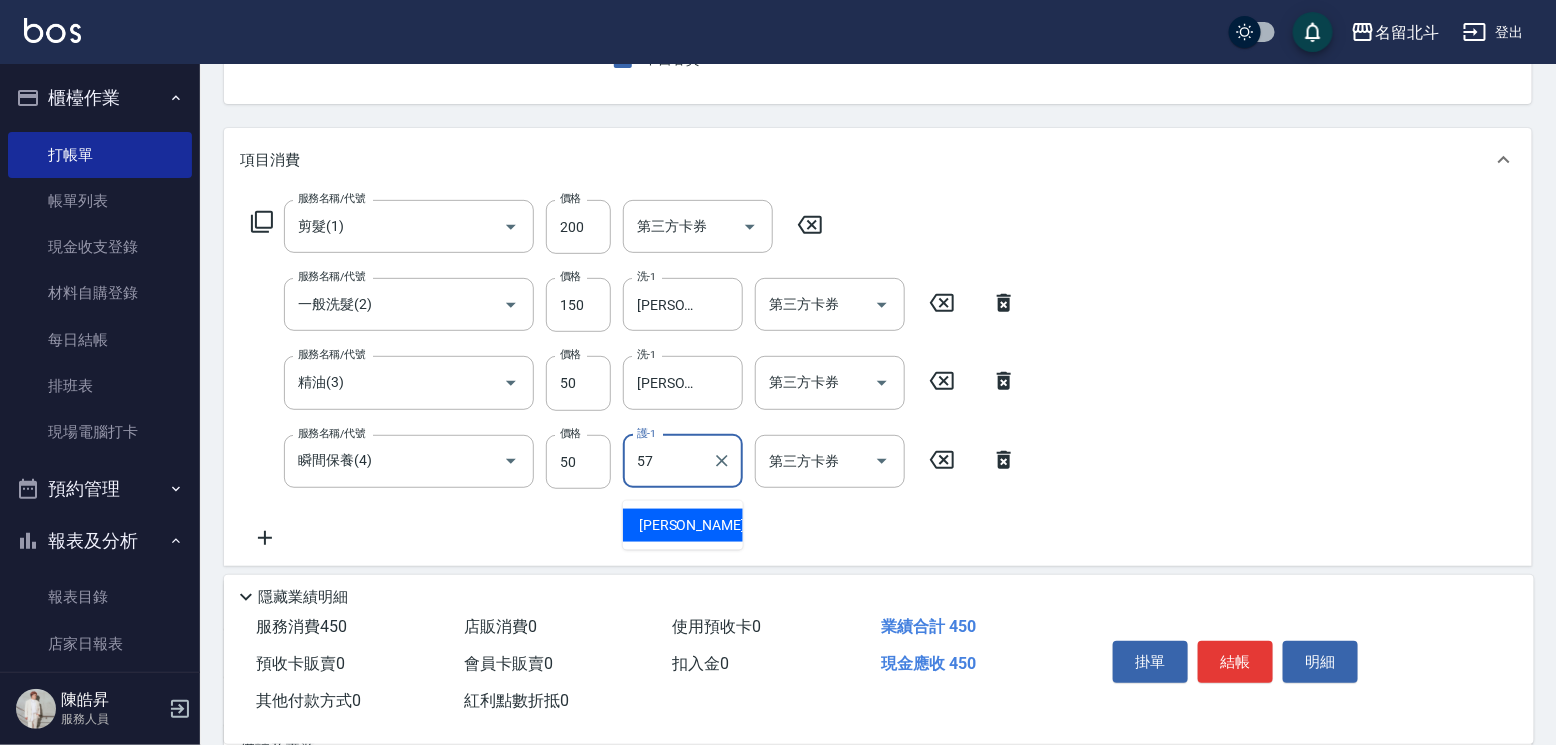 type on "[PERSON_NAME]-57" 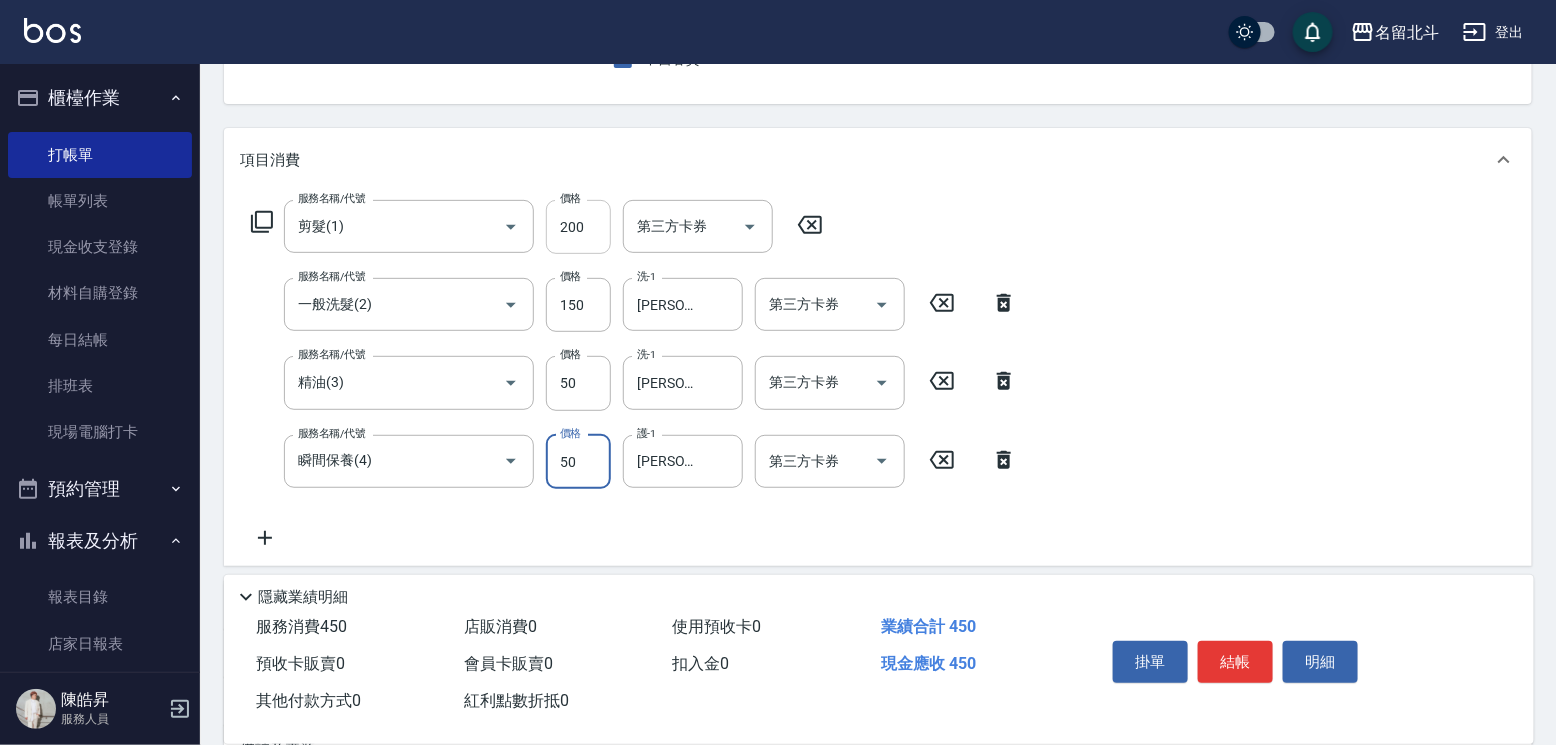 click on "200" at bounding box center [578, 227] 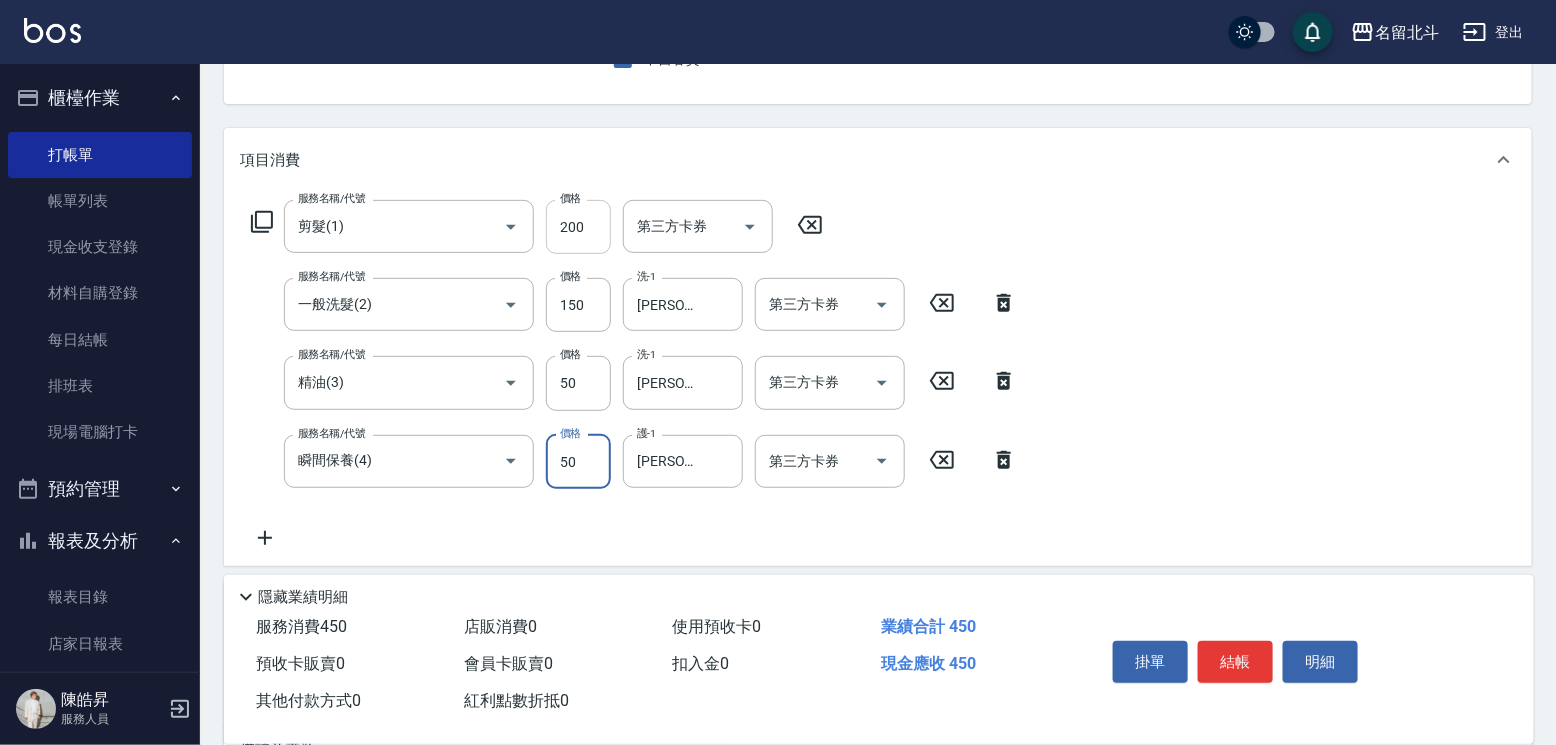 click on "200" at bounding box center (578, 227) 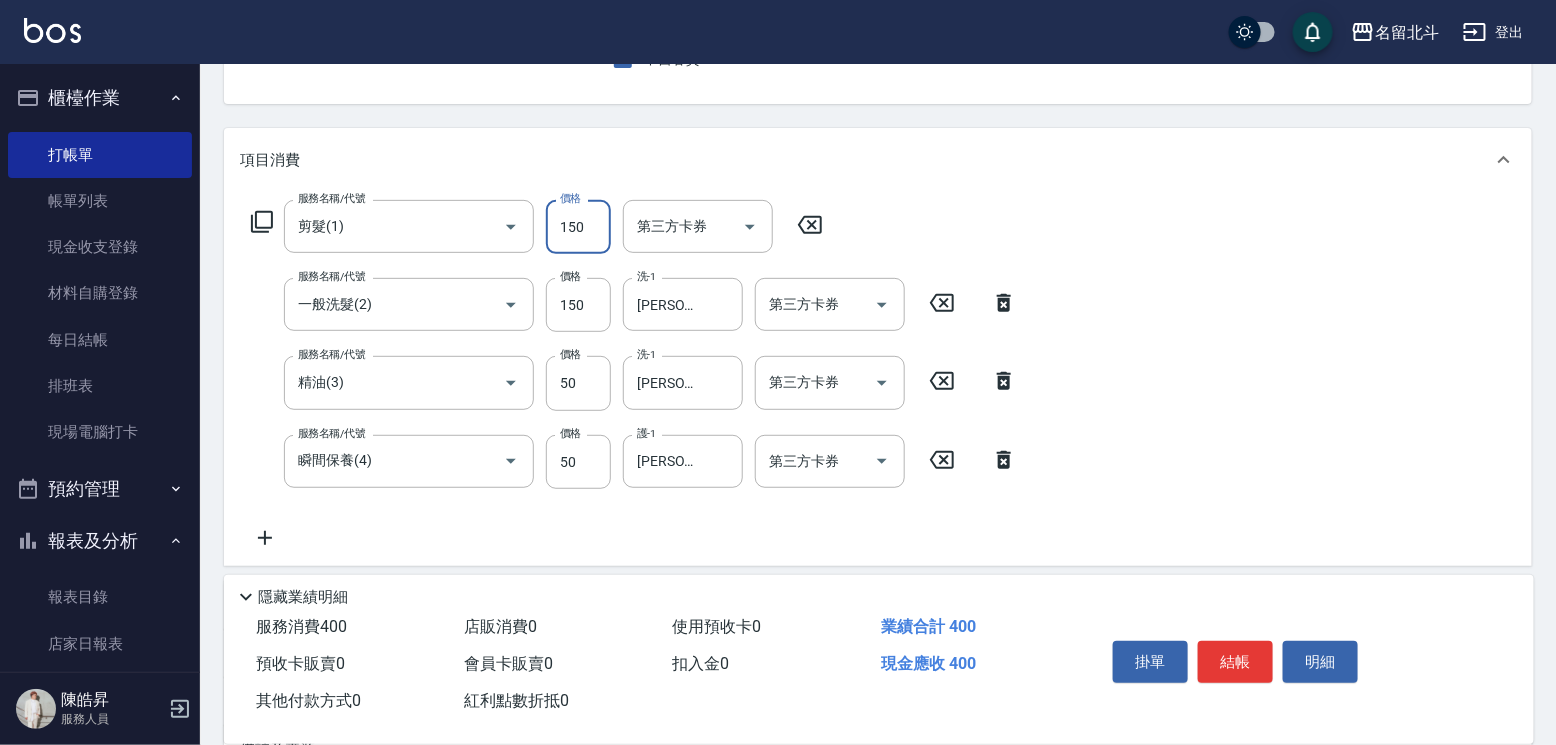 type on "150" 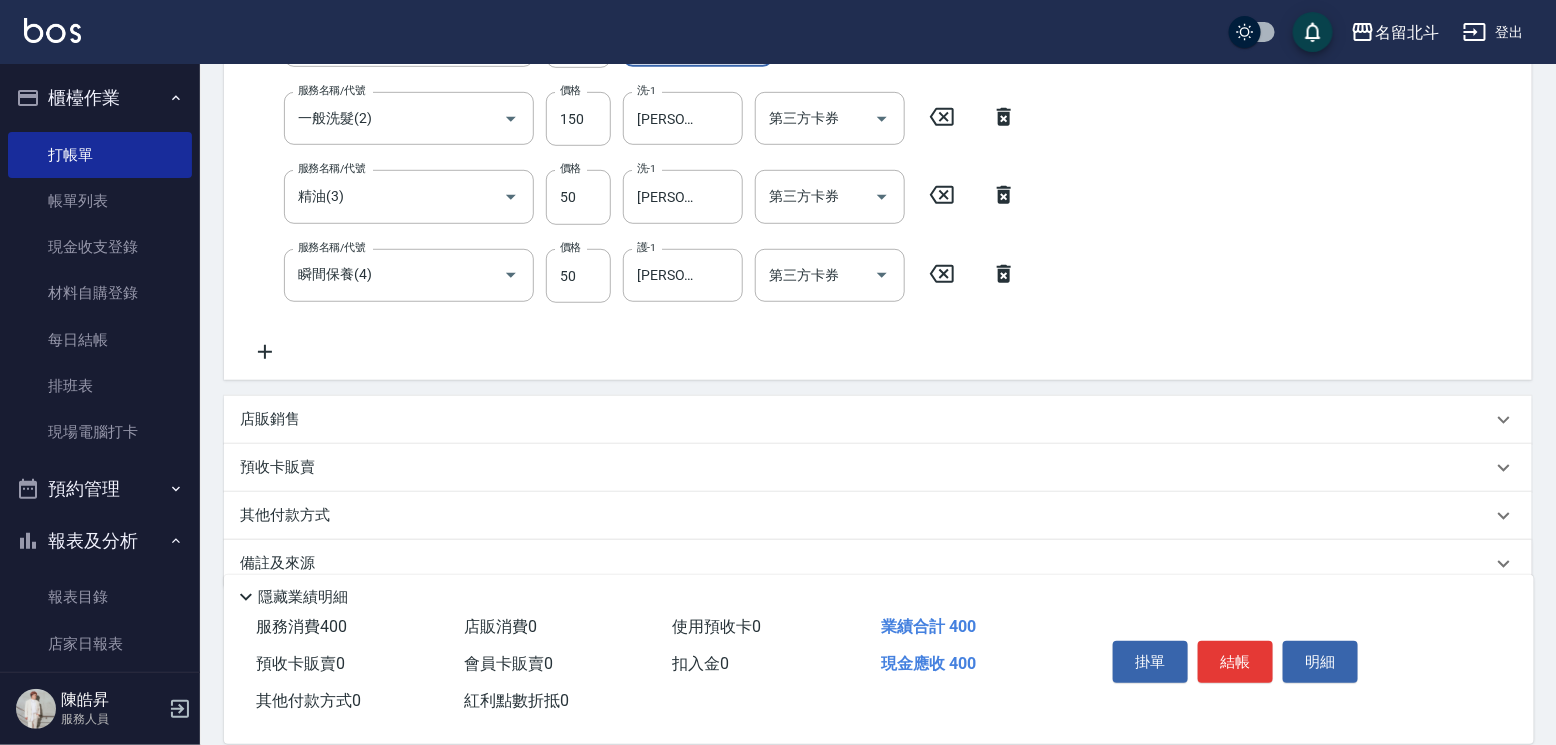 scroll, scrollTop: 400, scrollLeft: 0, axis: vertical 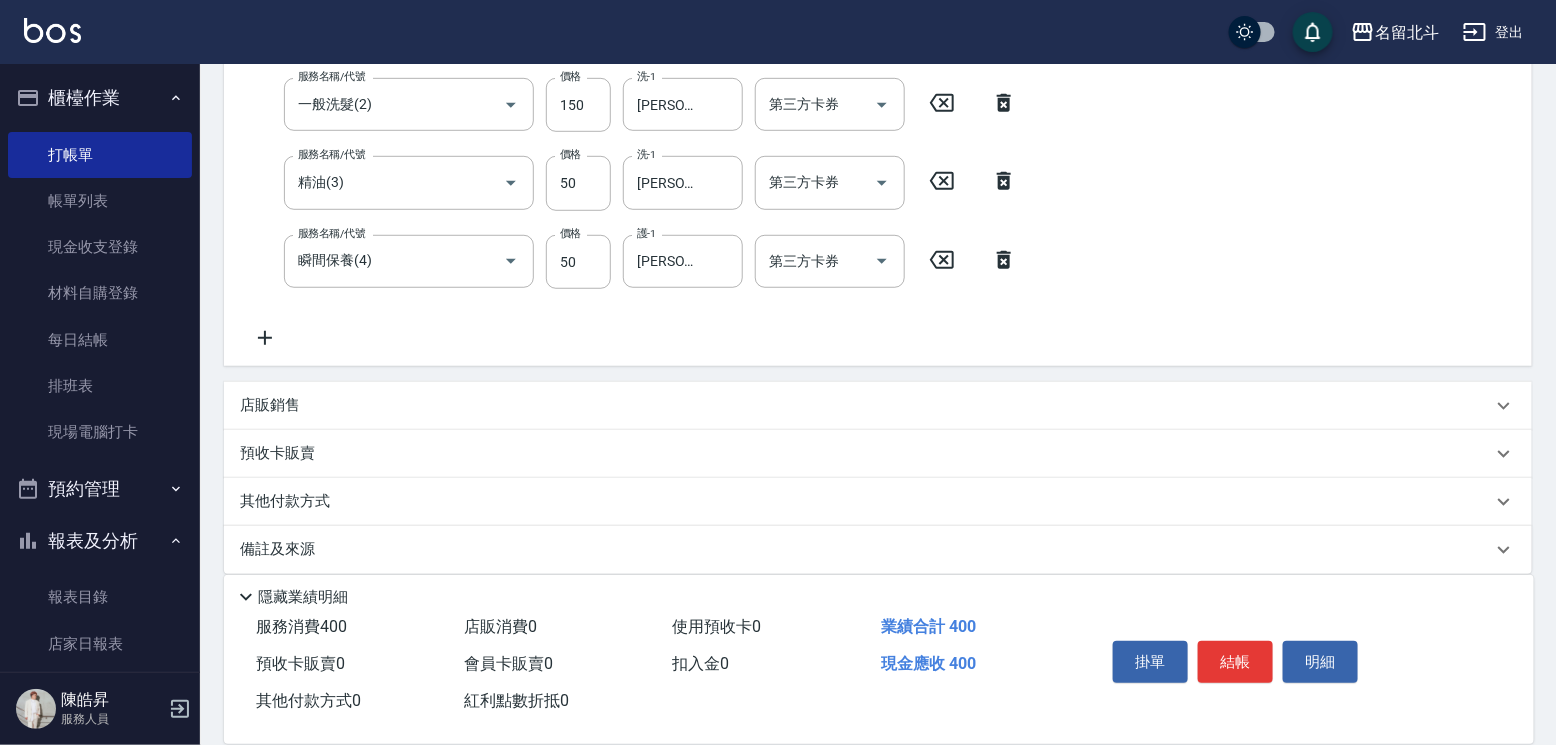 click 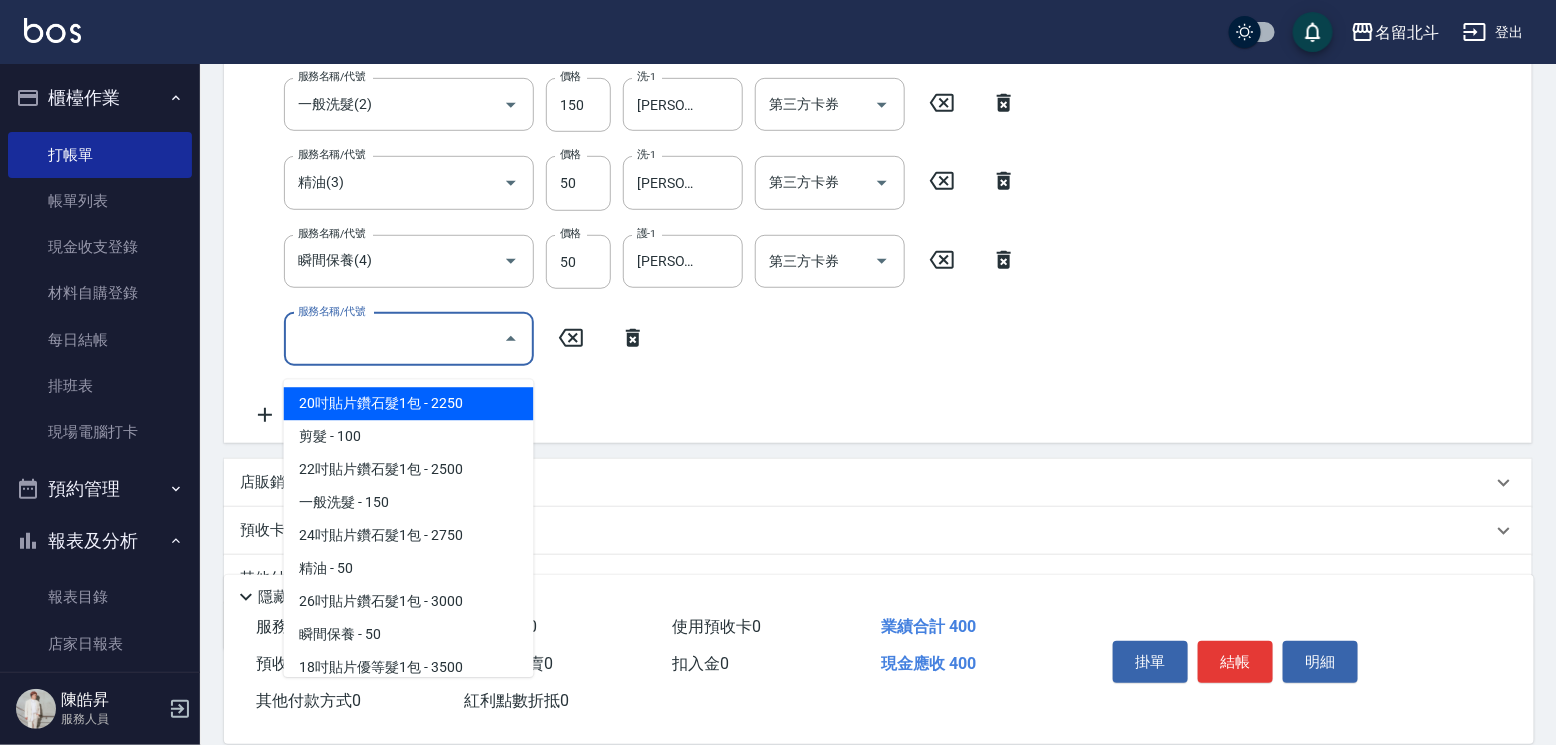 click on "服務名稱/代號" at bounding box center (394, 339) 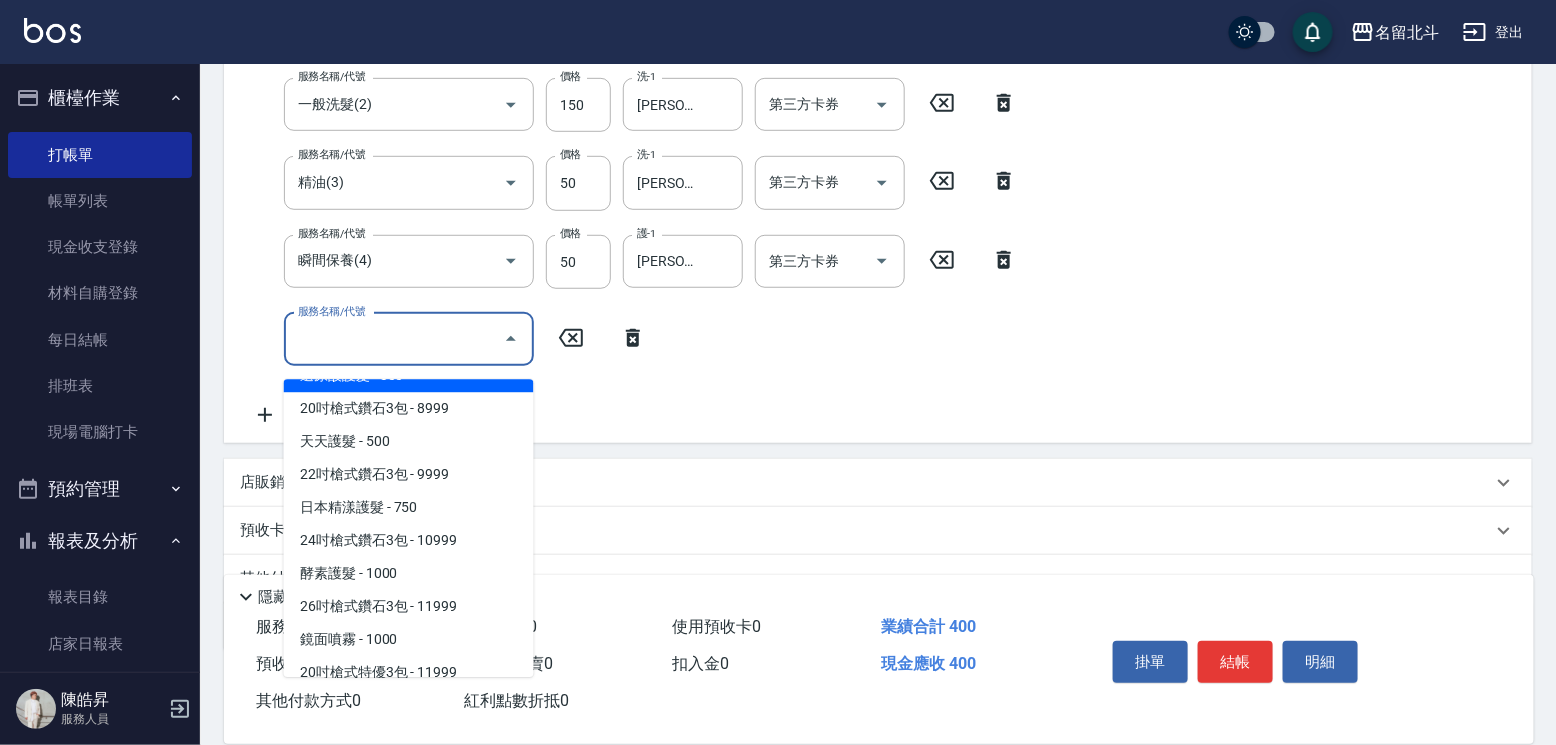 scroll, scrollTop: 700, scrollLeft: 0, axis: vertical 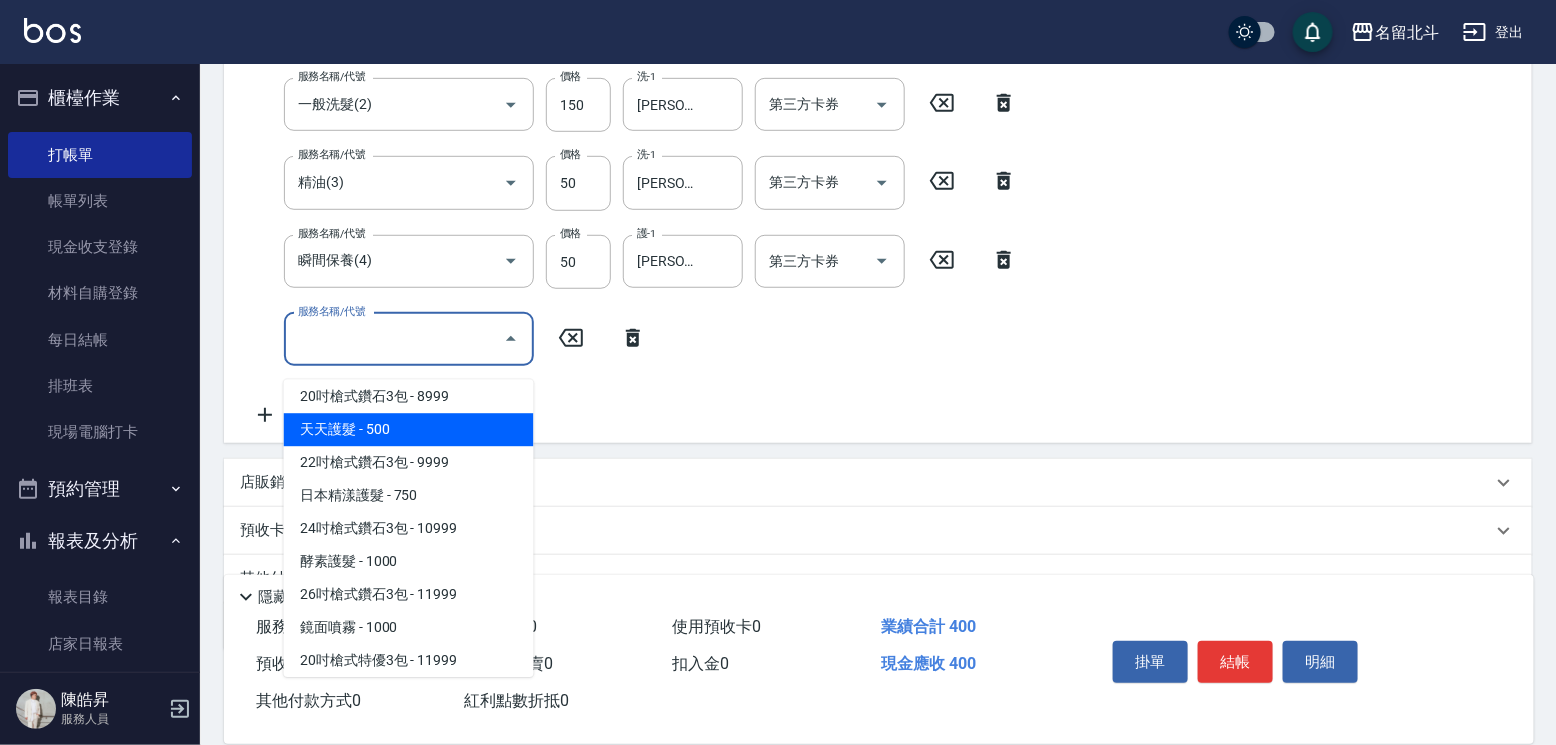 click on "天天護髮 - 500" at bounding box center [409, 430] 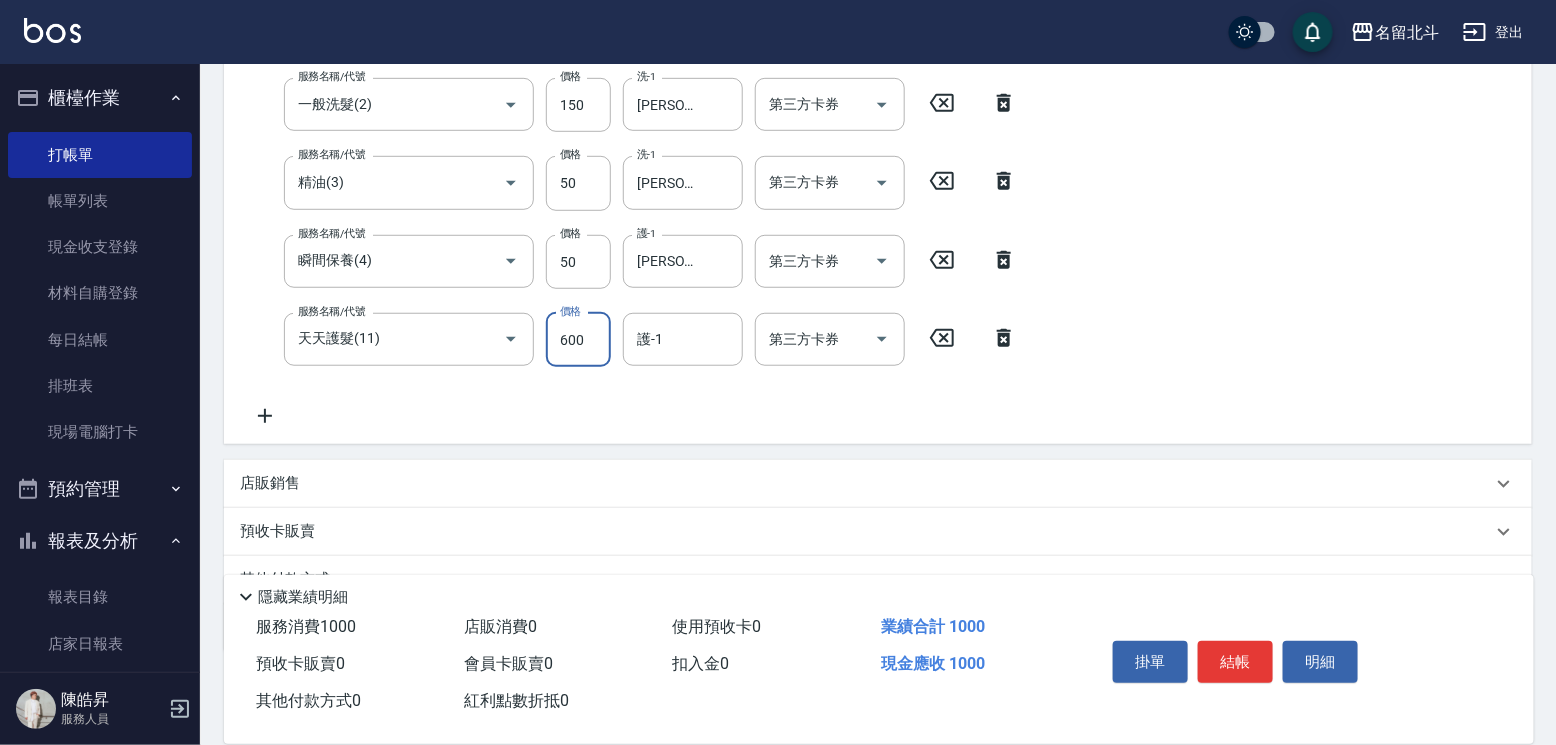 type on "600" 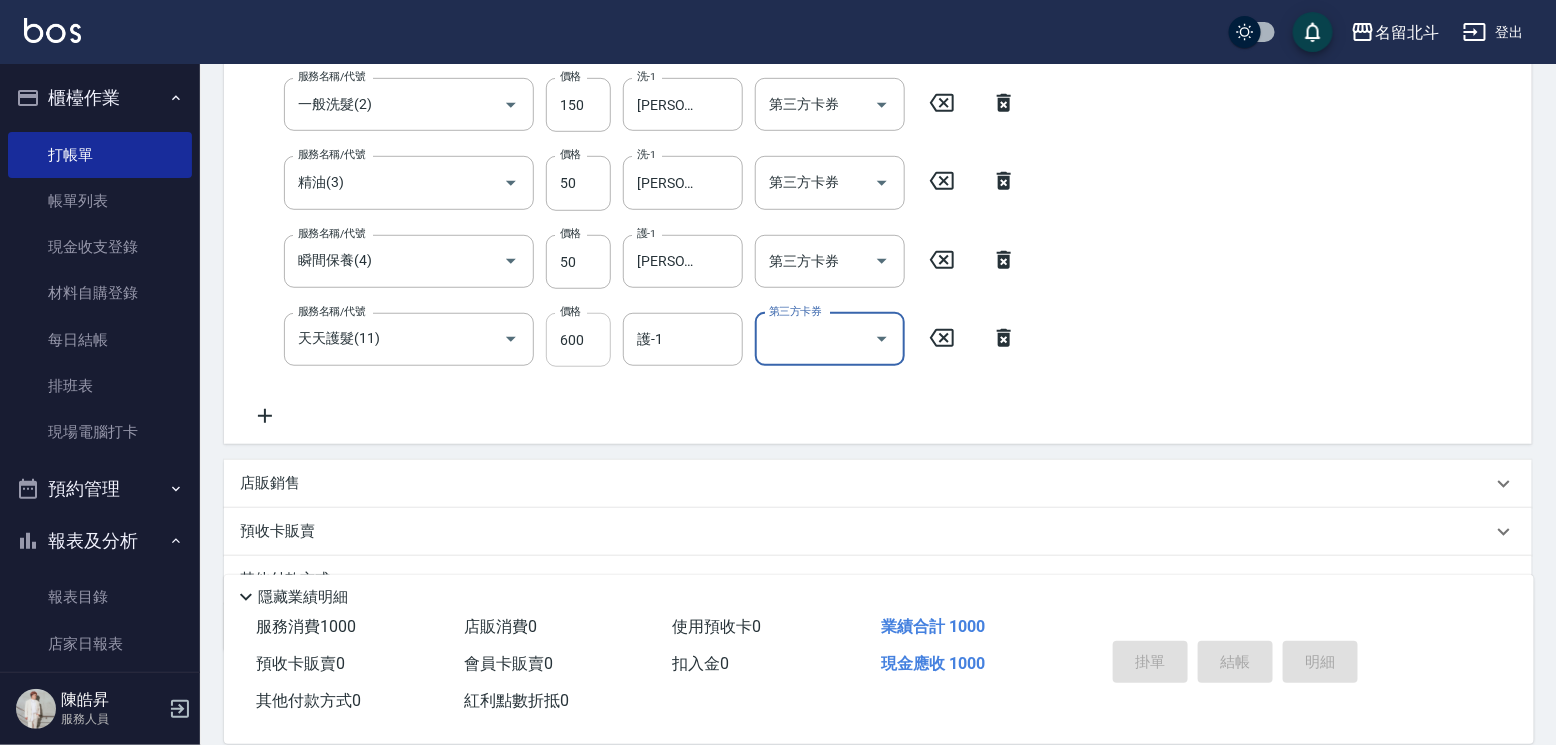 type 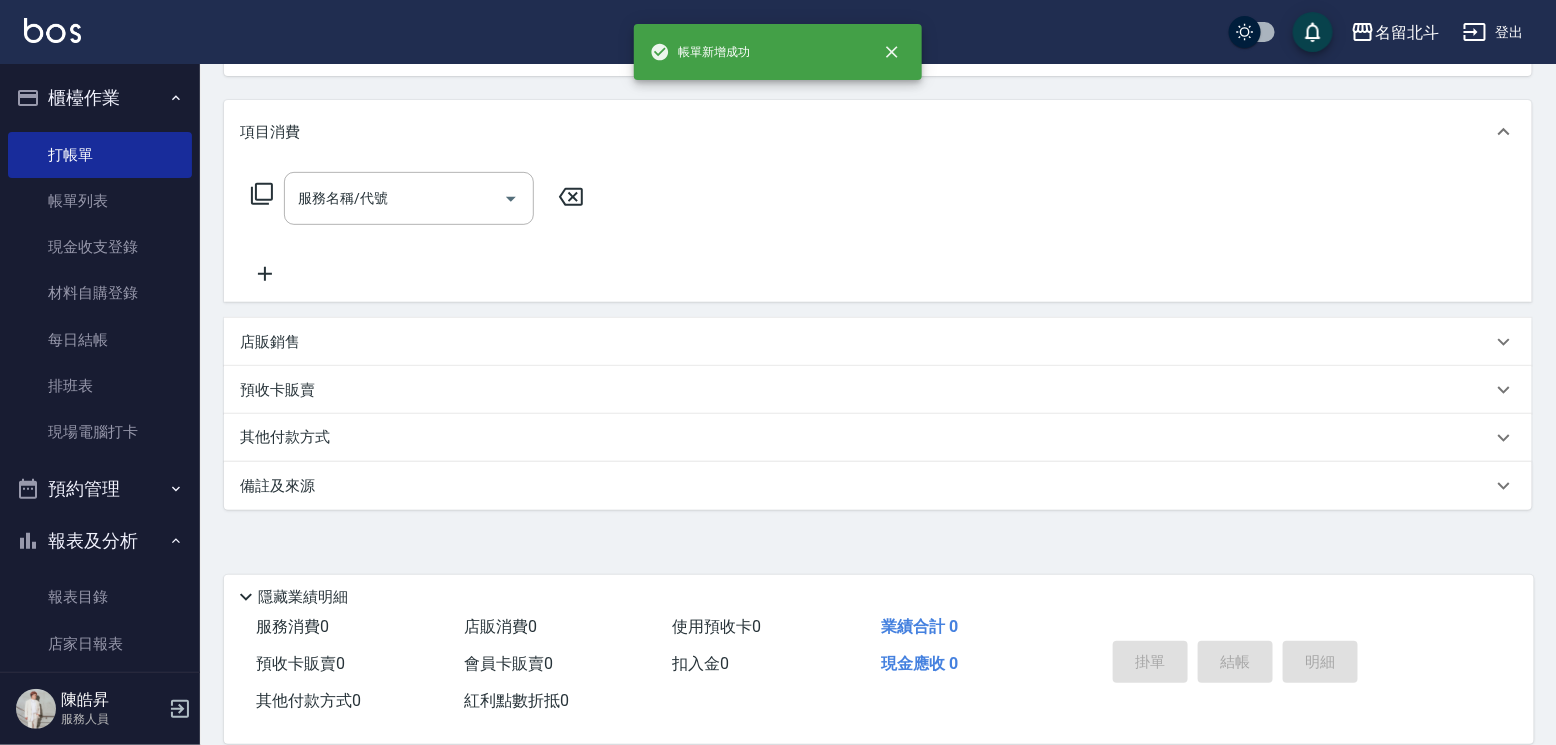 scroll, scrollTop: 0, scrollLeft: 0, axis: both 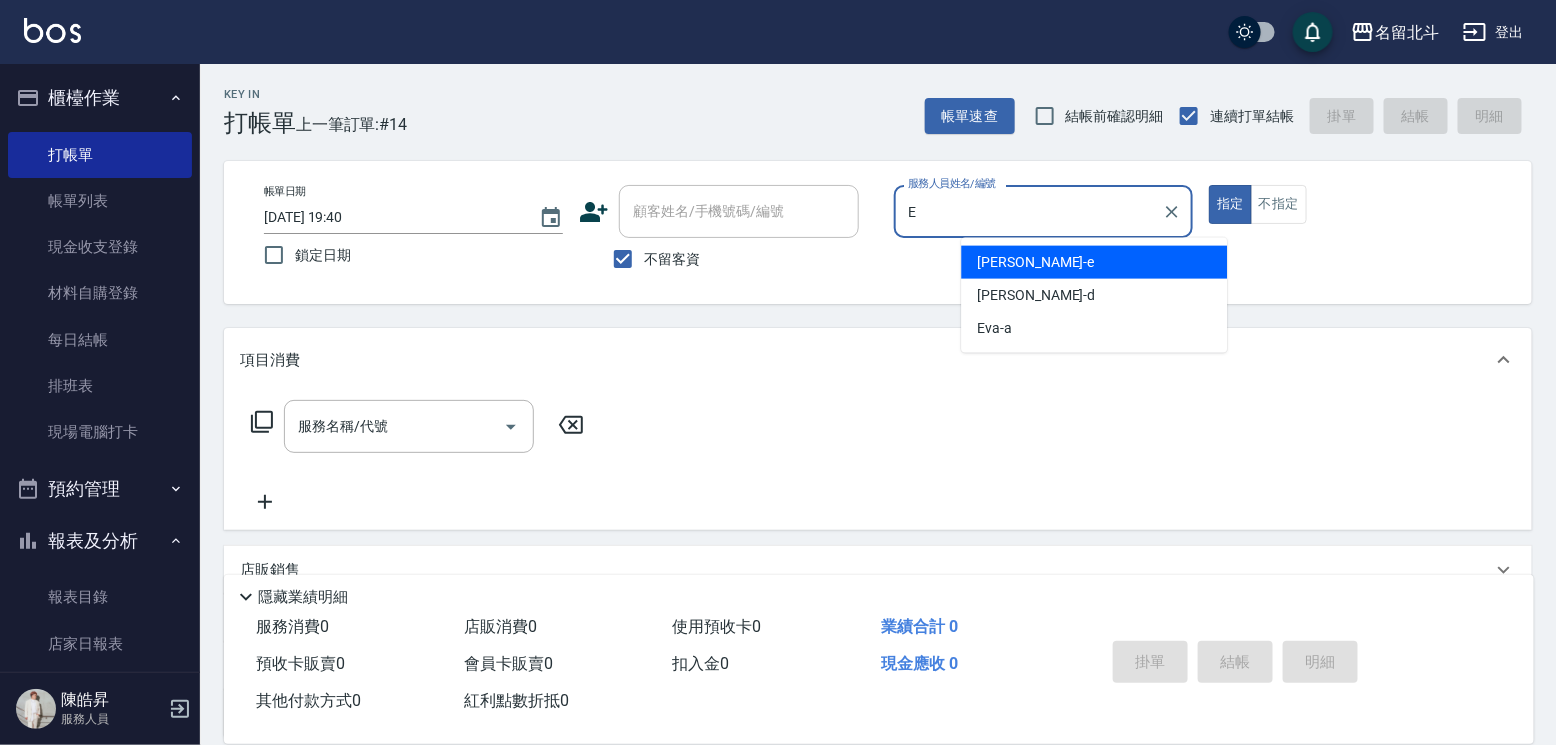 type on "[PERSON_NAME]-e" 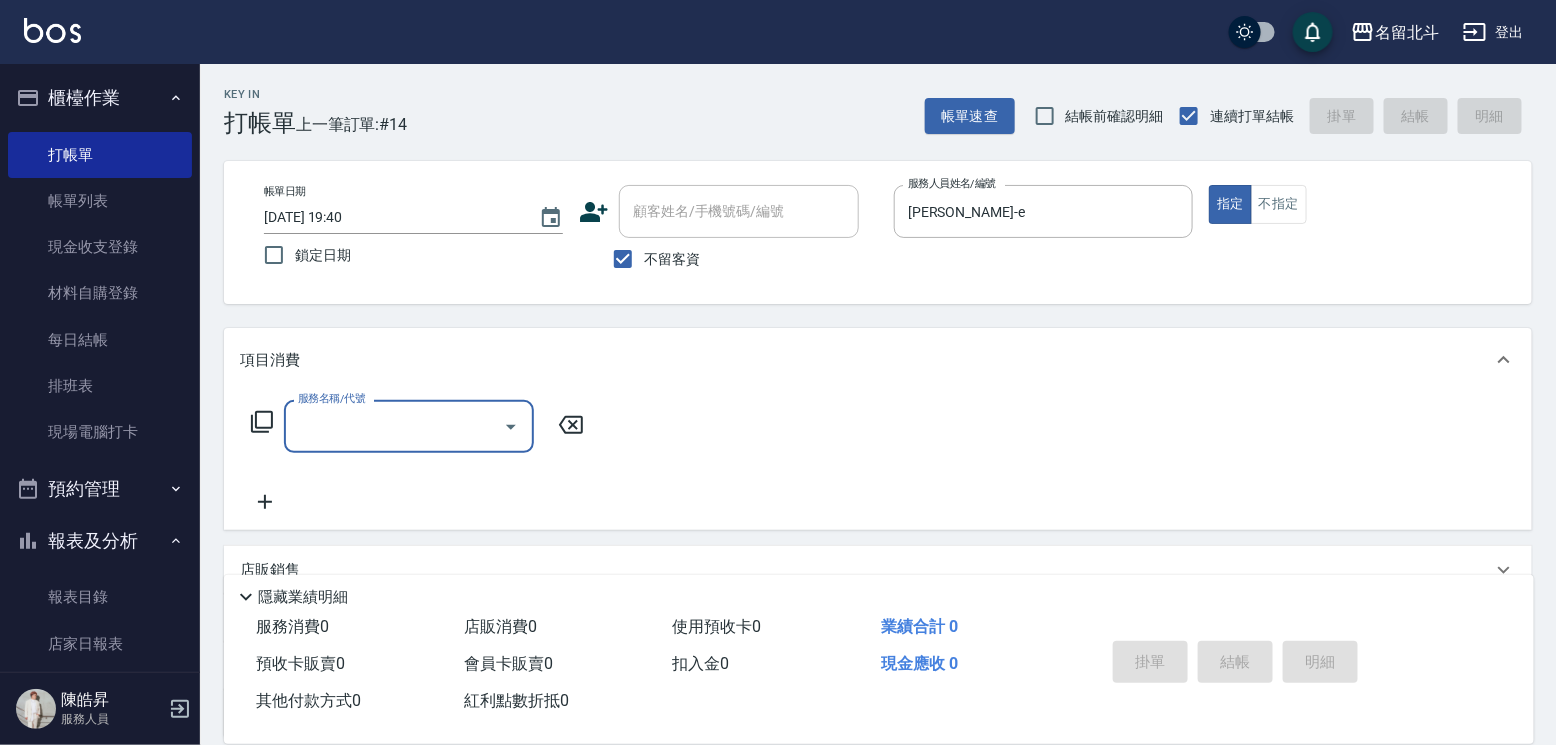 click 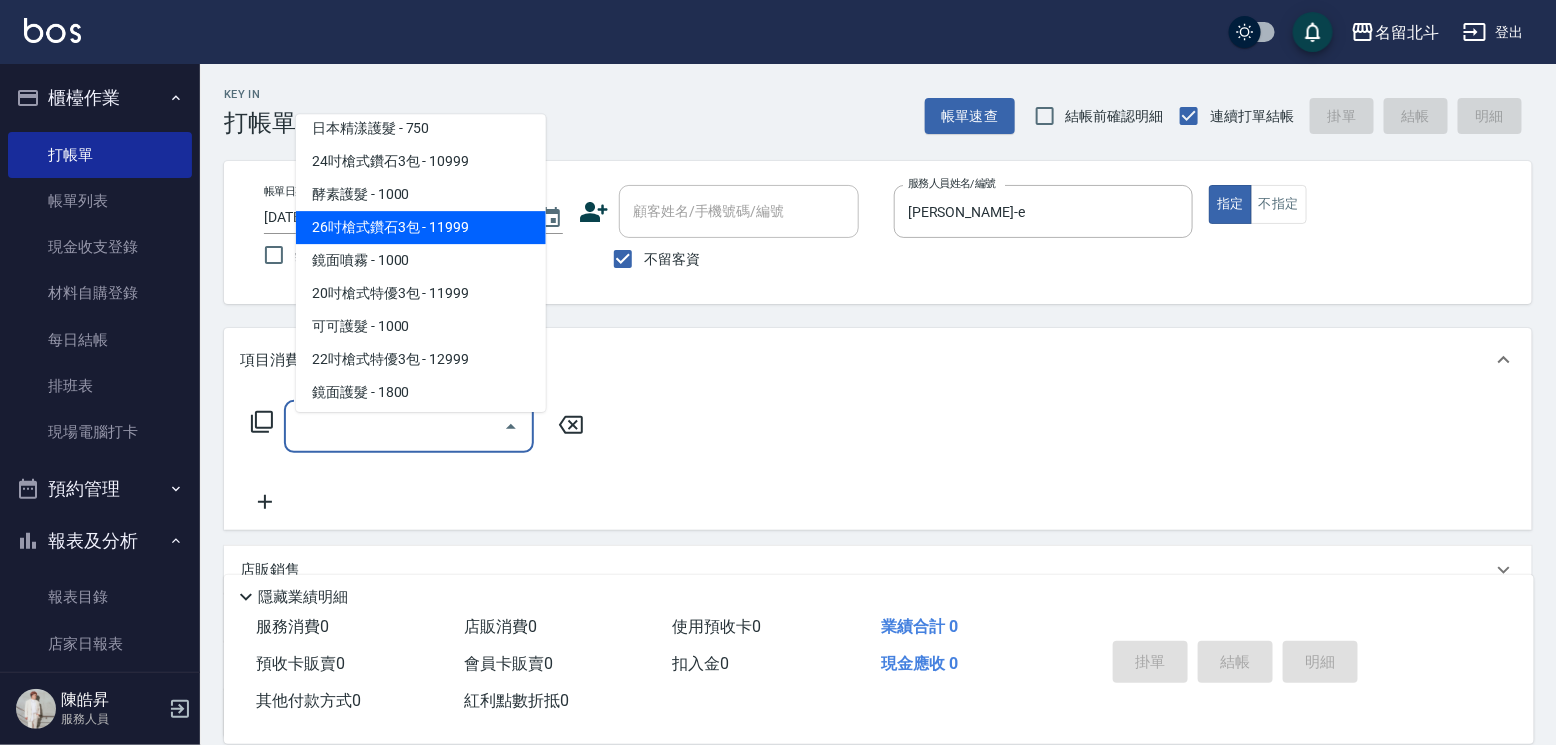 scroll, scrollTop: 900, scrollLeft: 0, axis: vertical 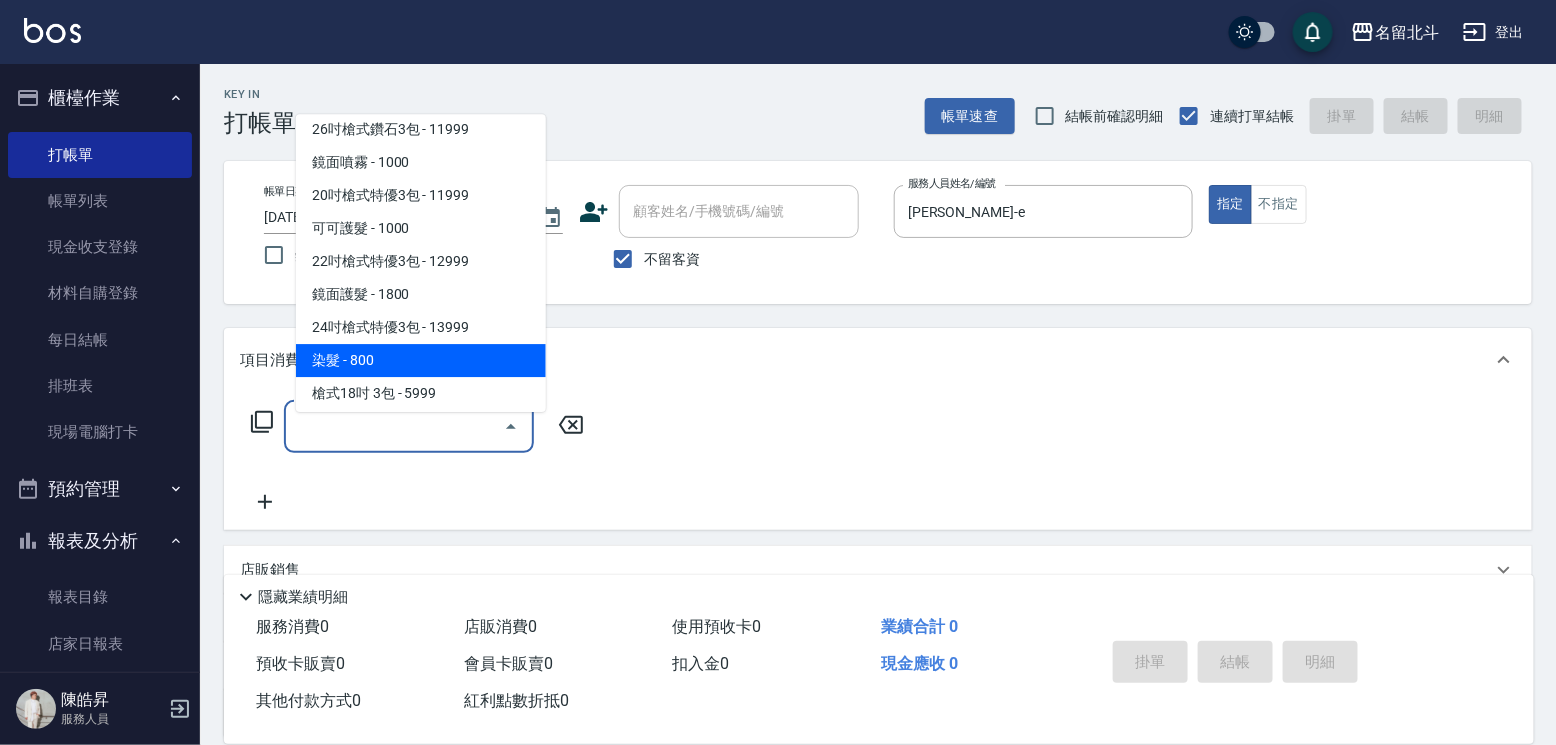 drag, startPoint x: 377, startPoint y: 346, endPoint x: 379, endPoint y: 356, distance: 10.198039 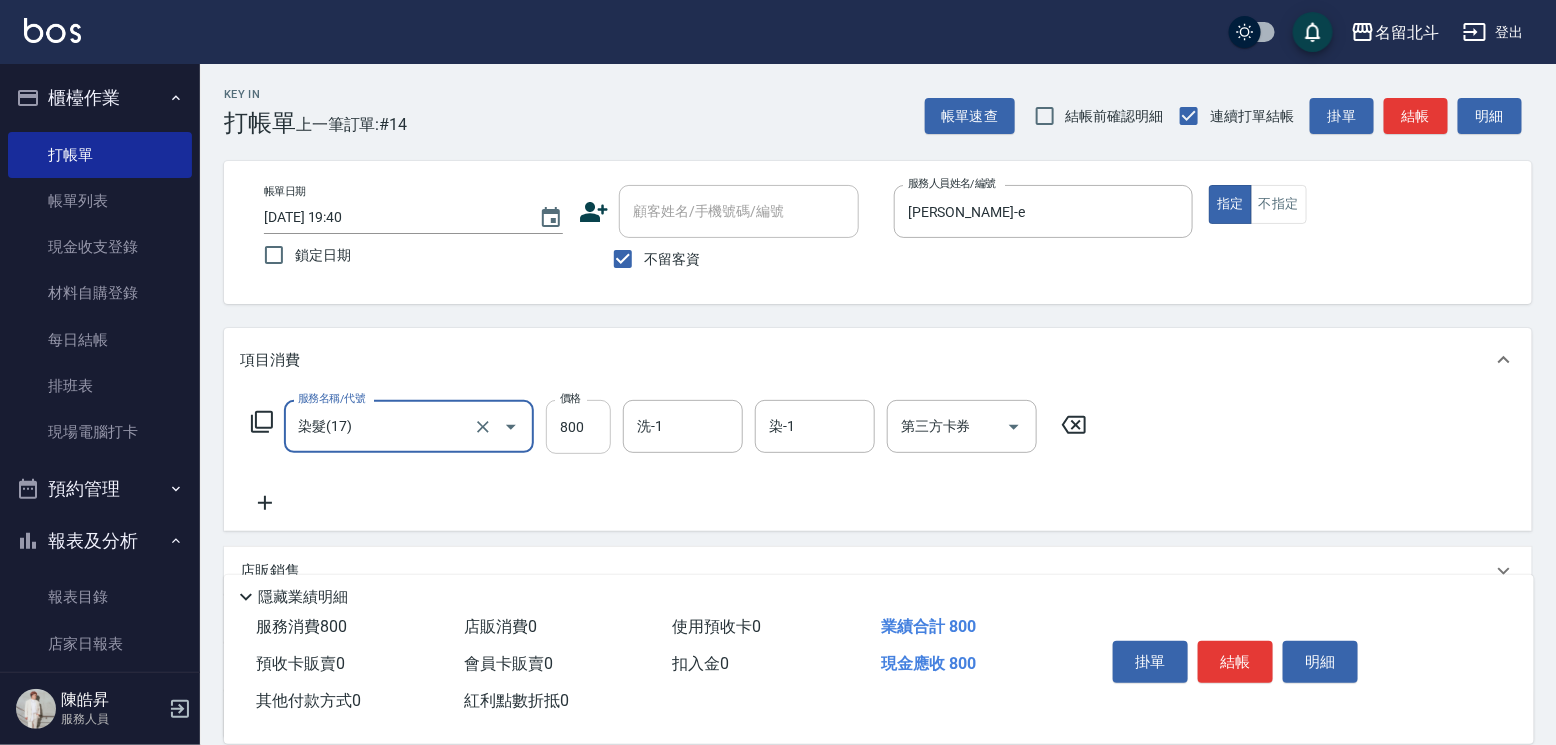 click on "800" at bounding box center (578, 427) 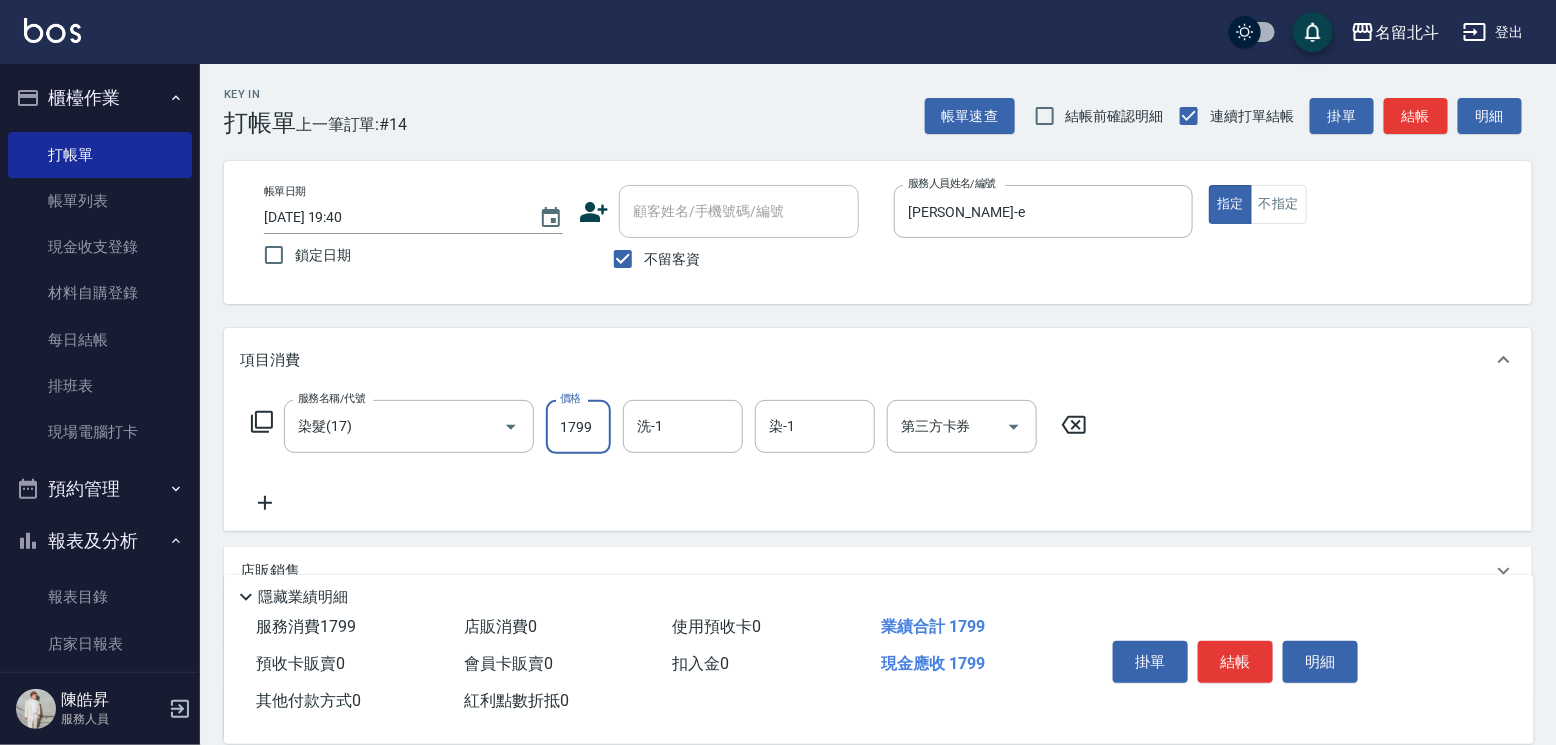 type on "1799" 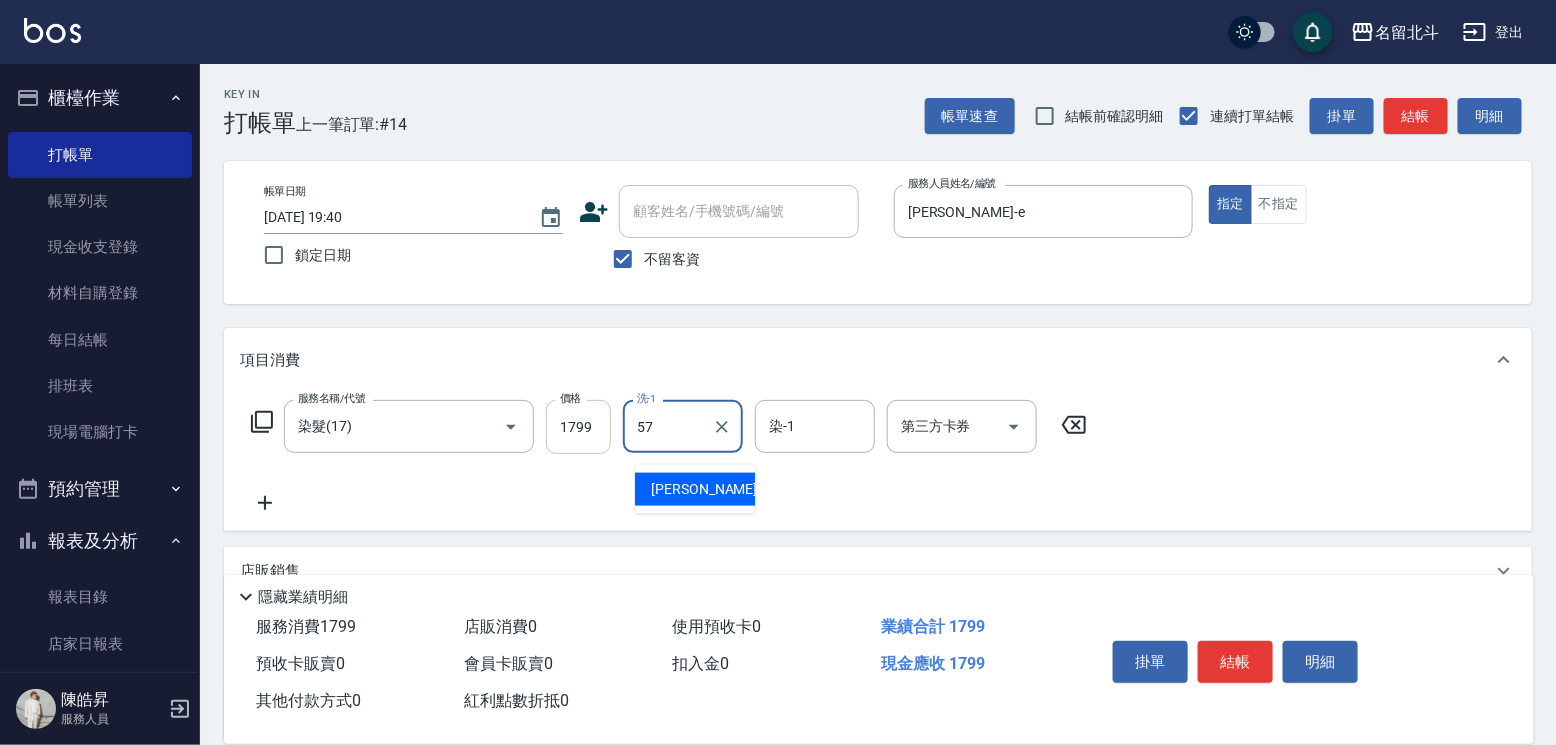 type on "[PERSON_NAME]-57" 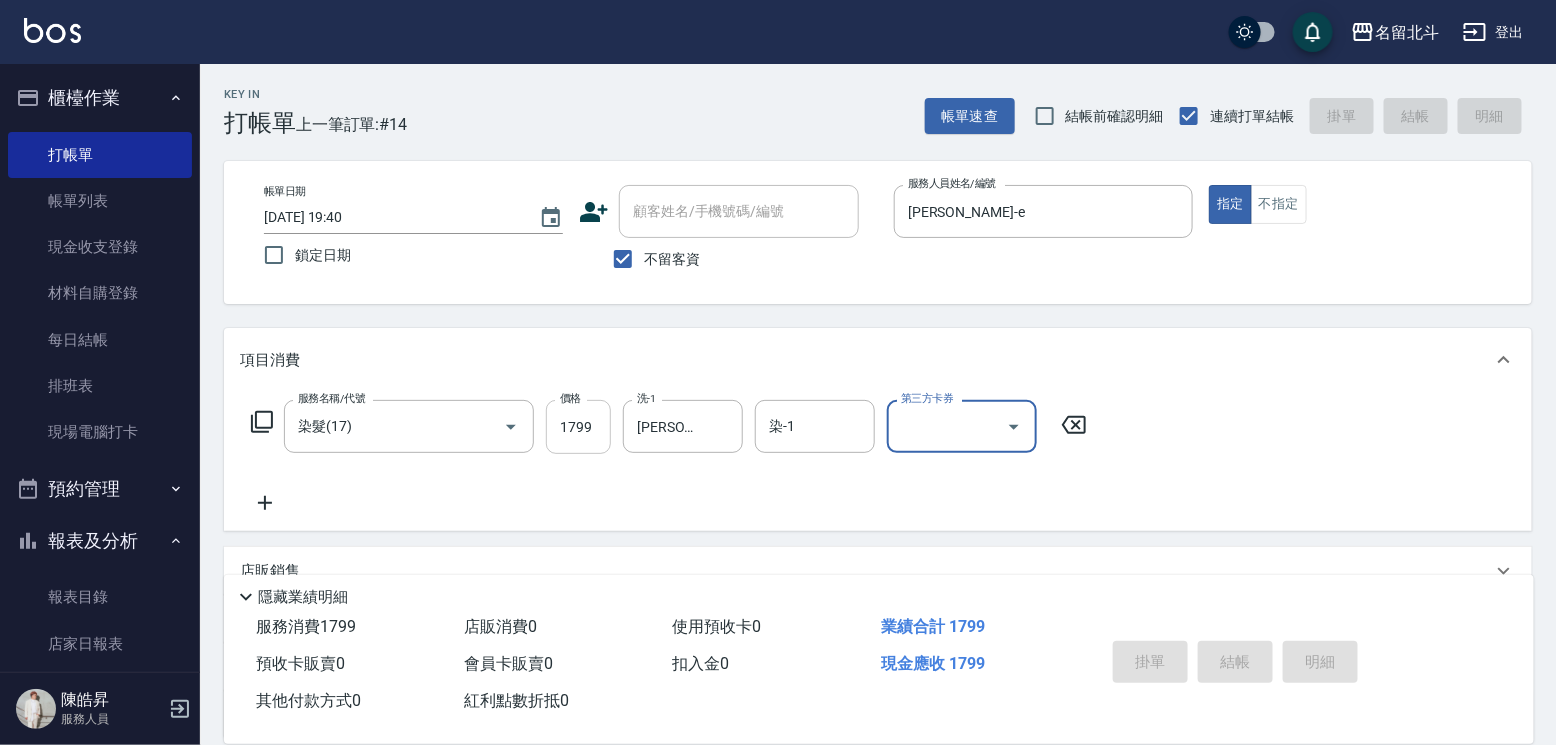 type 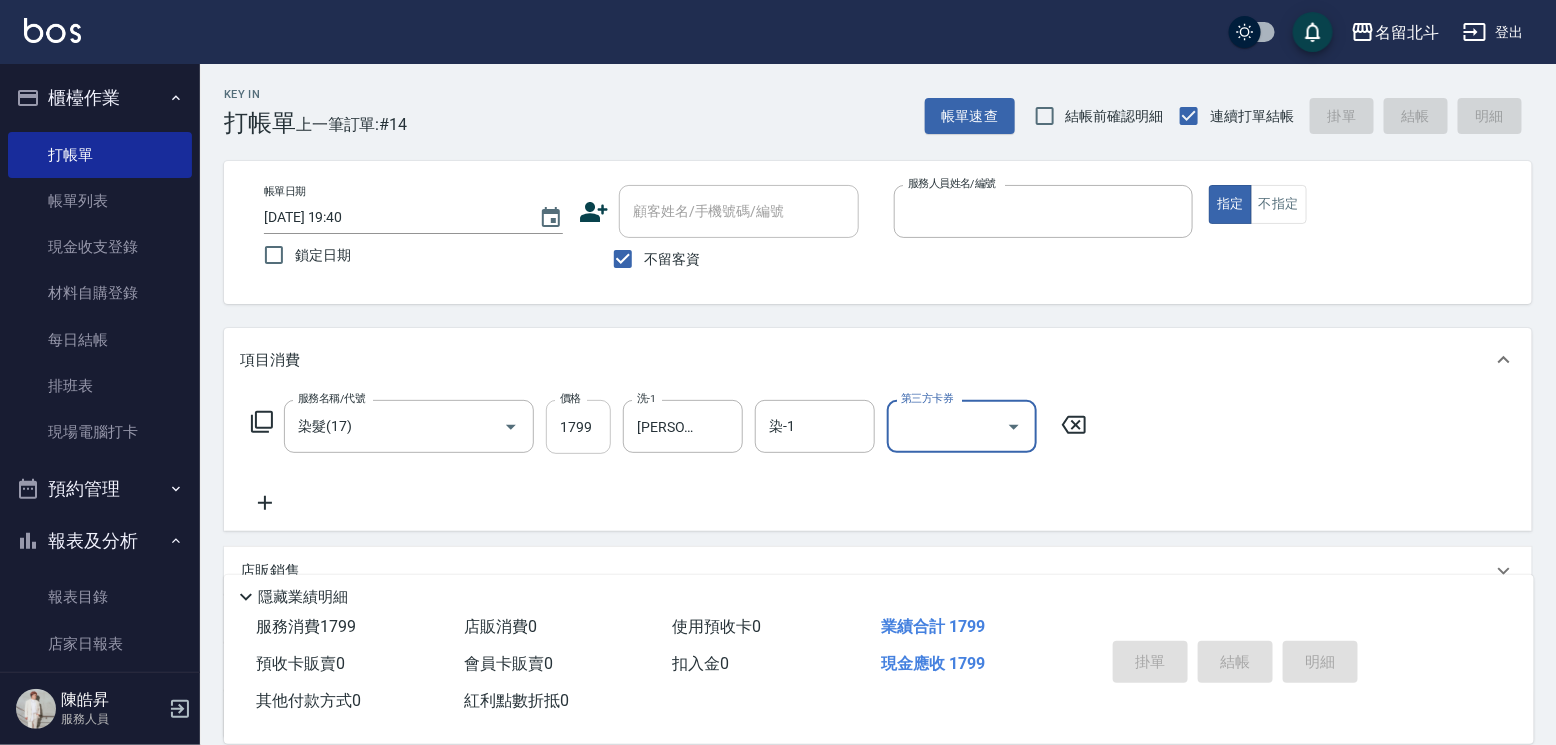 type on "[DATE] 19:41" 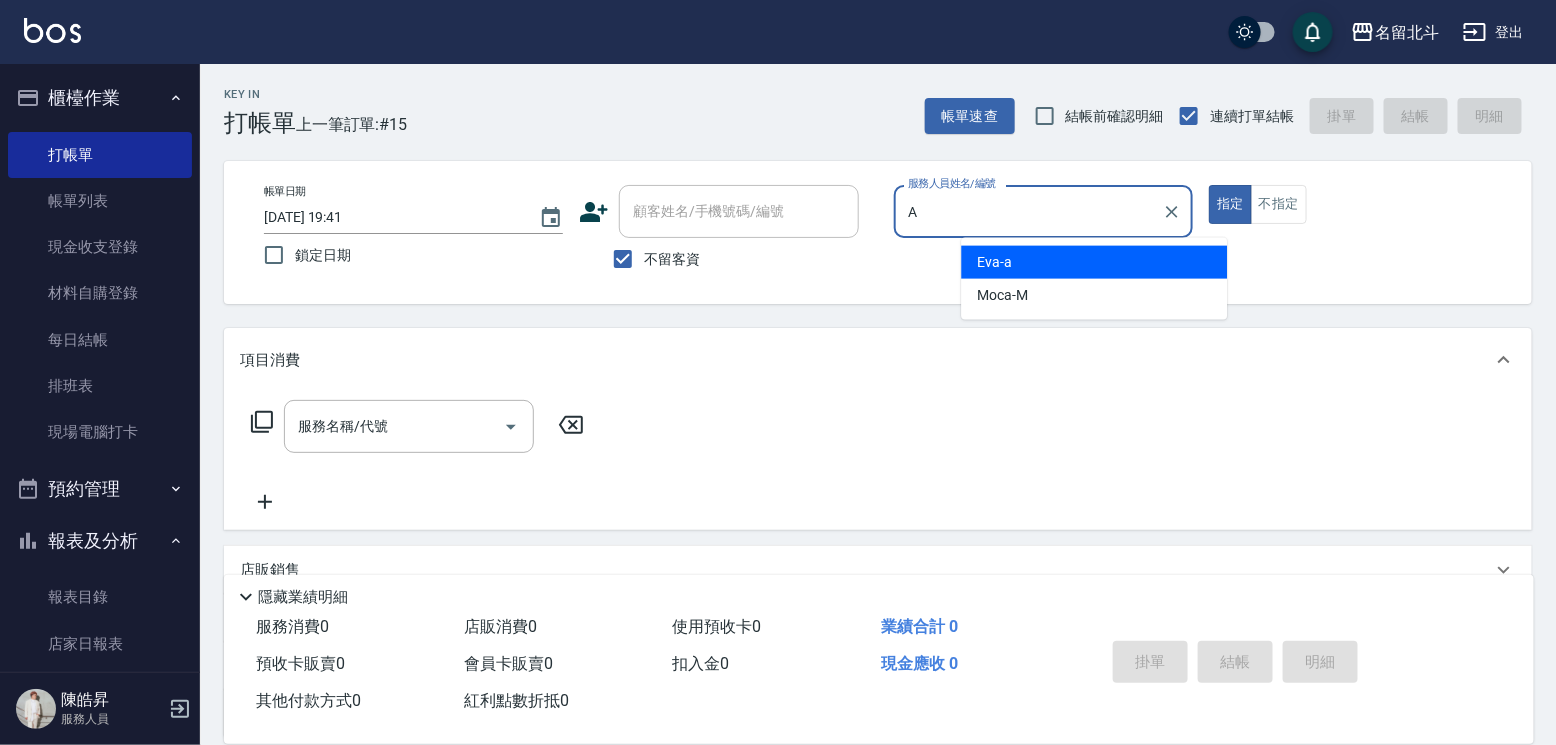 type on "[PERSON_NAME]-a" 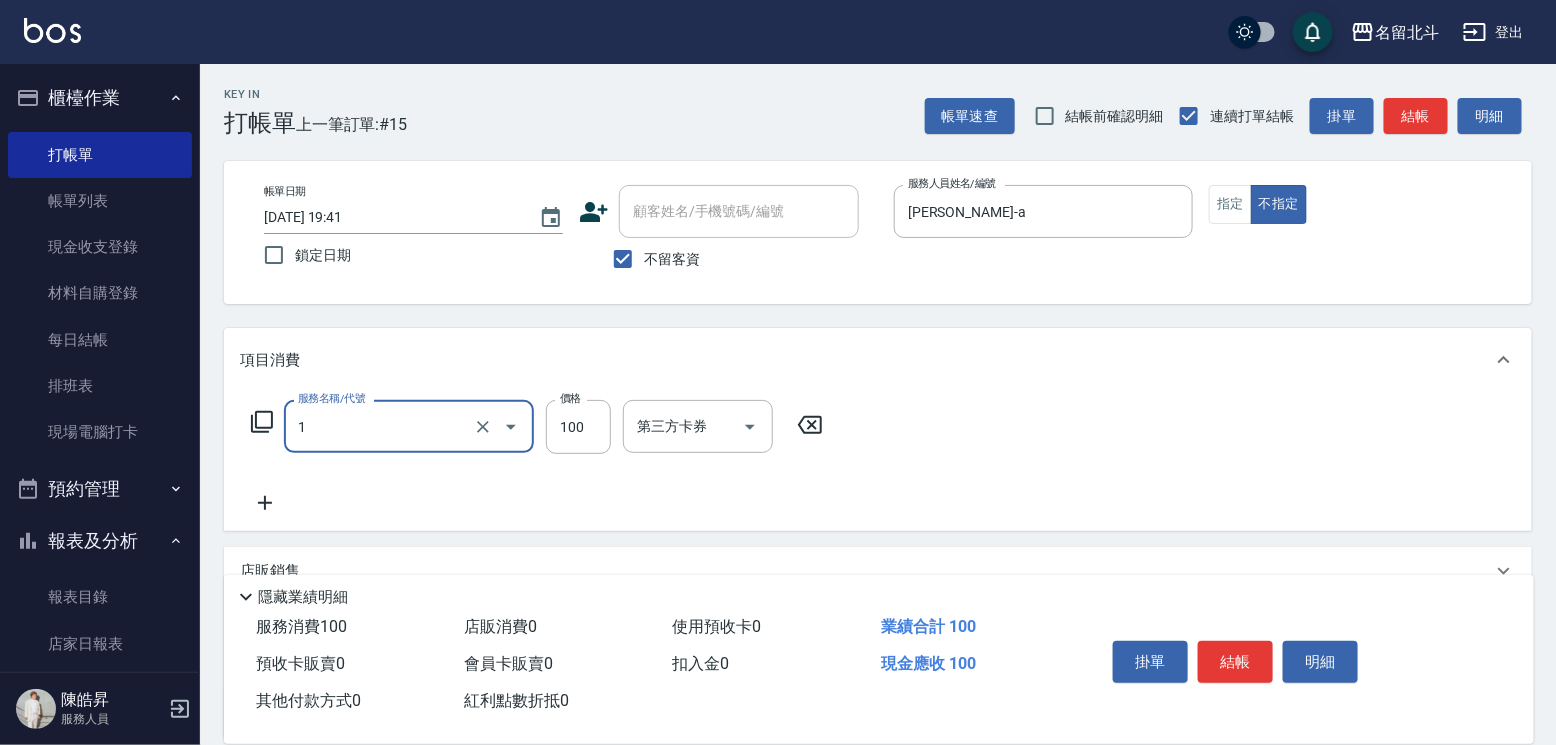 type on "剪髮(1)" 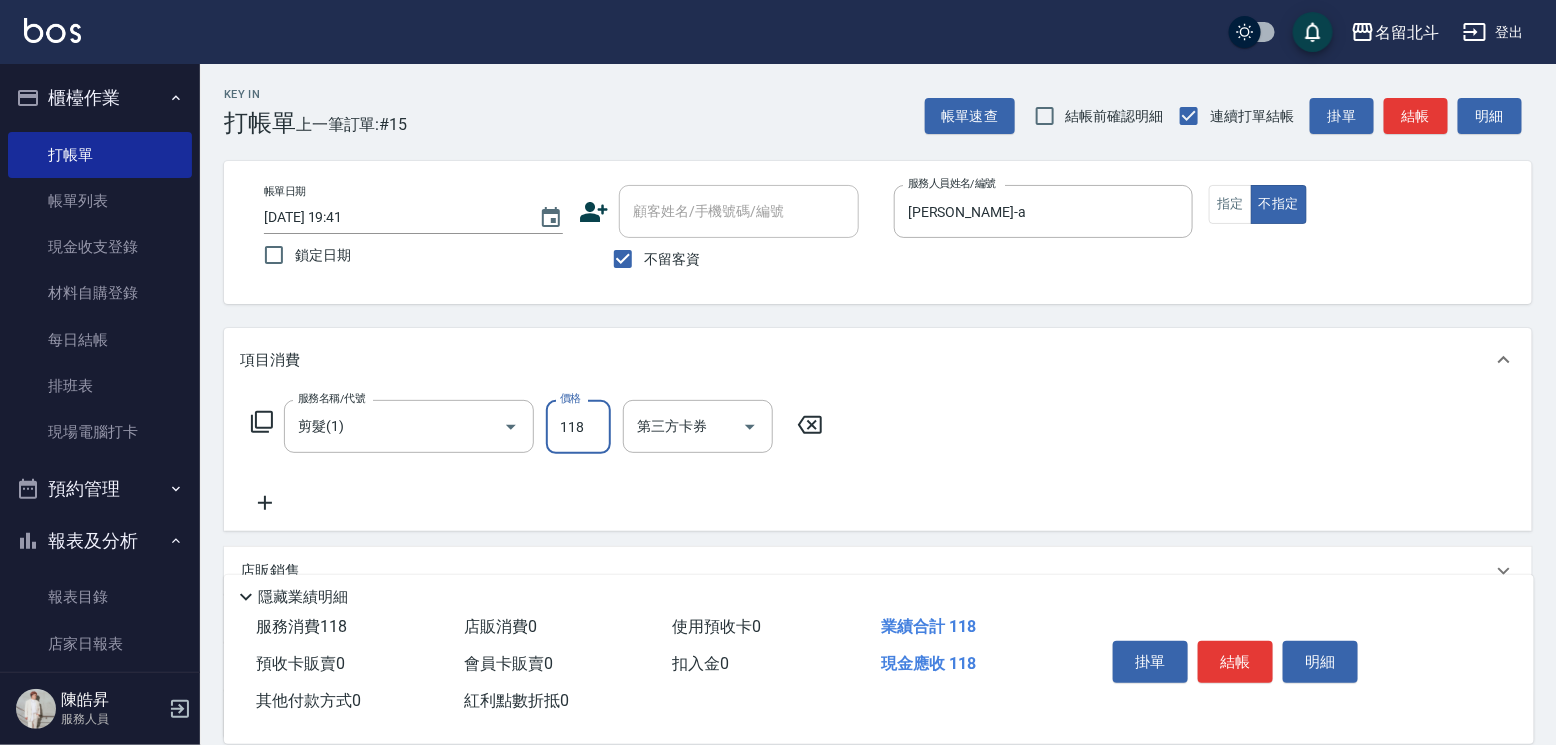 type on "118" 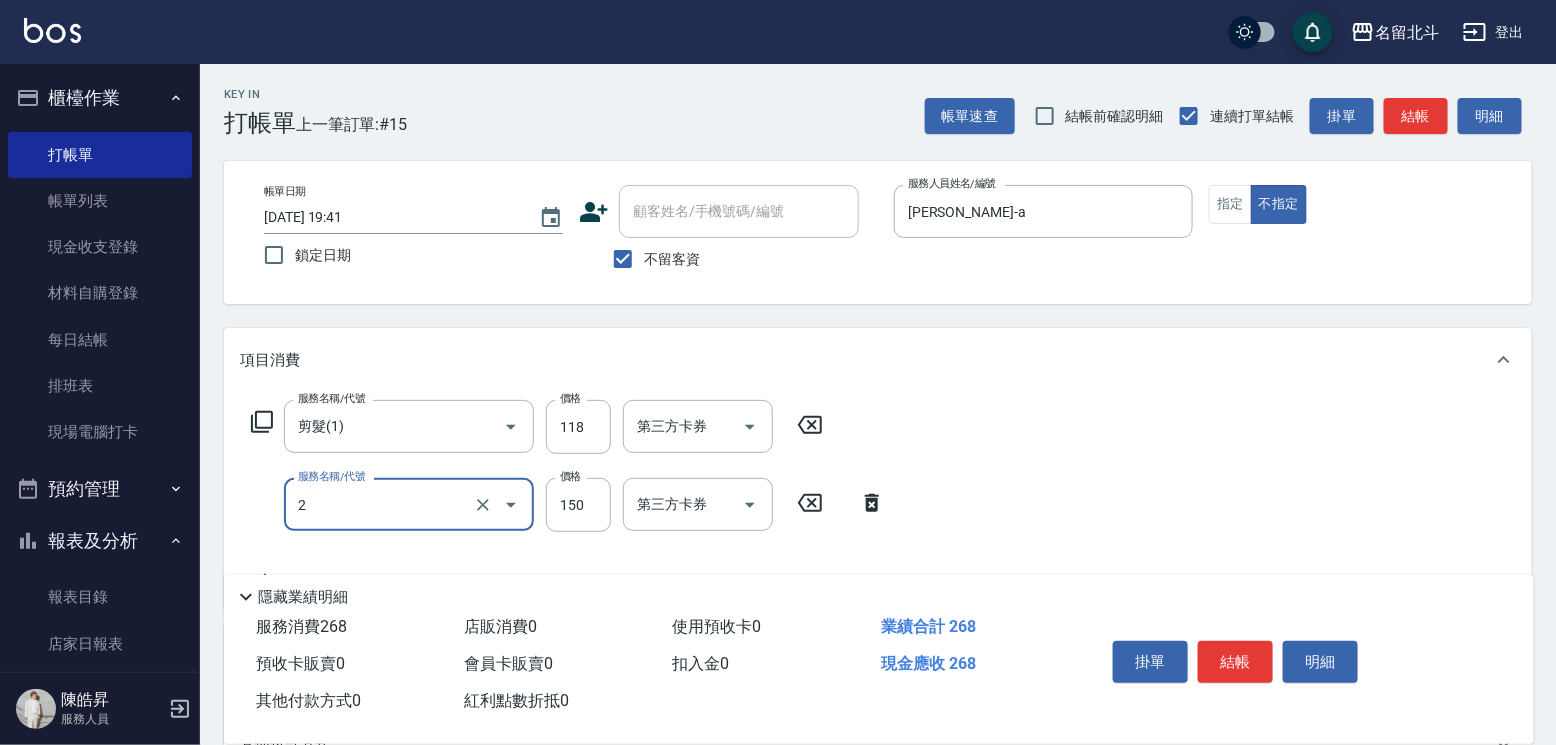 type on "一般洗髮(2)" 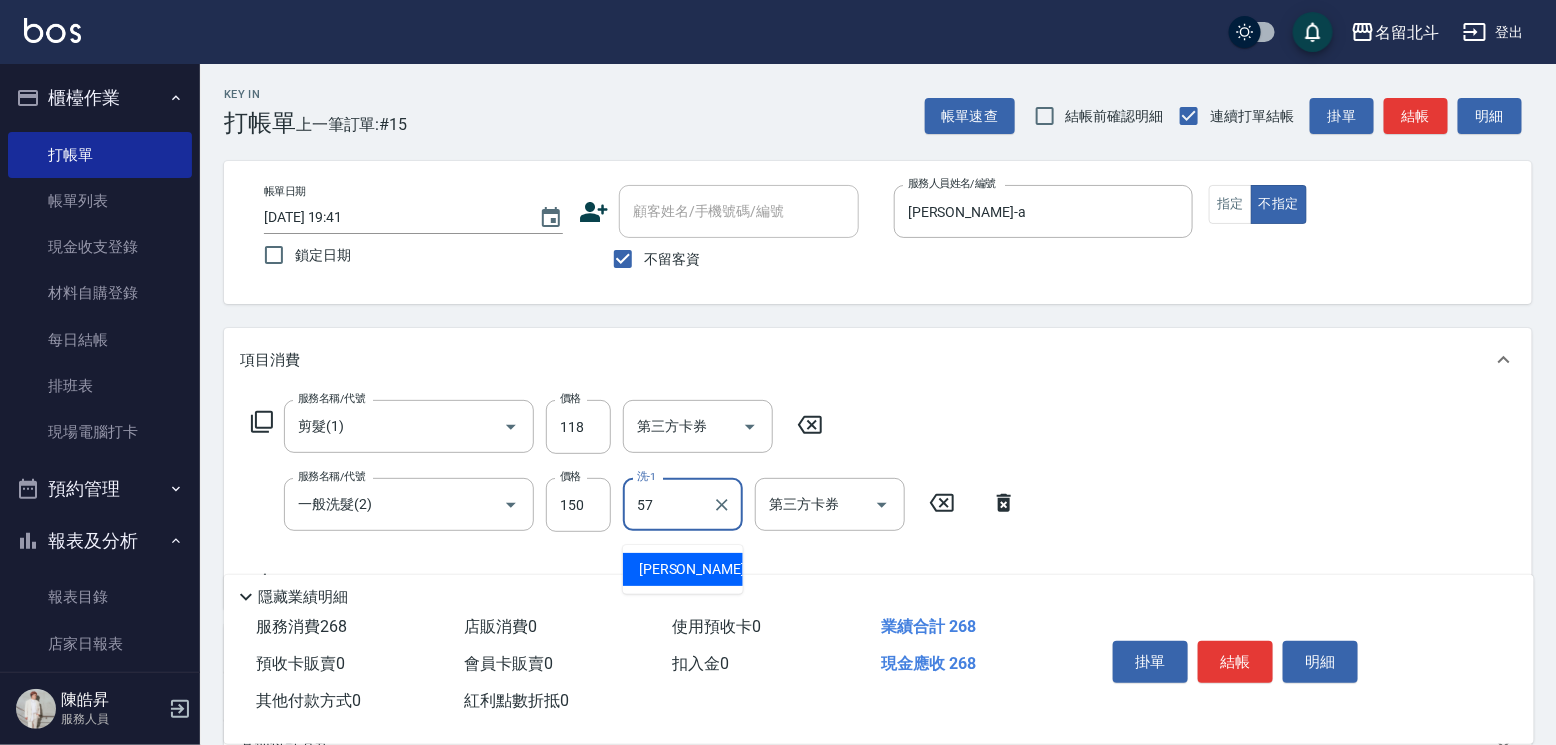 type on "[PERSON_NAME]-57" 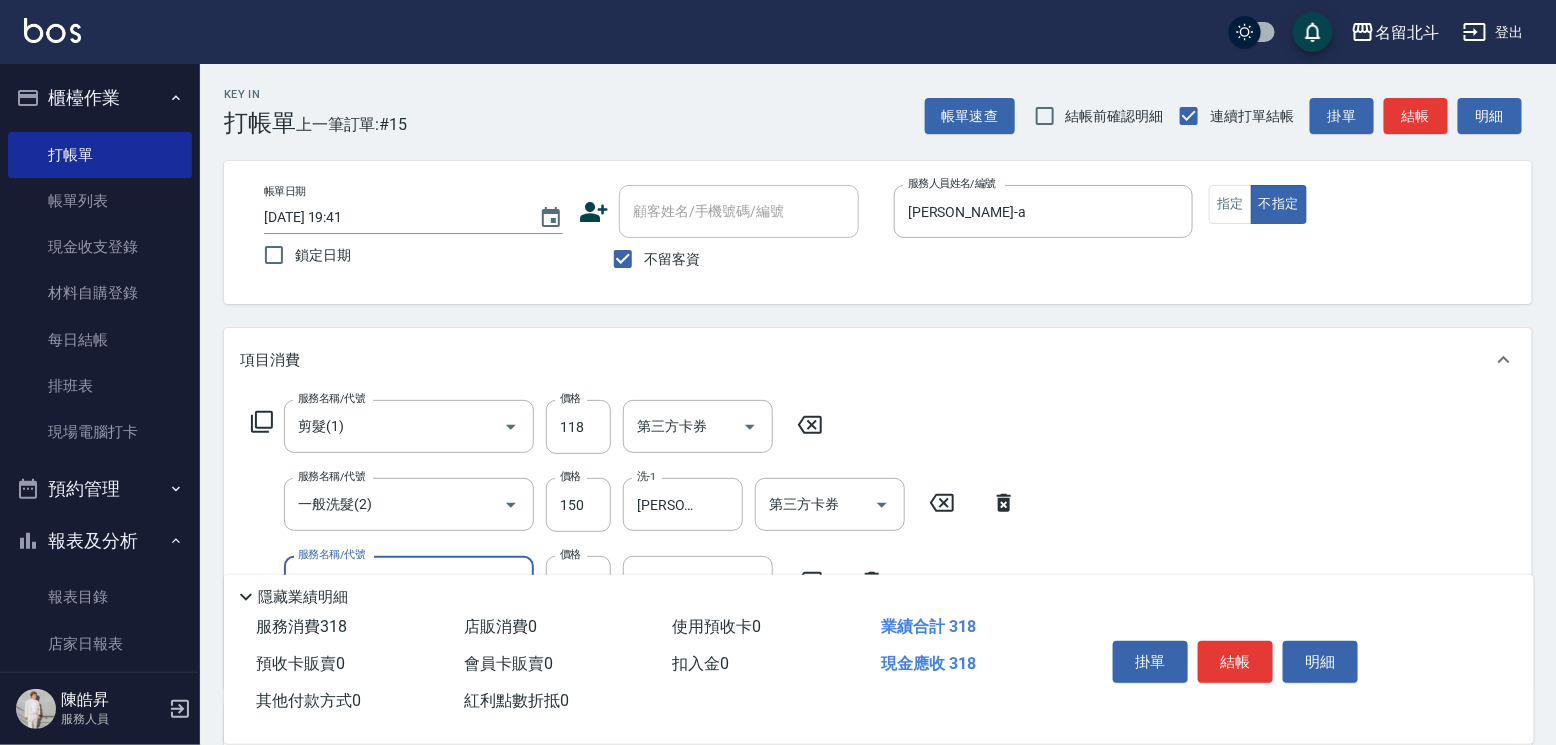 type on "精油(3)" 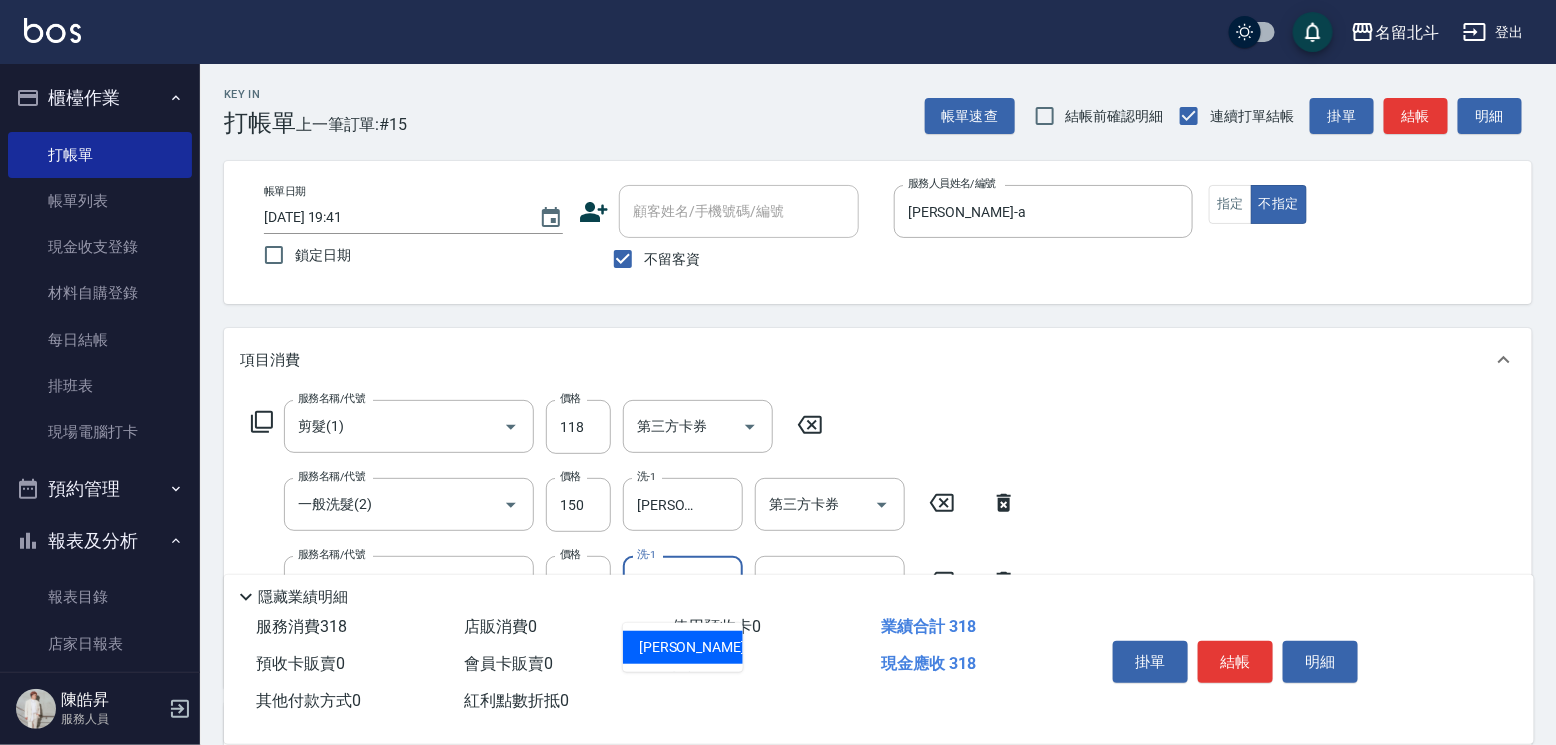 type on "[PERSON_NAME]-57" 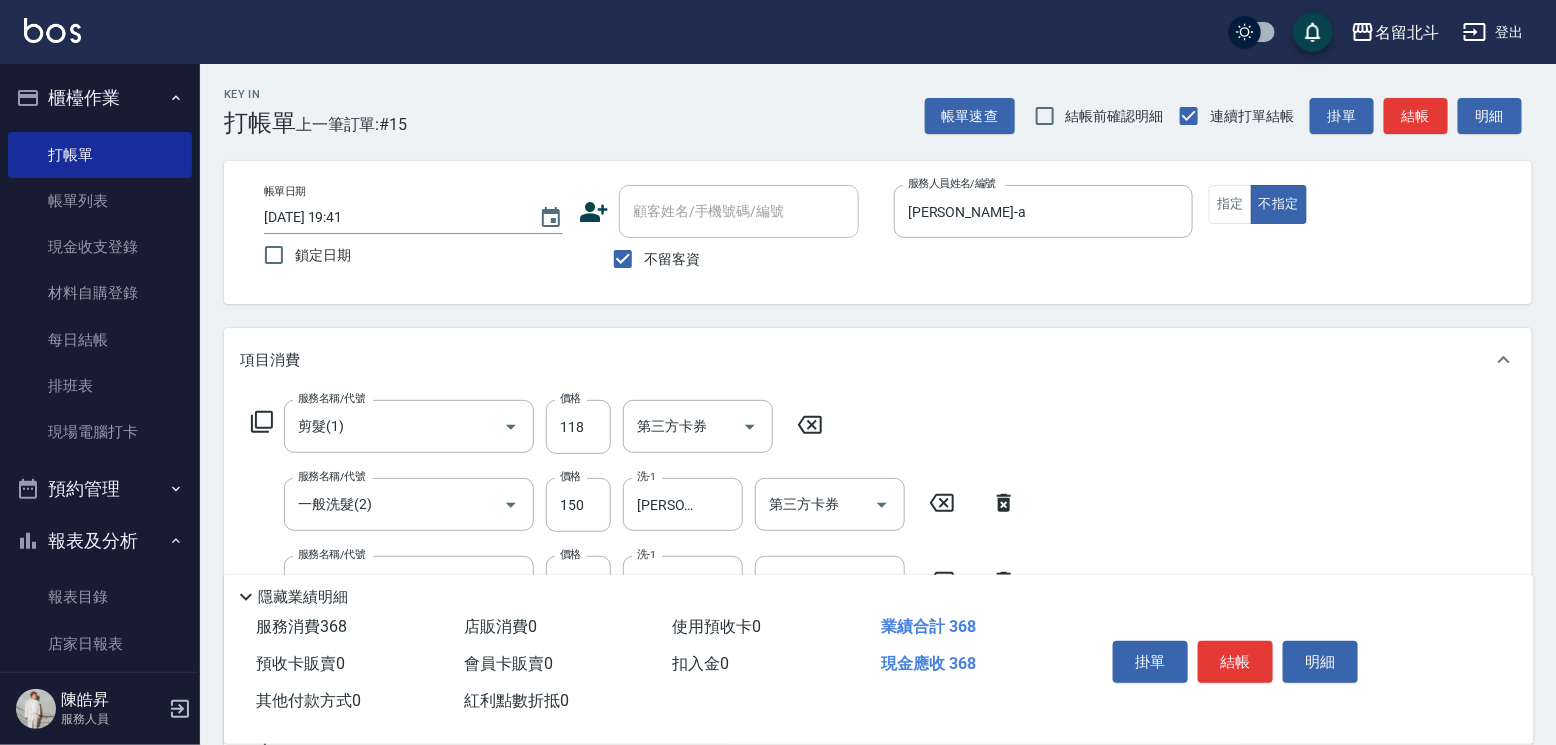 type on "瞬間保養(4)" 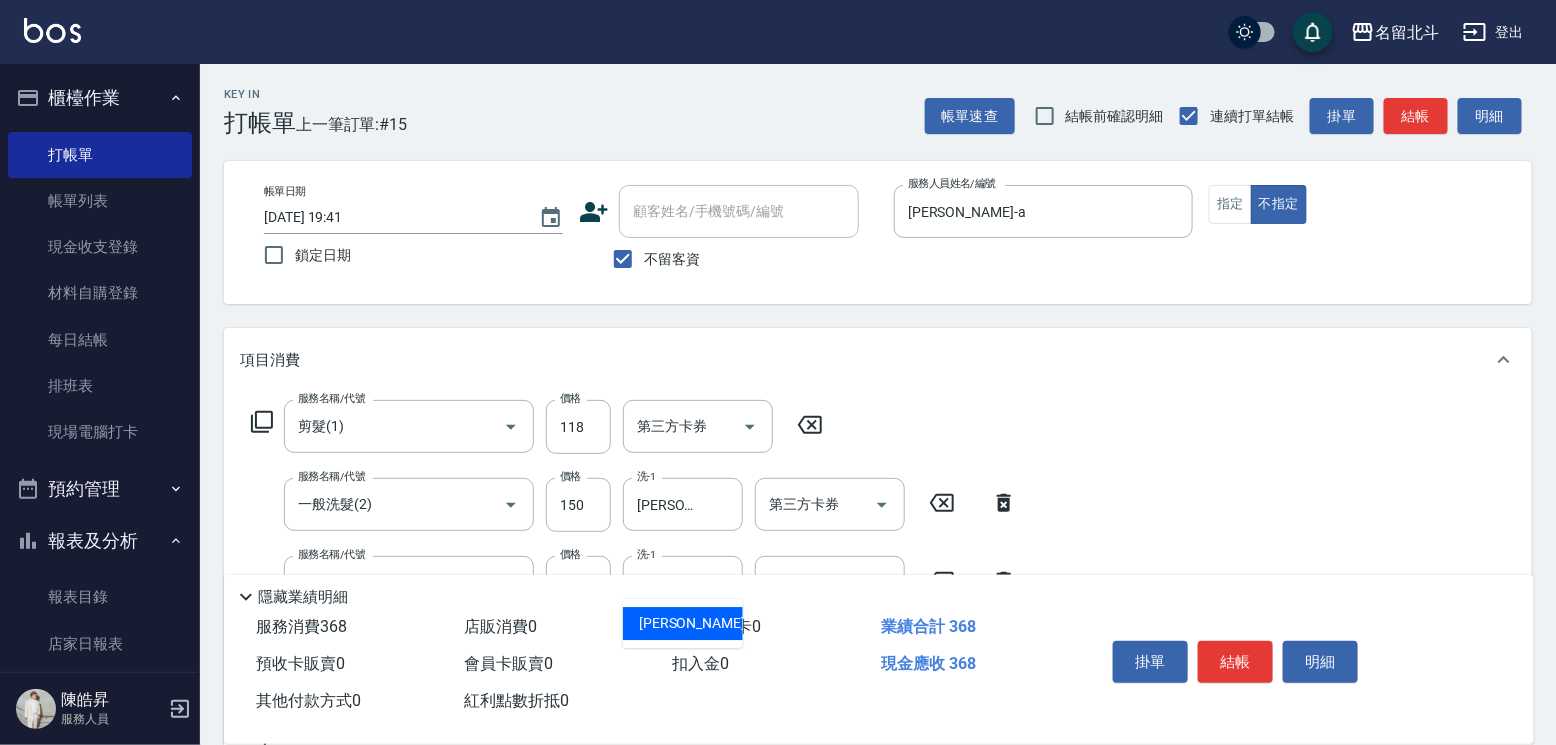 type on "[PERSON_NAME]-57" 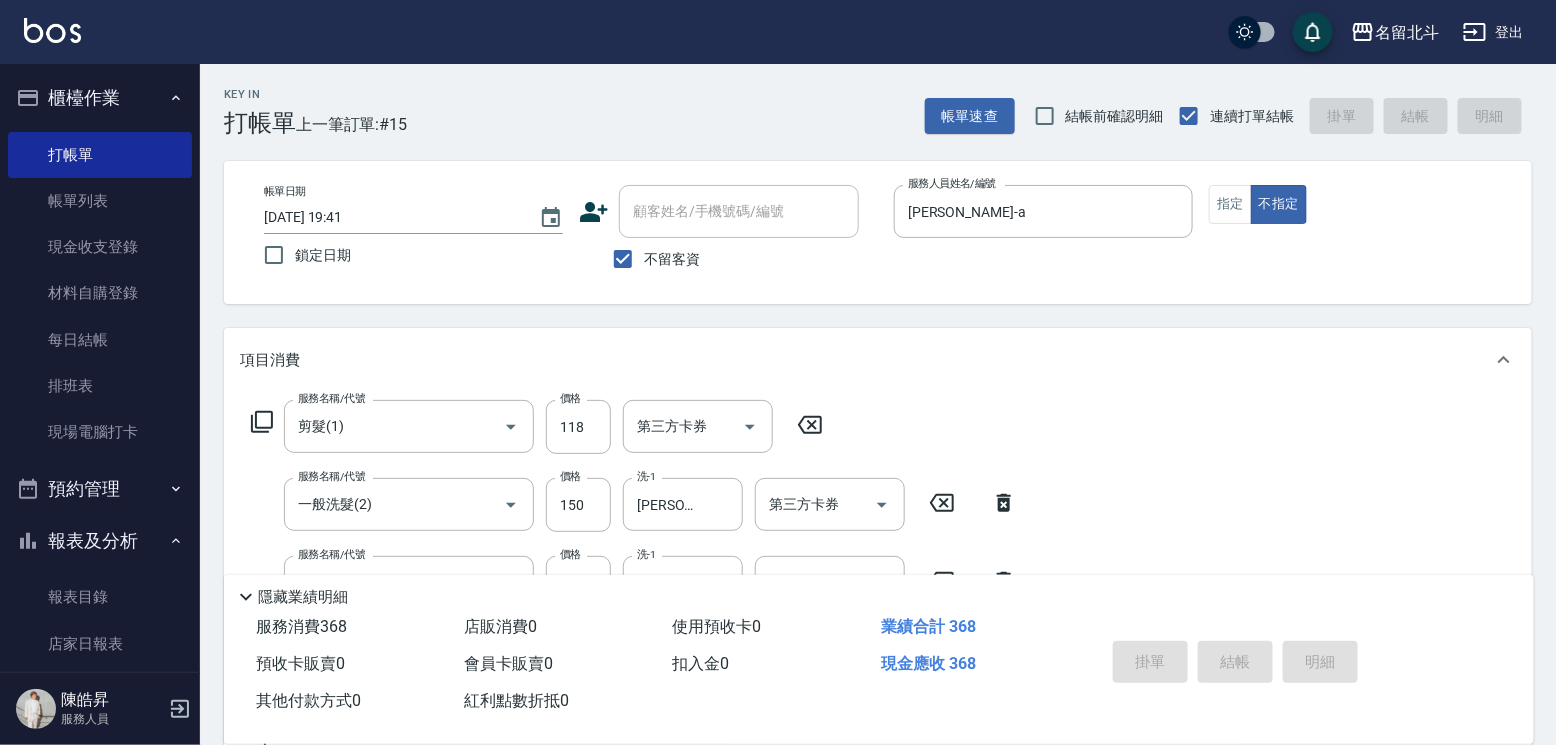 type 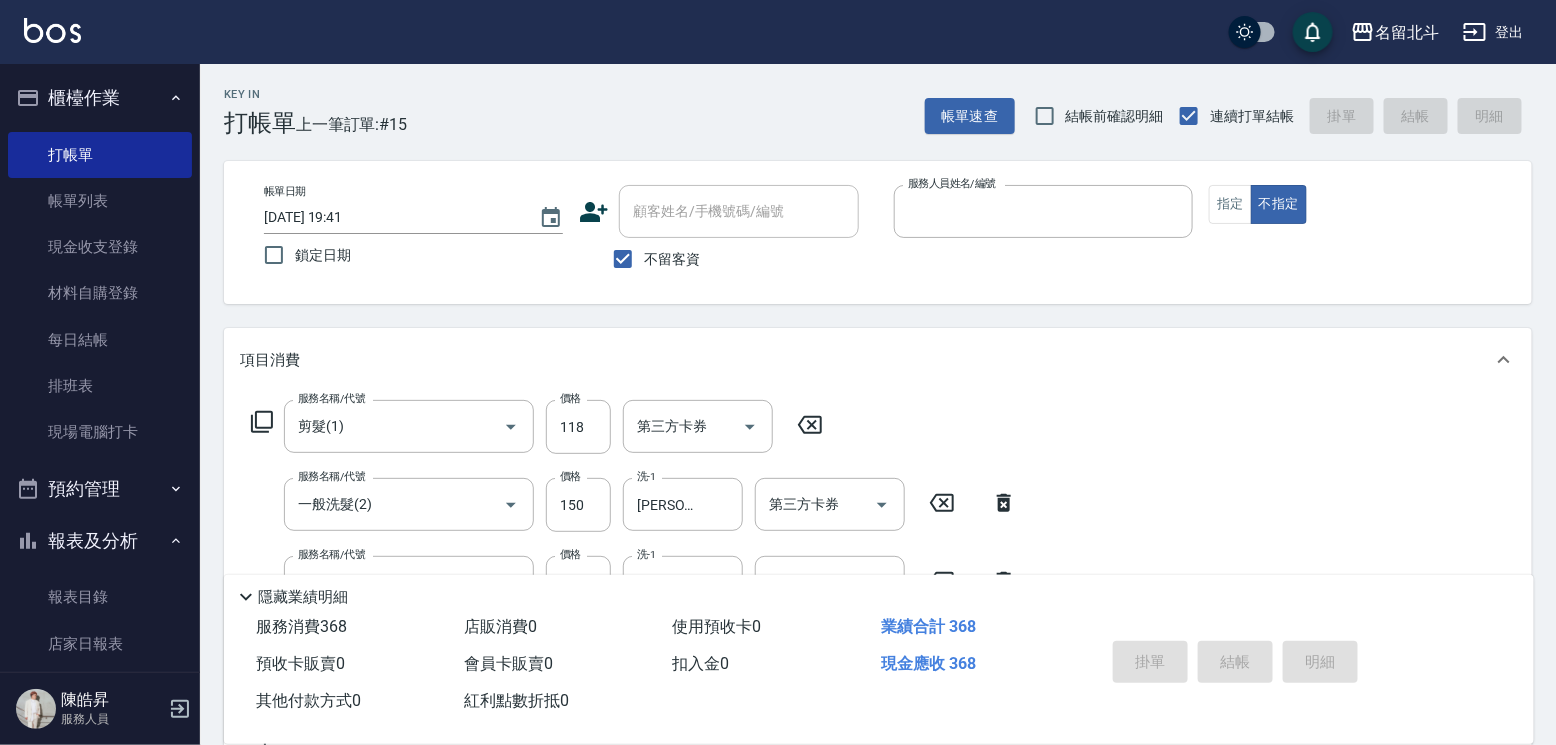 type 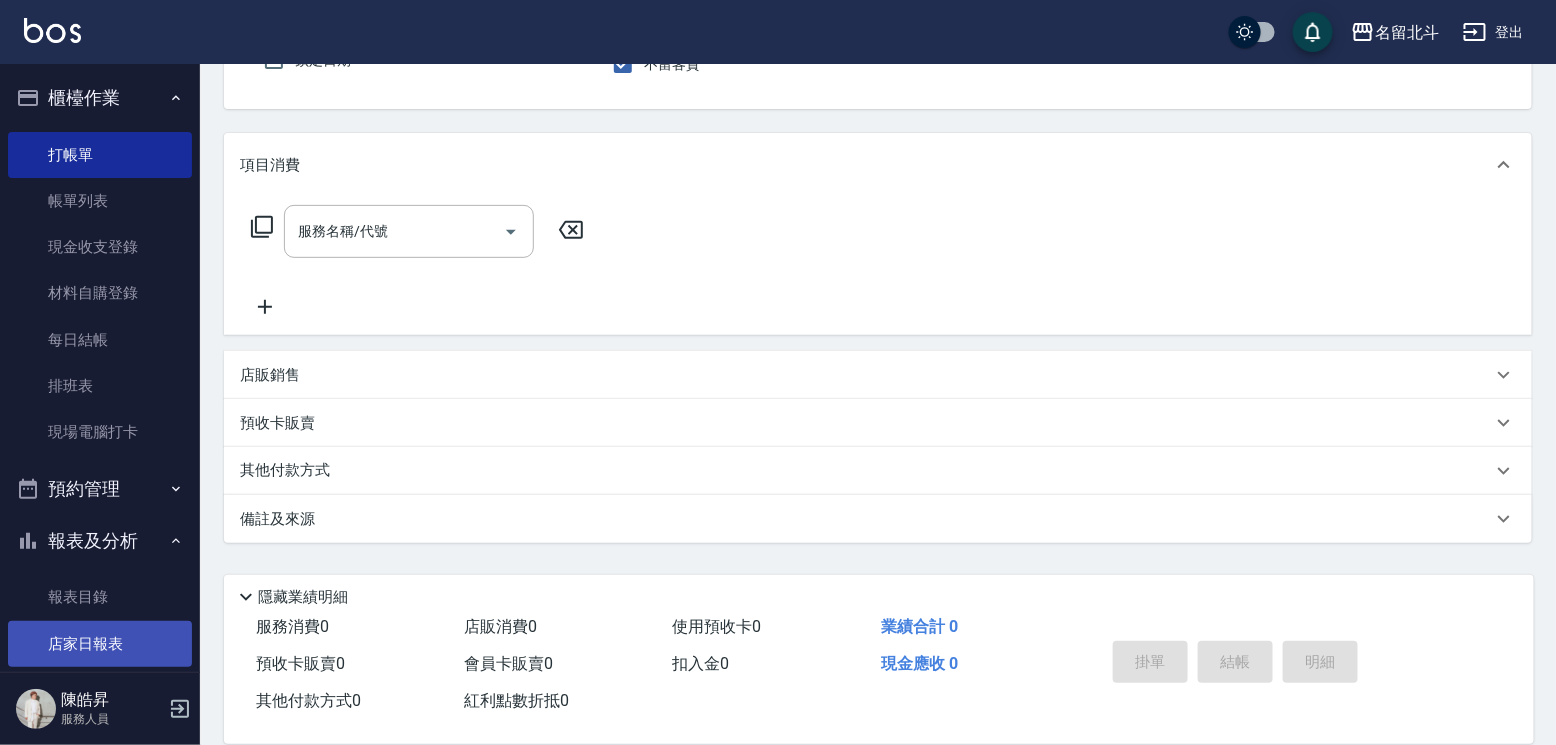 scroll, scrollTop: 200, scrollLeft: 0, axis: vertical 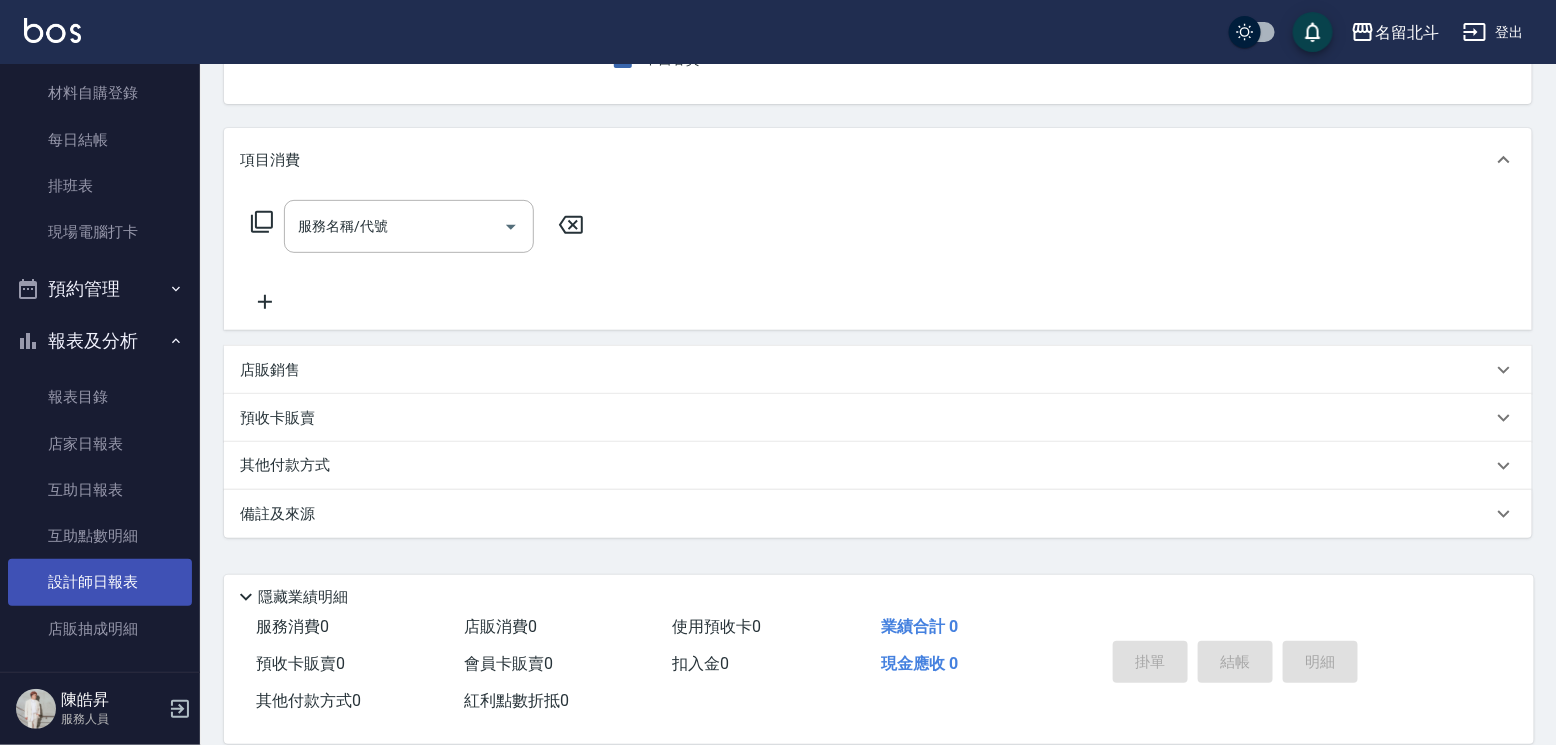 click on "設計師日報表" at bounding box center (100, 582) 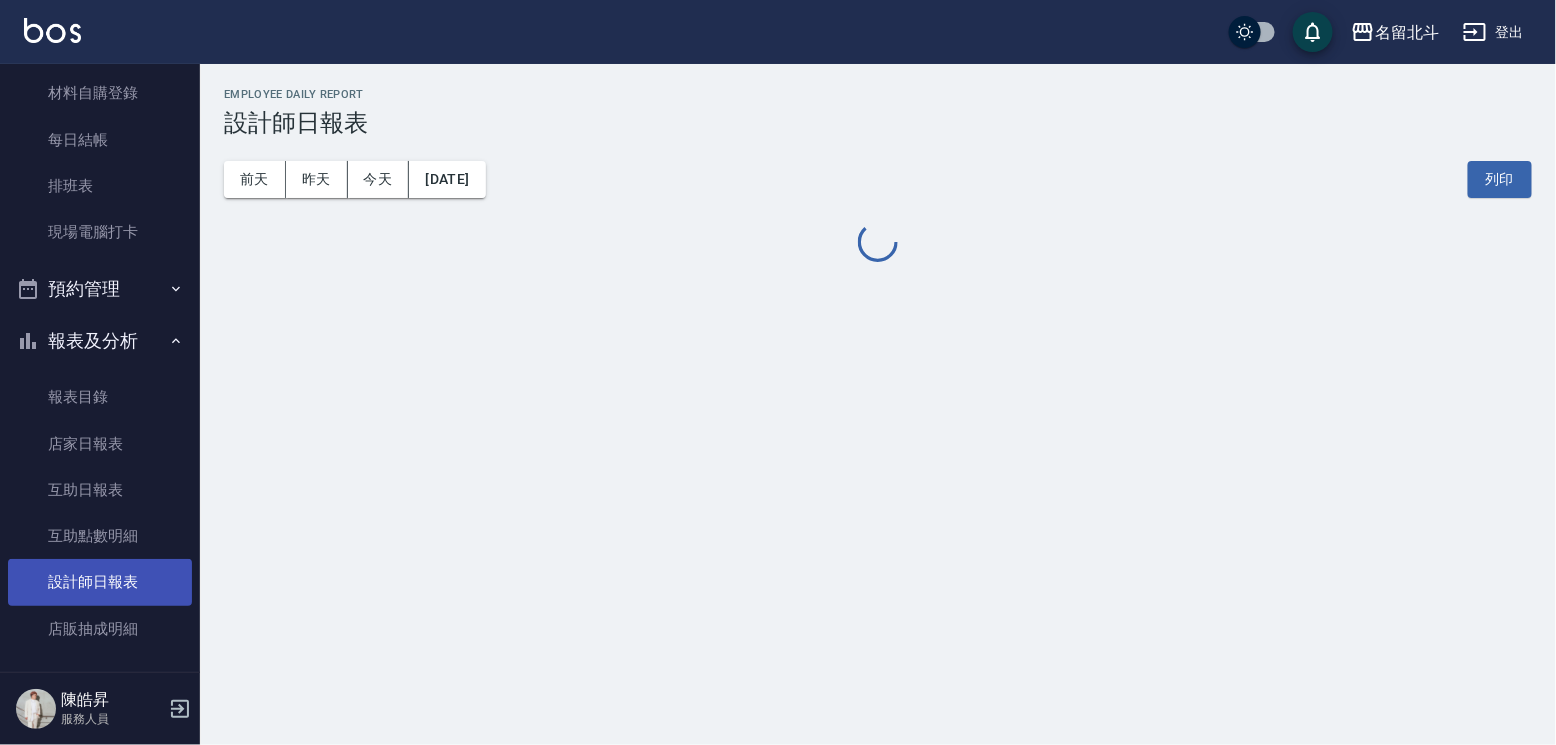 scroll, scrollTop: 0, scrollLeft: 0, axis: both 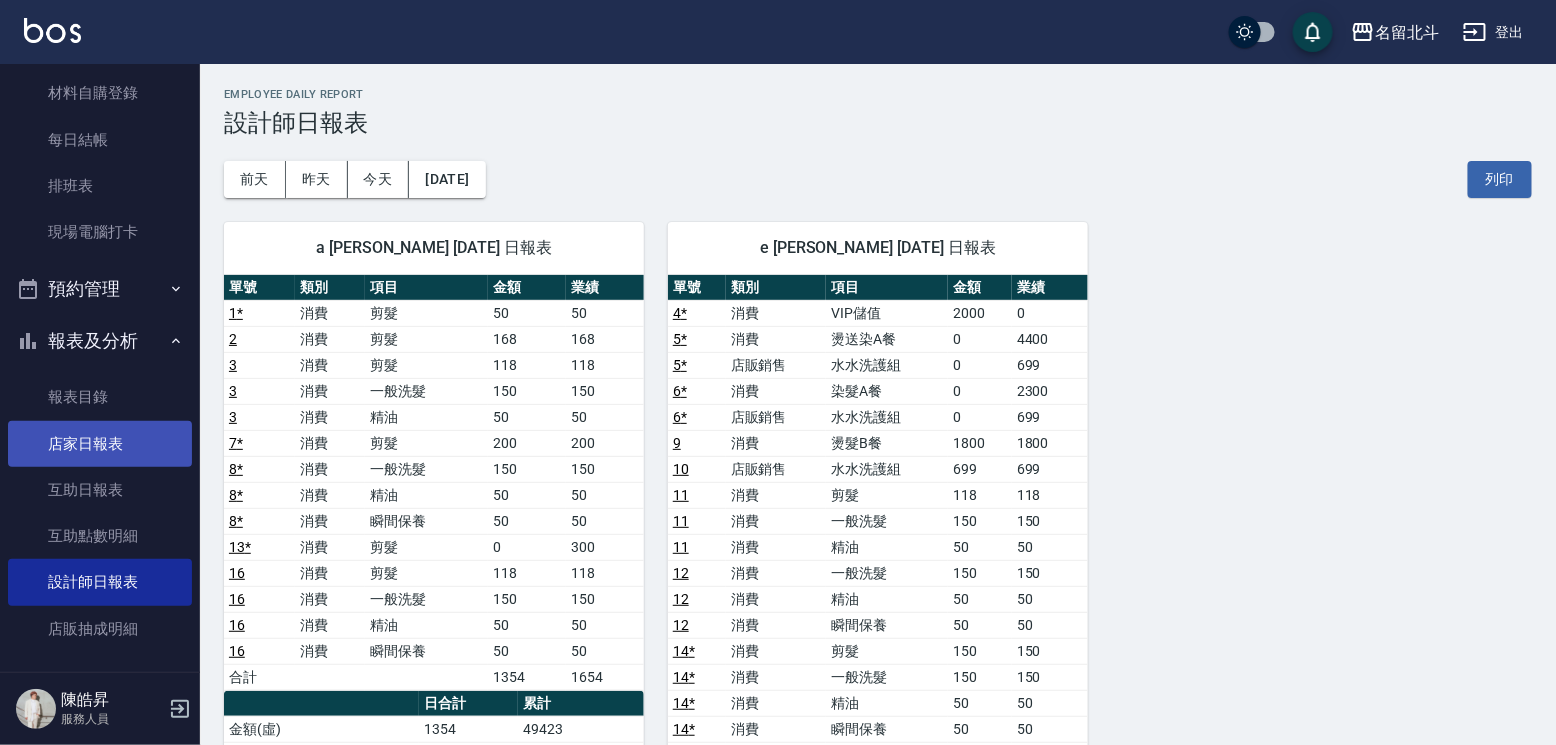 click on "店家日報表" at bounding box center (100, 444) 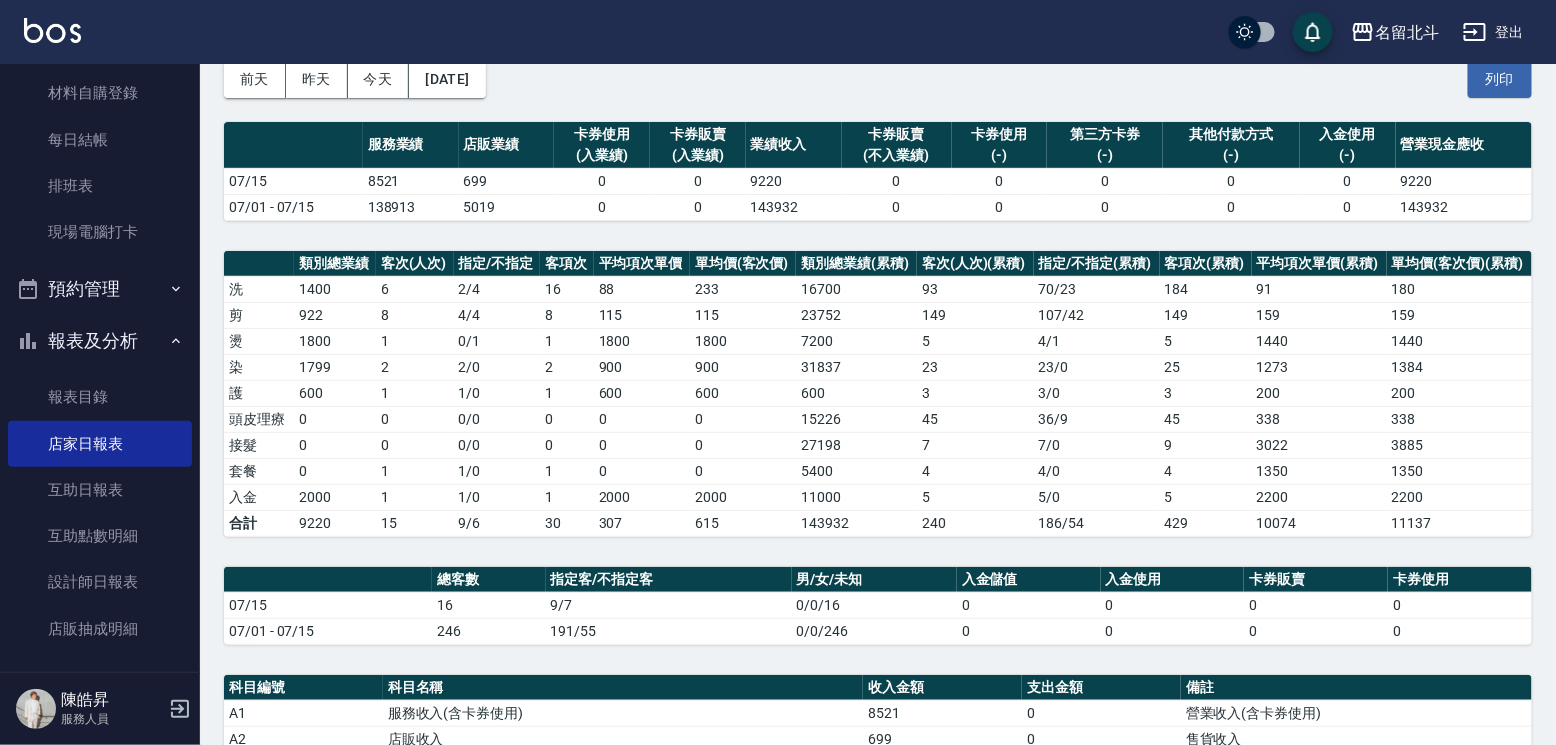 scroll, scrollTop: 492, scrollLeft: 0, axis: vertical 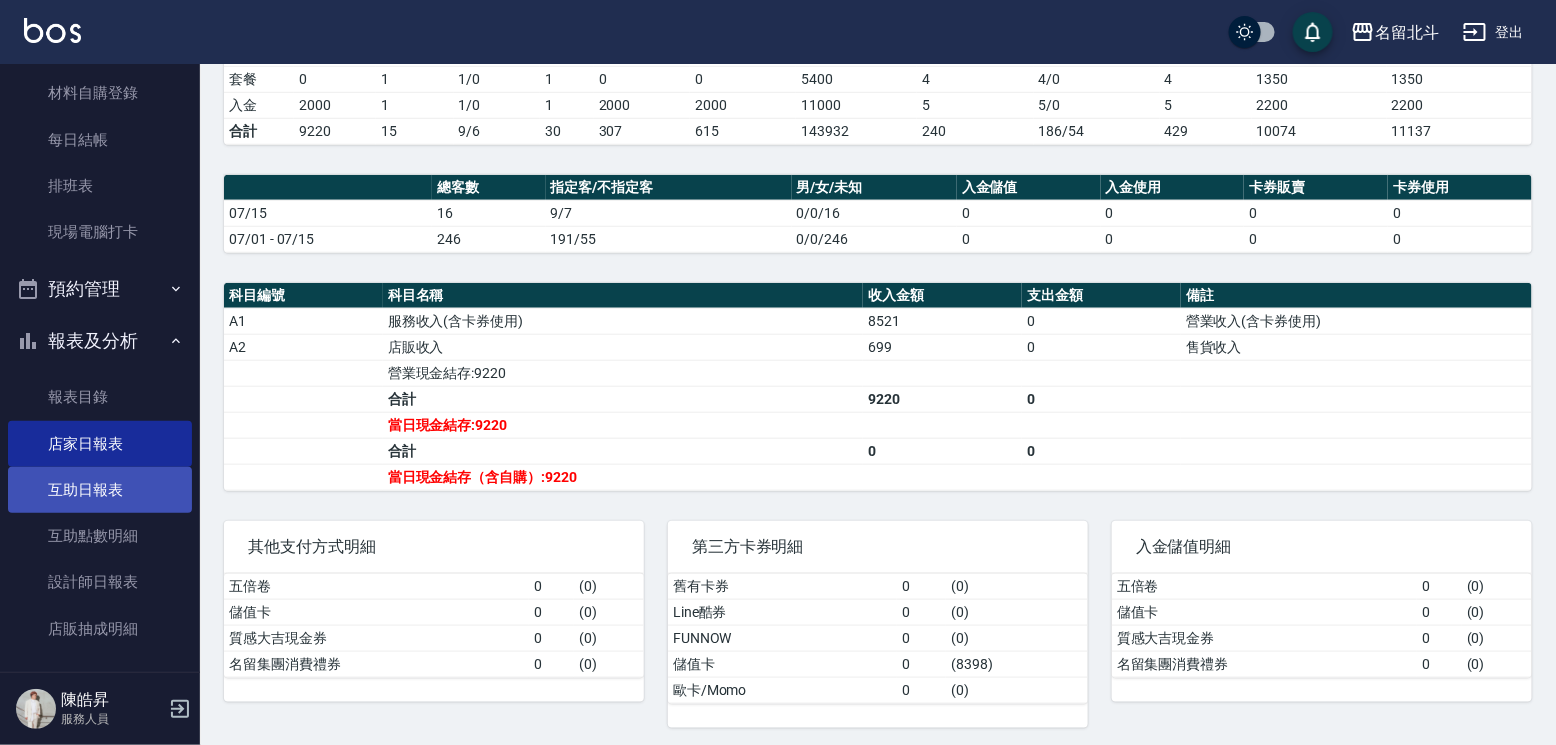 click on "互助日報表" at bounding box center (100, 490) 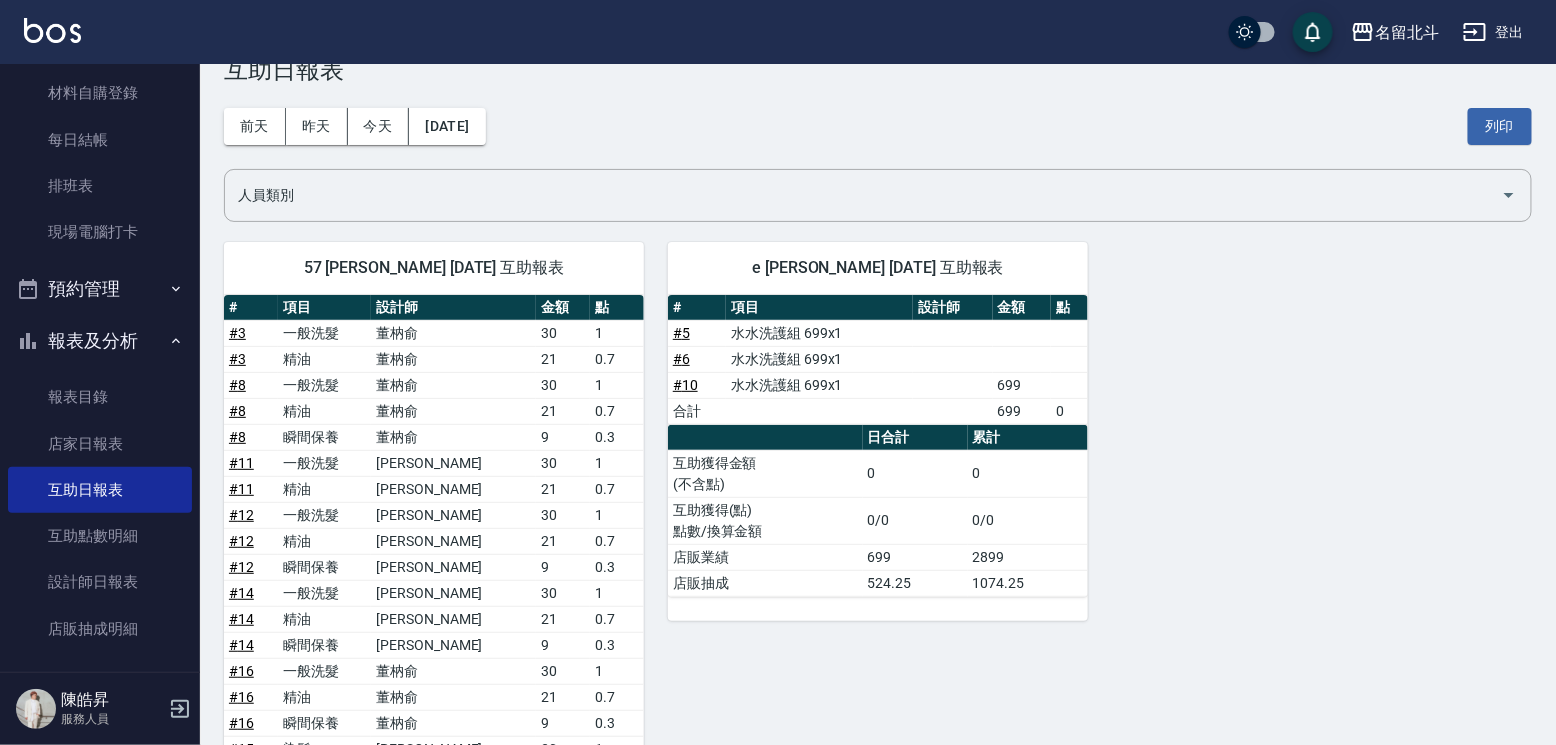 scroll, scrollTop: 100, scrollLeft: 0, axis: vertical 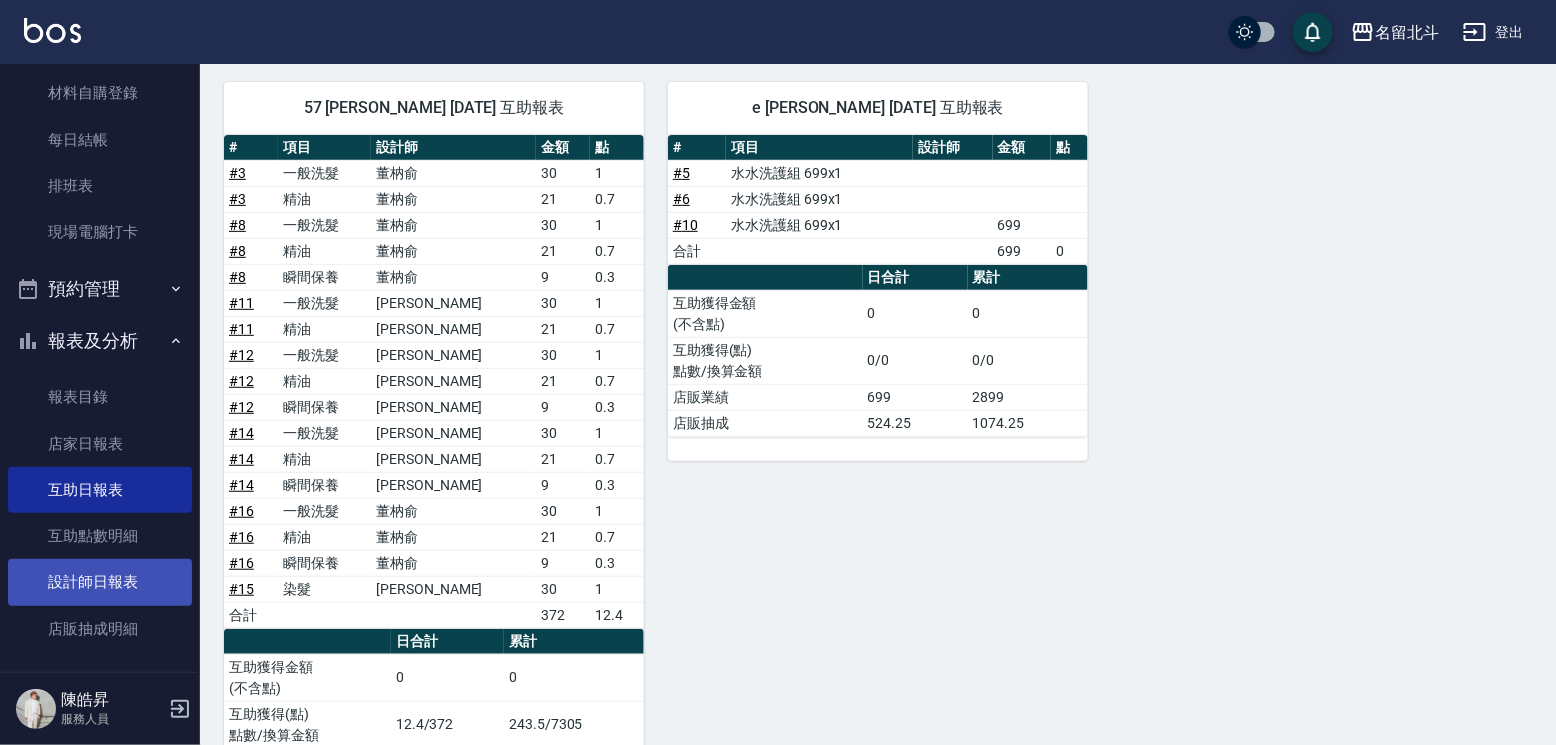 click on "設計師日報表" at bounding box center [100, 582] 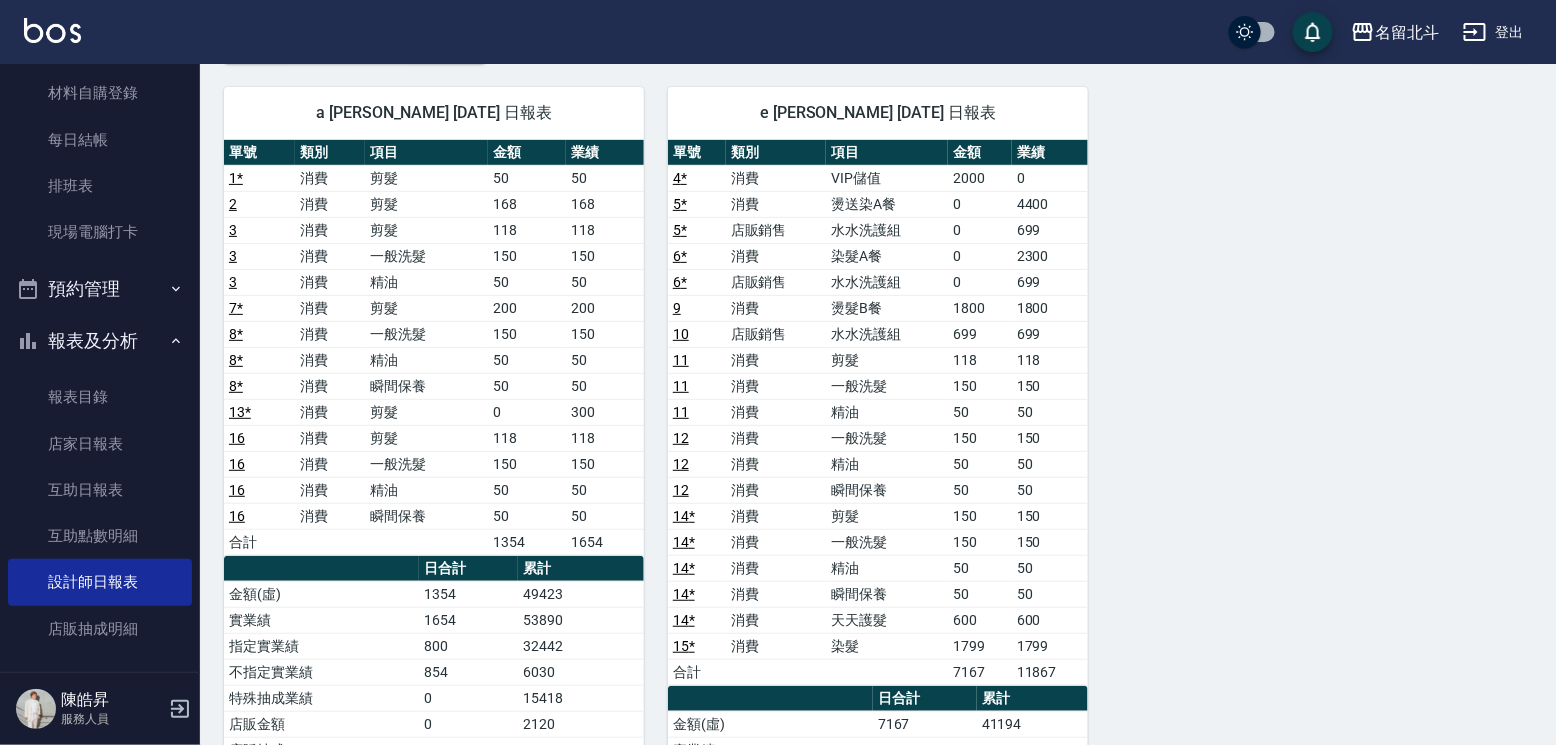 scroll, scrollTop: 100, scrollLeft: 0, axis: vertical 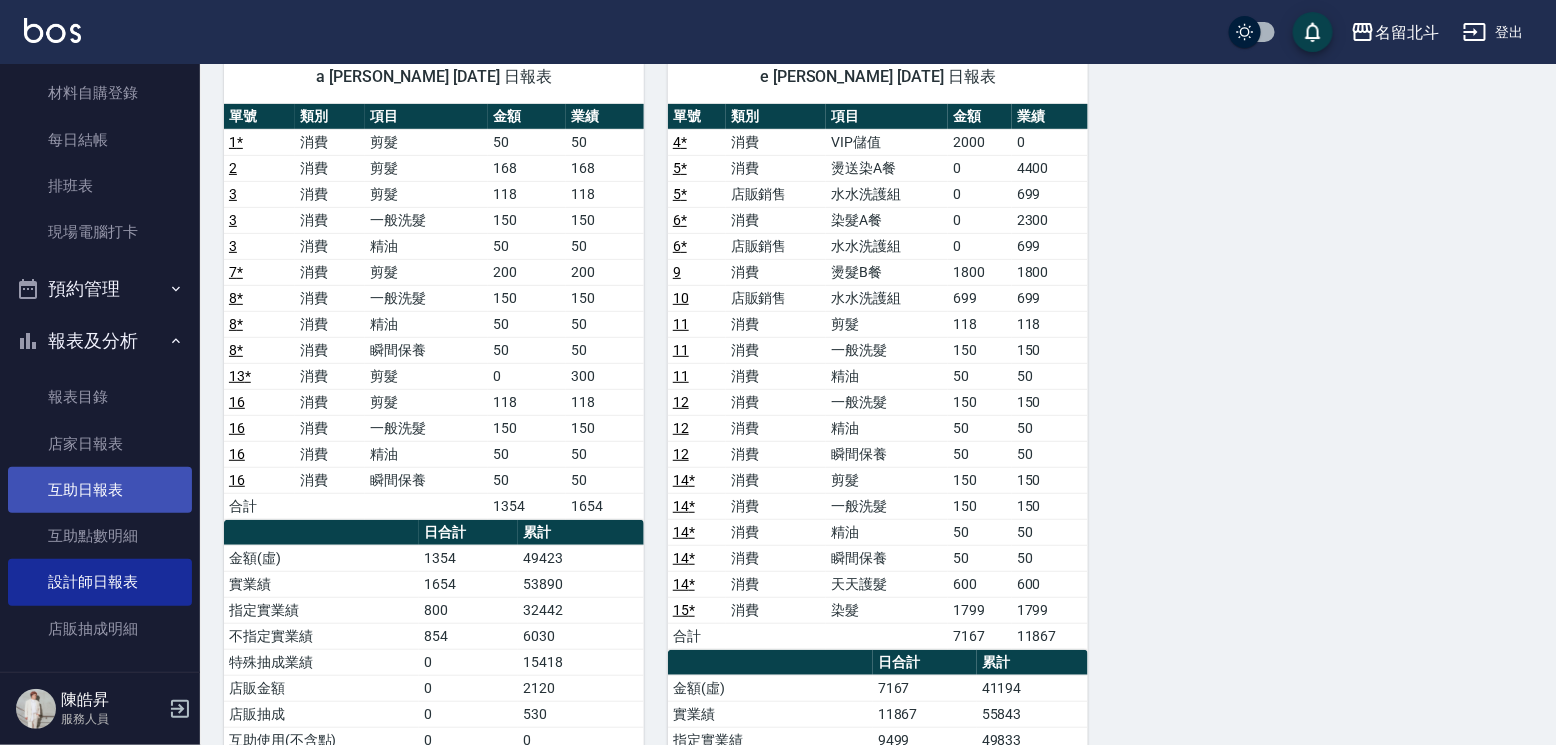 click on "互助日報表" at bounding box center [100, 490] 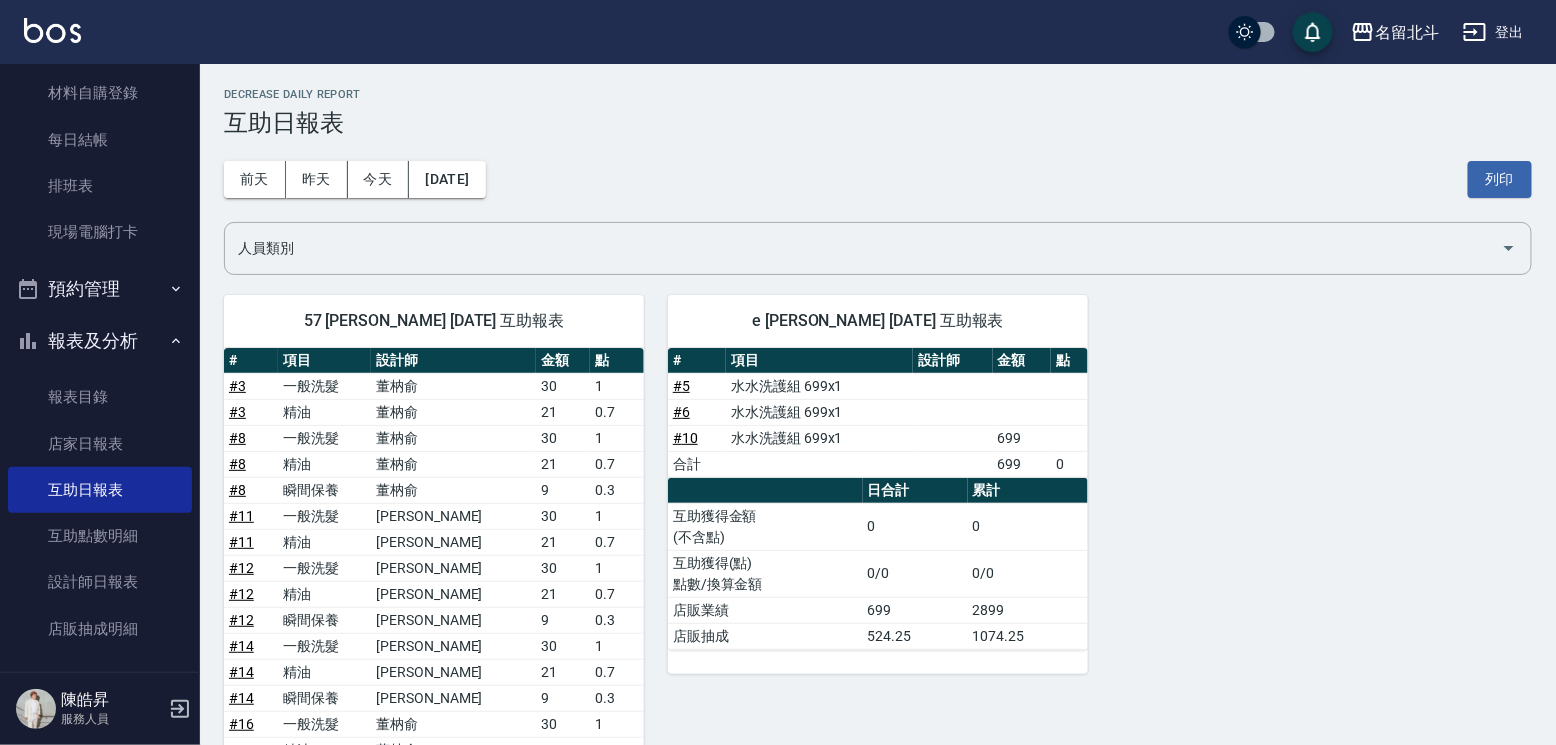scroll, scrollTop: 0, scrollLeft: 0, axis: both 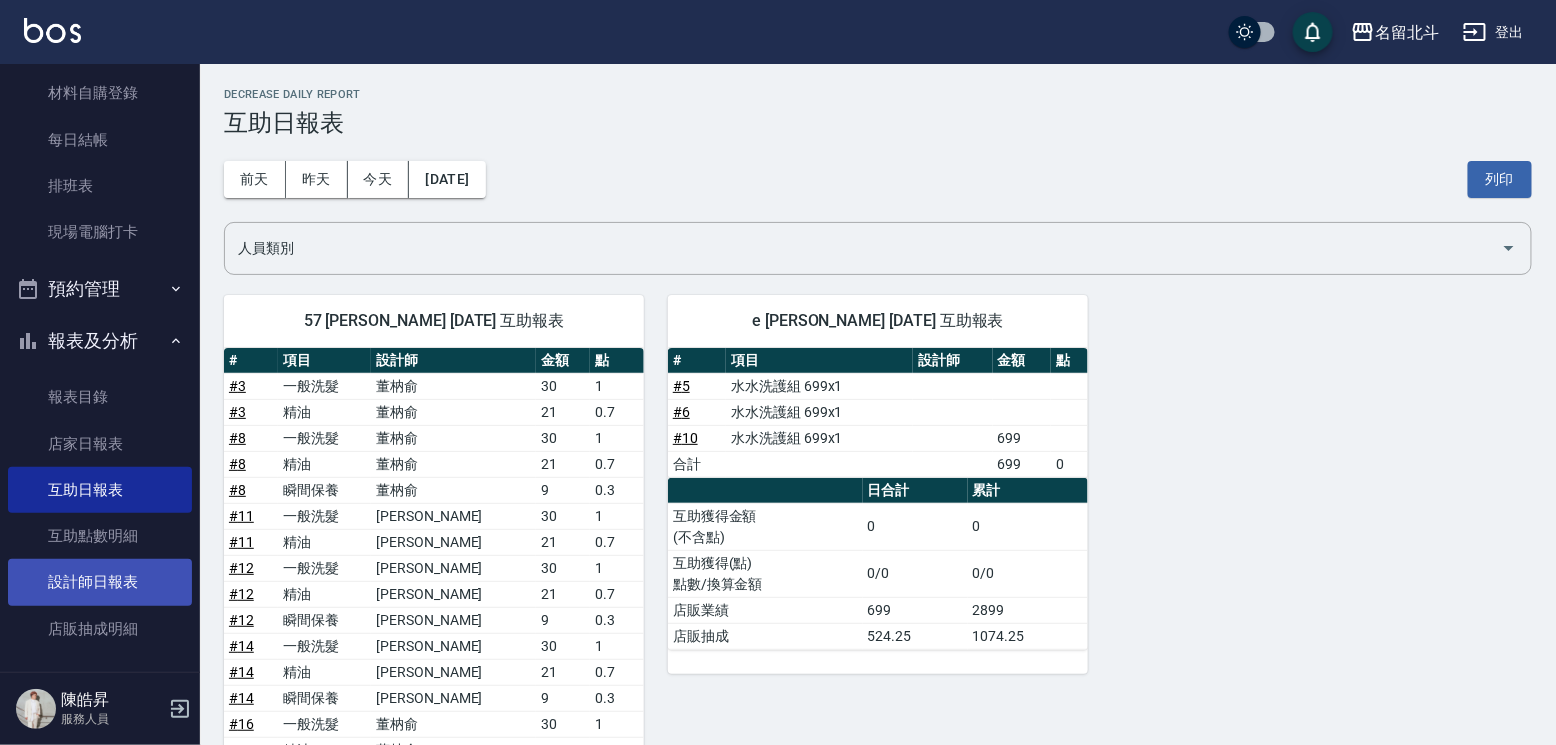 click on "設計師日報表" at bounding box center [100, 582] 